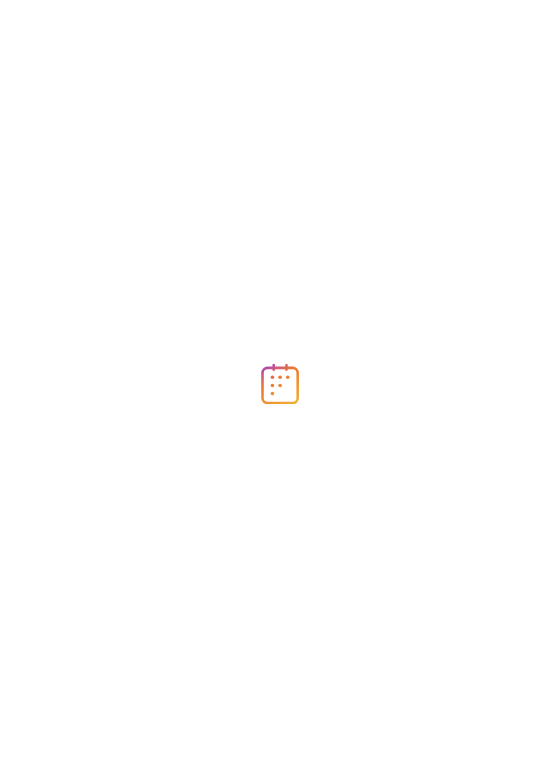 scroll, scrollTop: 0, scrollLeft: 0, axis: both 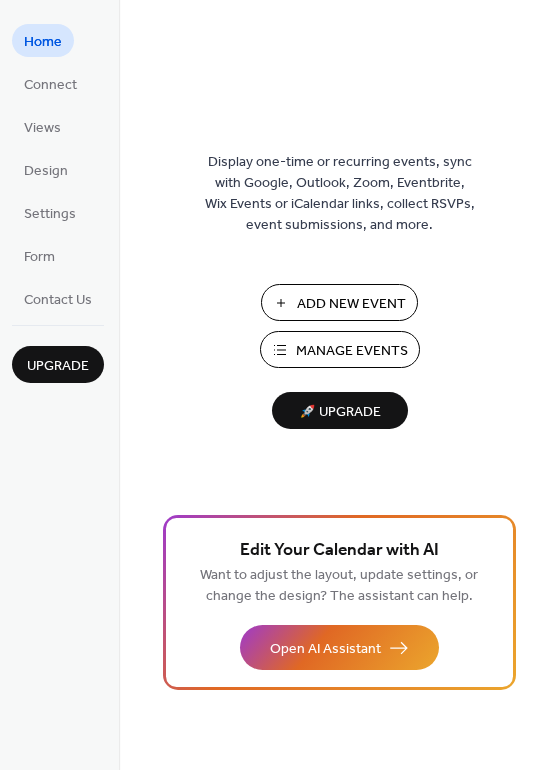 click on "Manage Events" at bounding box center [352, 351] 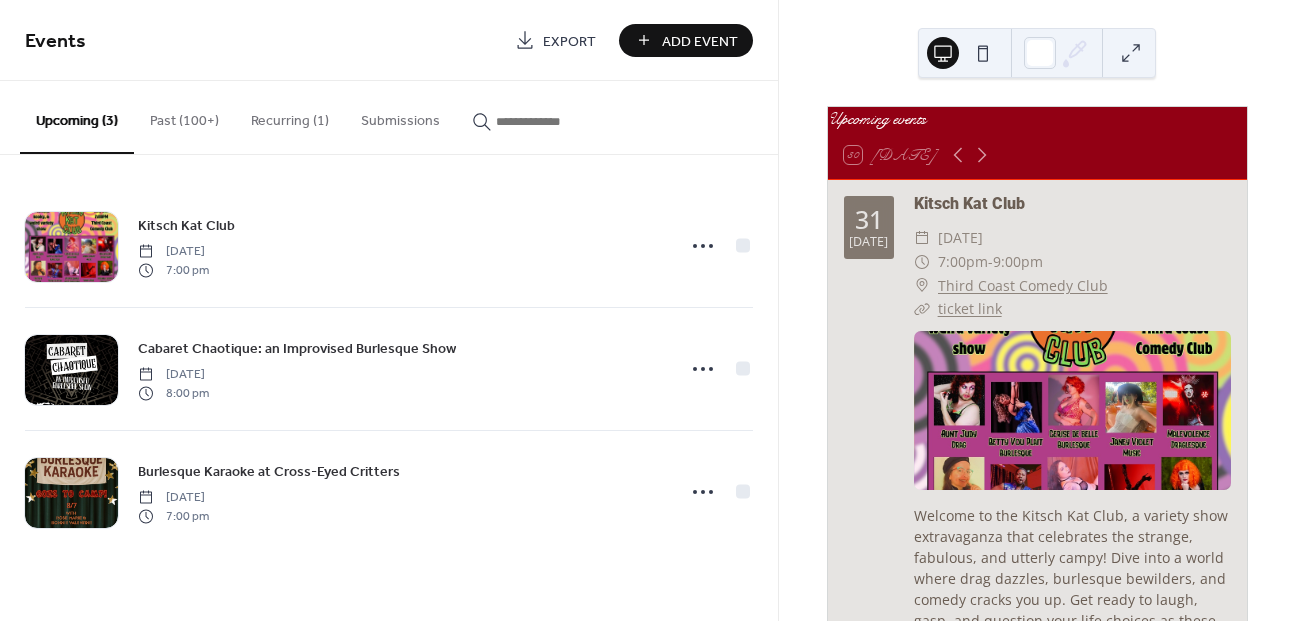 scroll, scrollTop: 0, scrollLeft: 0, axis: both 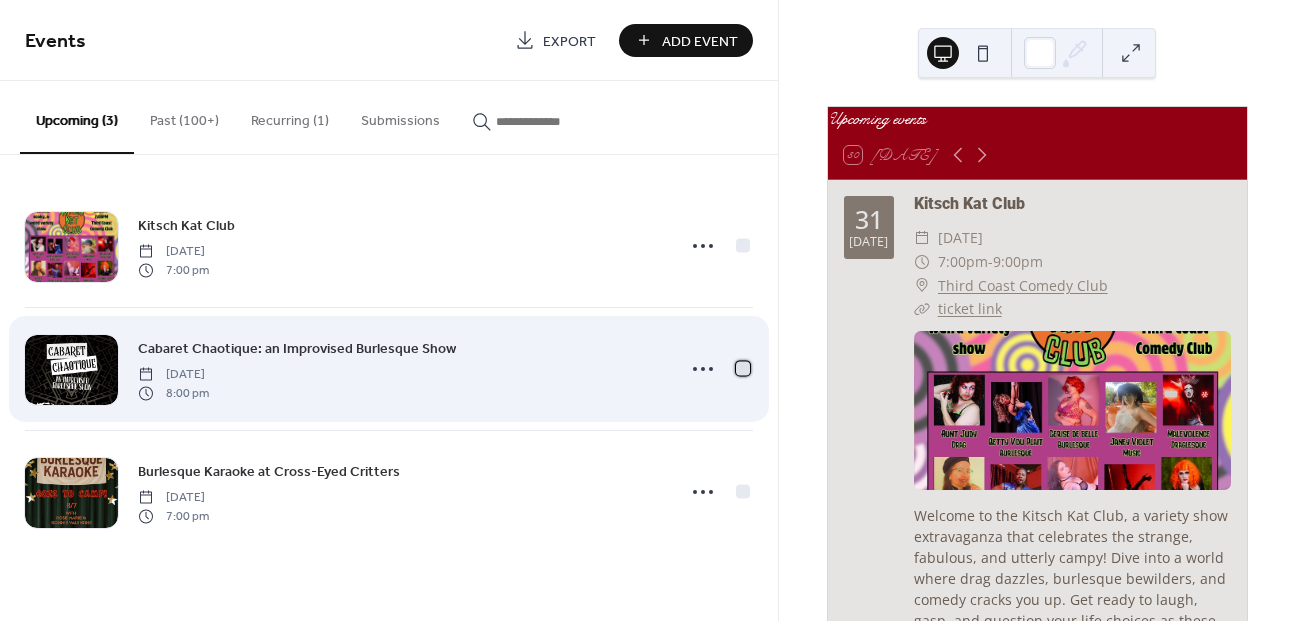 click at bounding box center (743, 368) 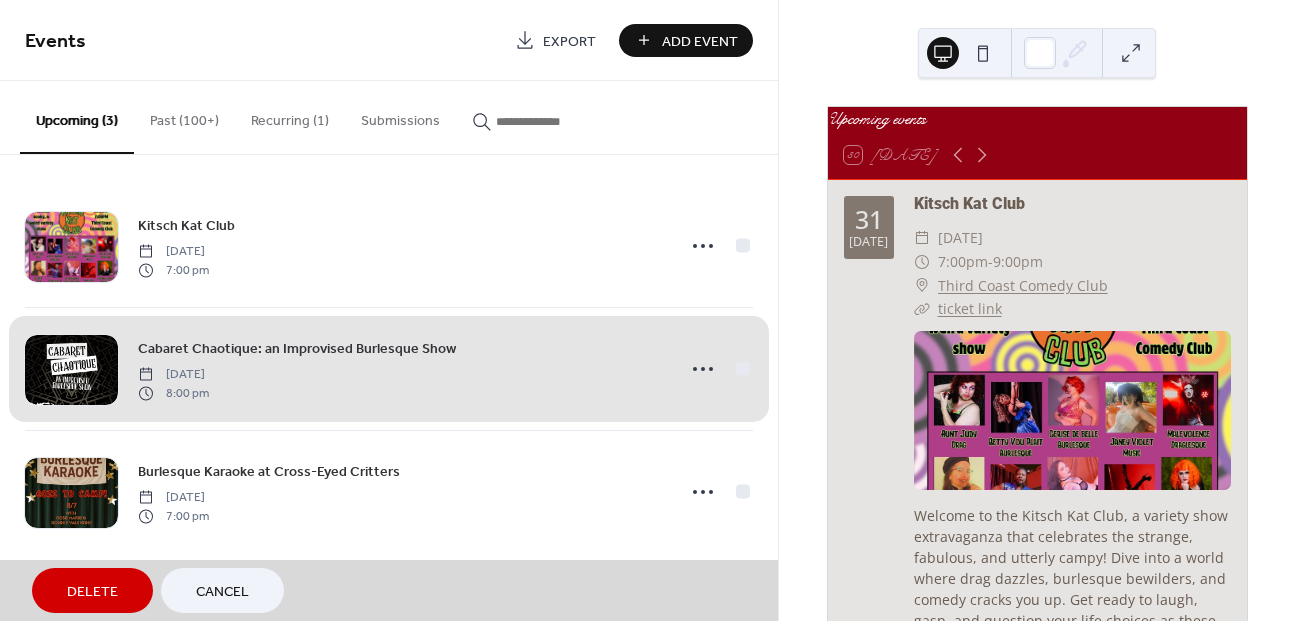 click on "Delete Cancel" at bounding box center (389, 590) 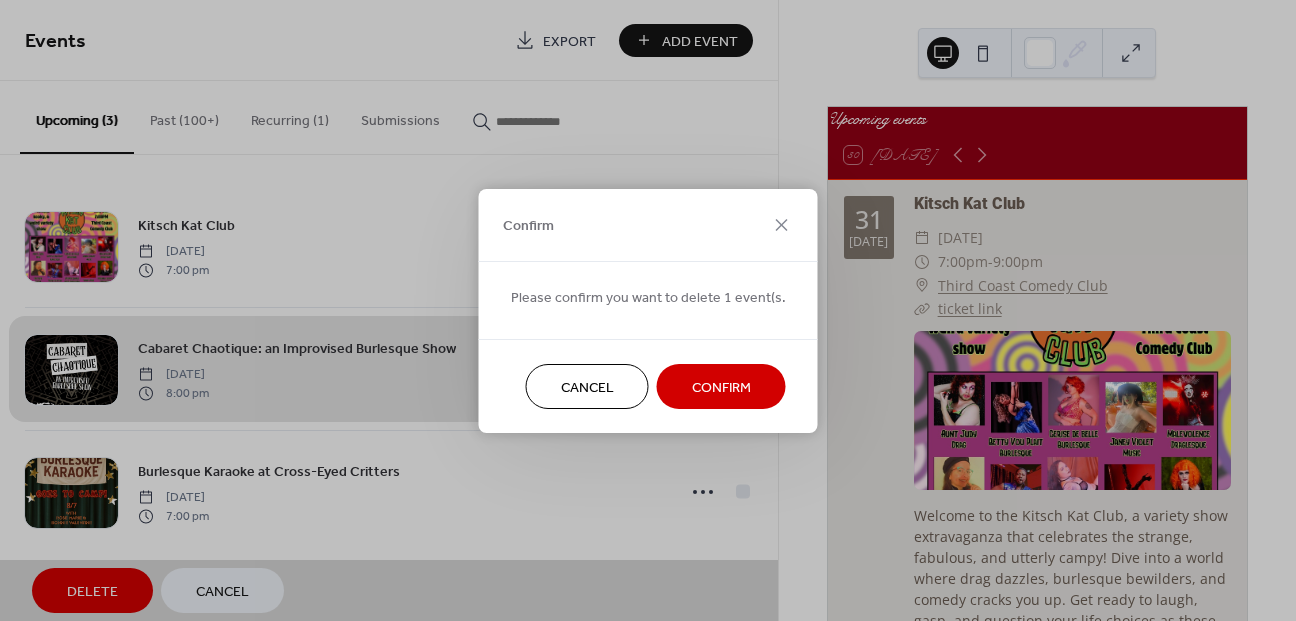 click on "Confirm" at bounding box center [721, 387] 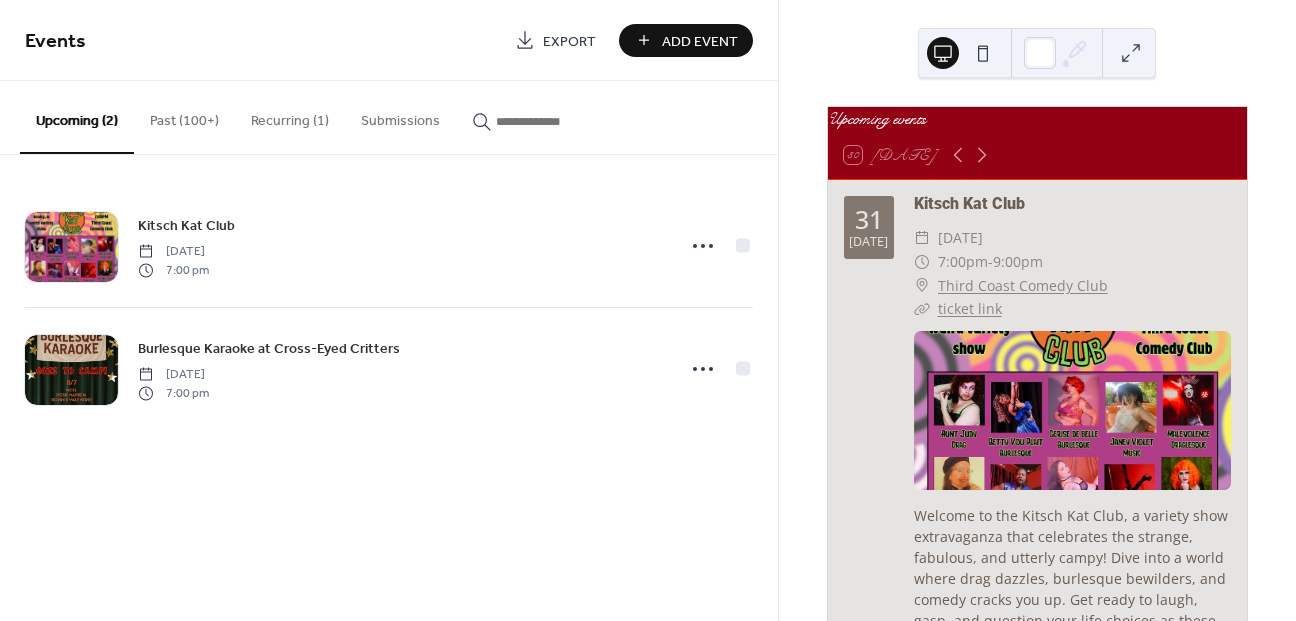 click on "Add Event" at bounding box center [686, 40] 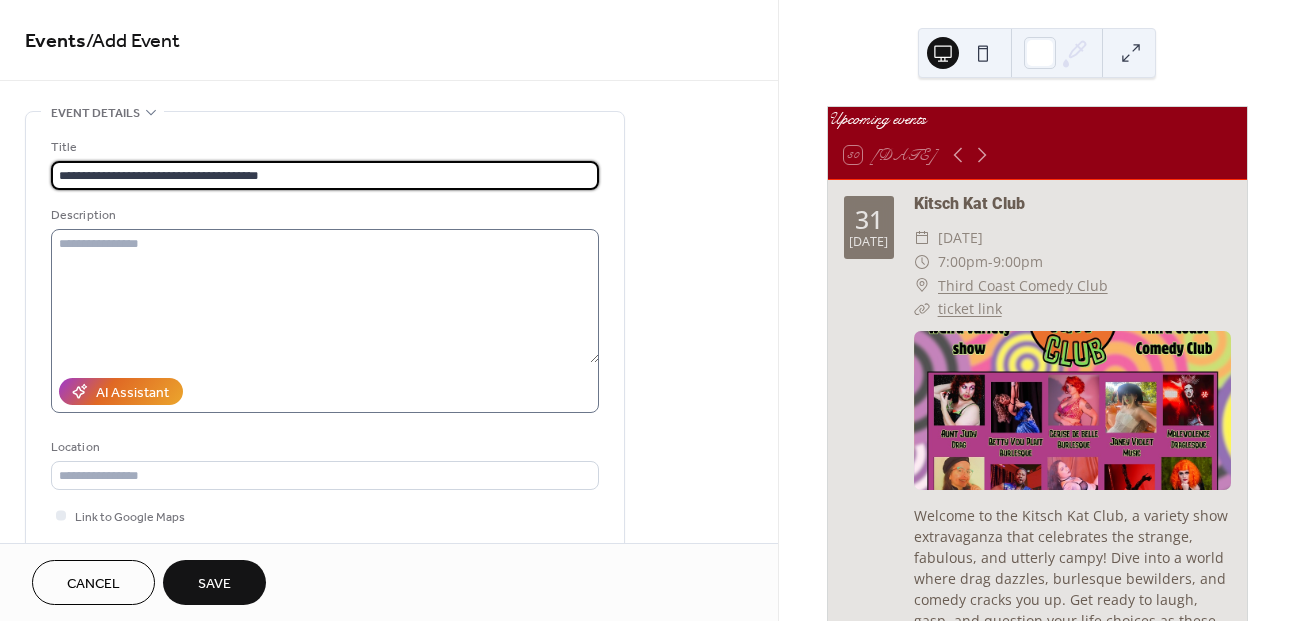 type on "**********" 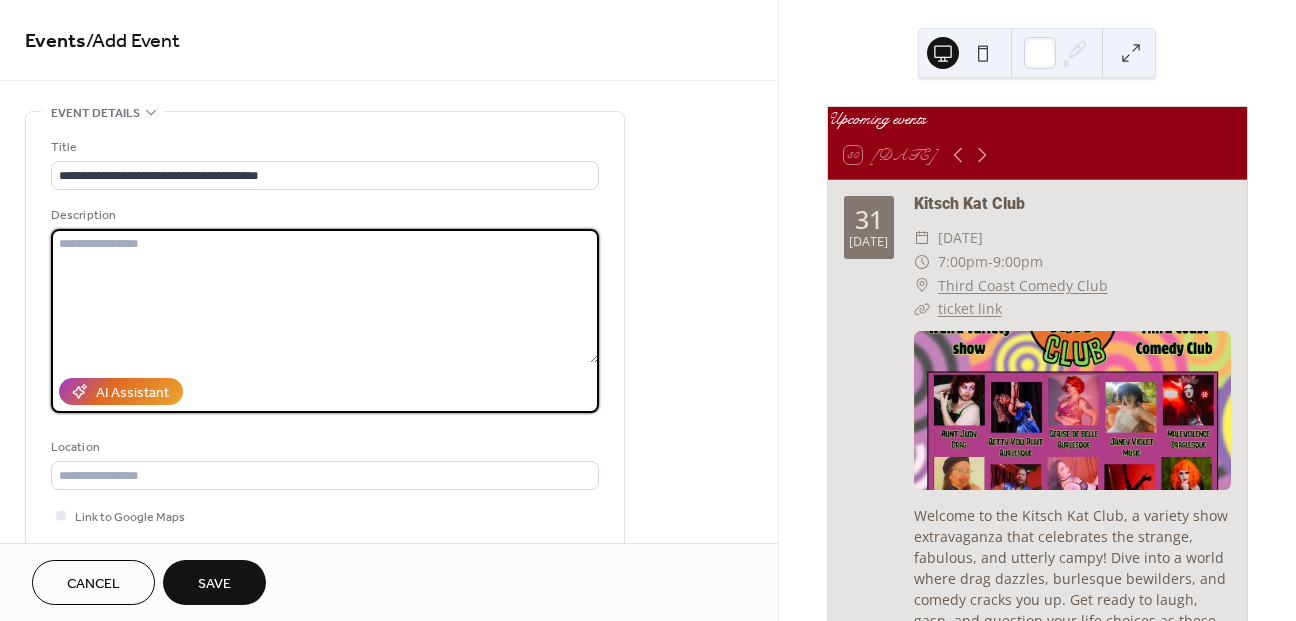 click at bounding box center [325, 296] 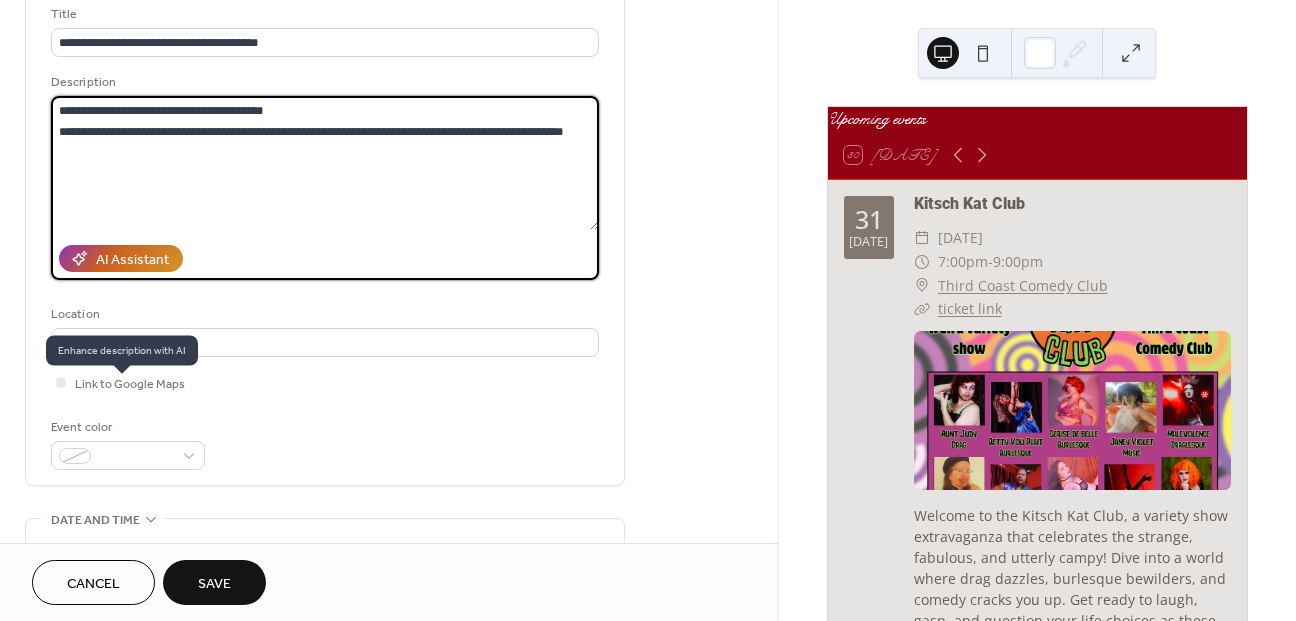 scroll, scrollTop: 131, scrollLeft: 0, axis: vertical 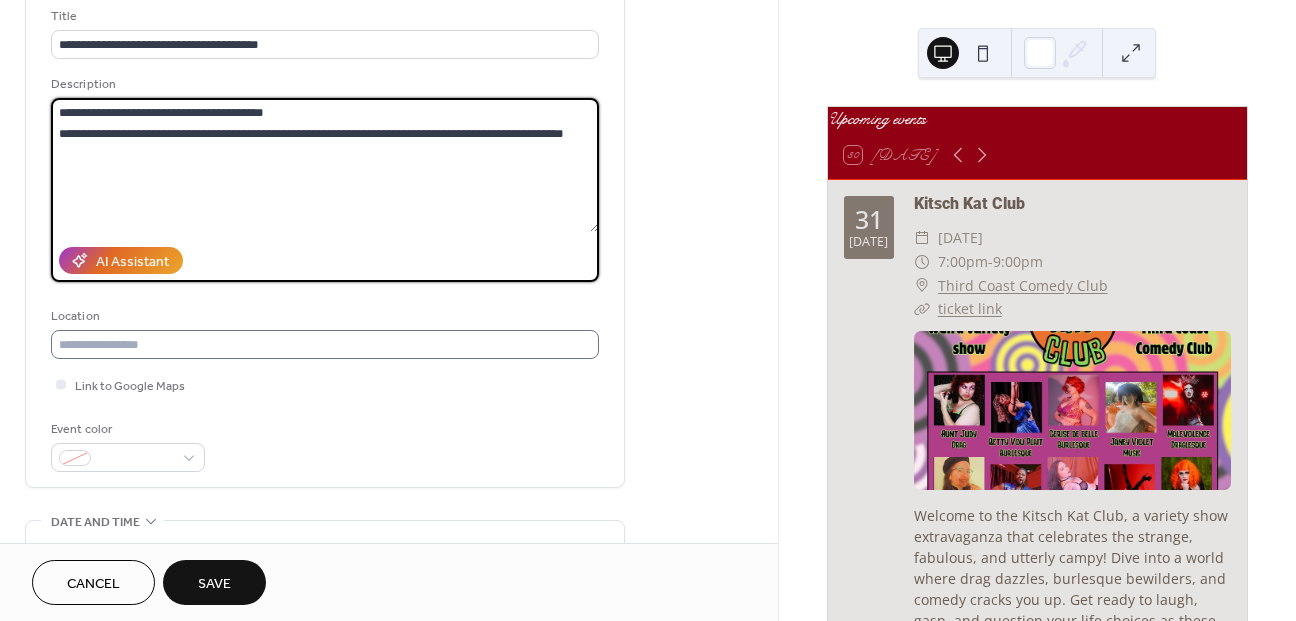type on "**********" 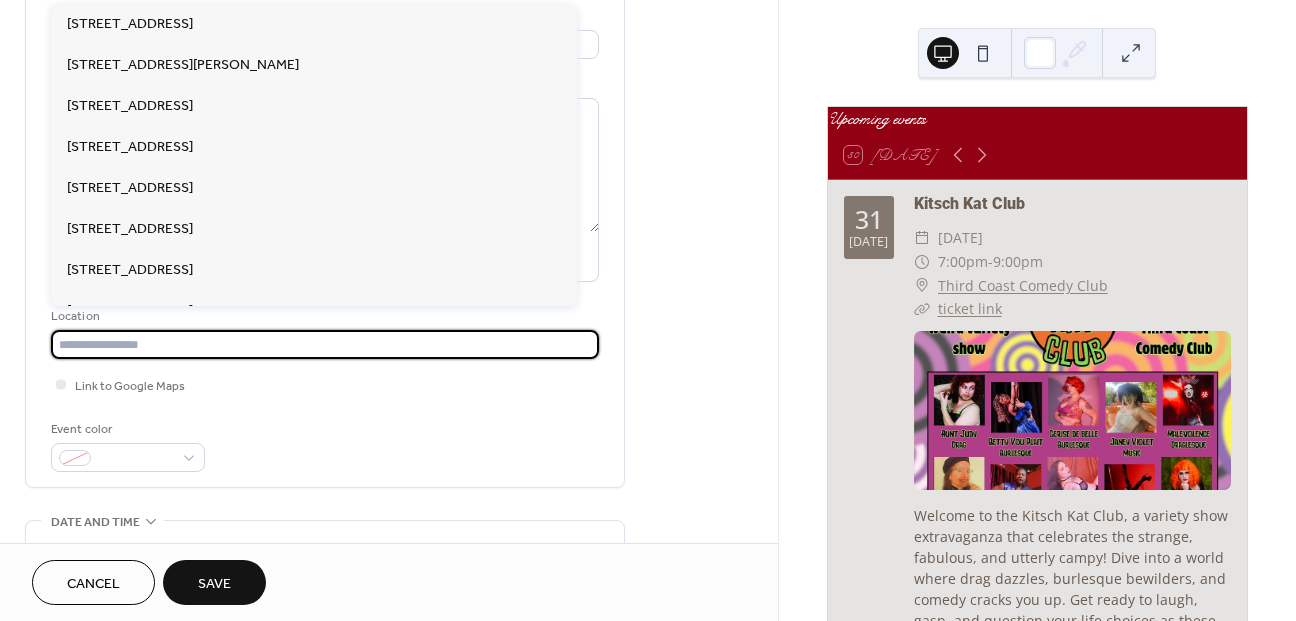click at bounding box center (325, 344) 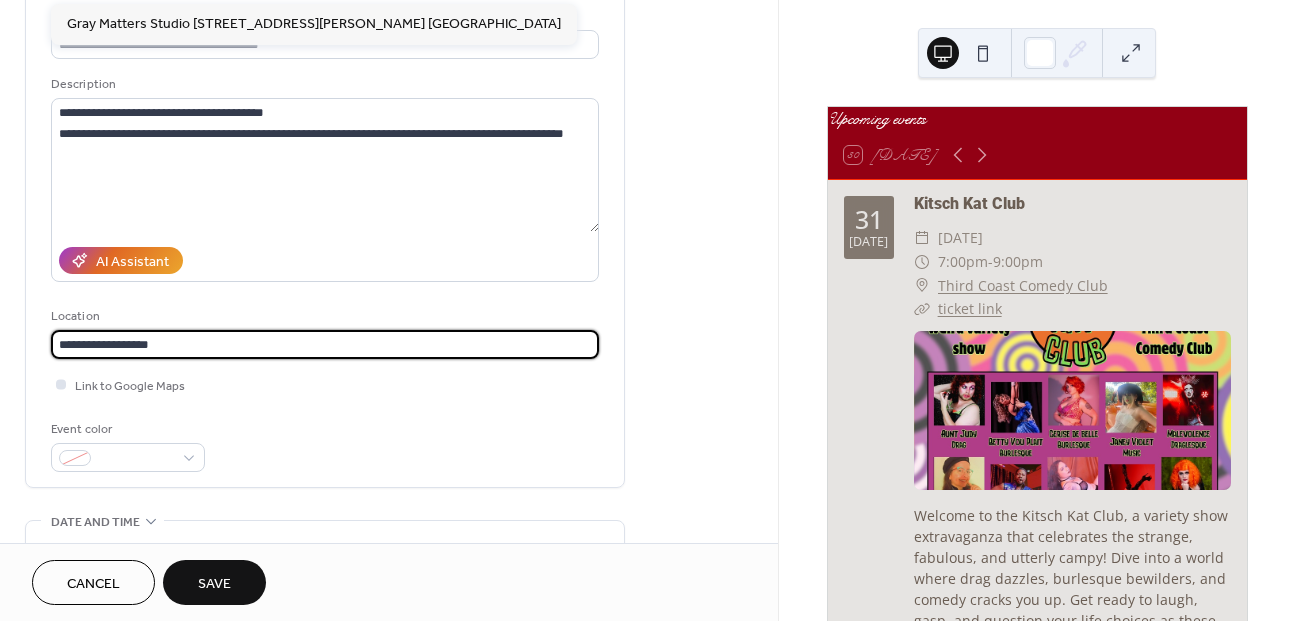 type on "**********" 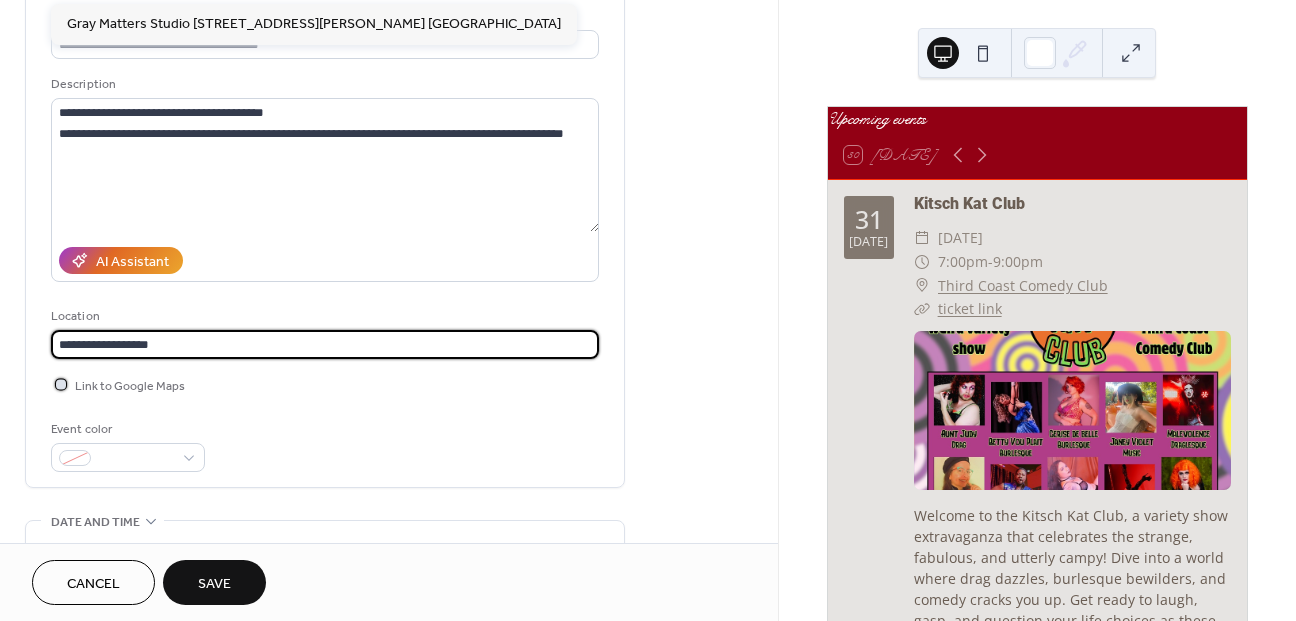 click on "Link to Google Maps" at bounding box center (130, 386) 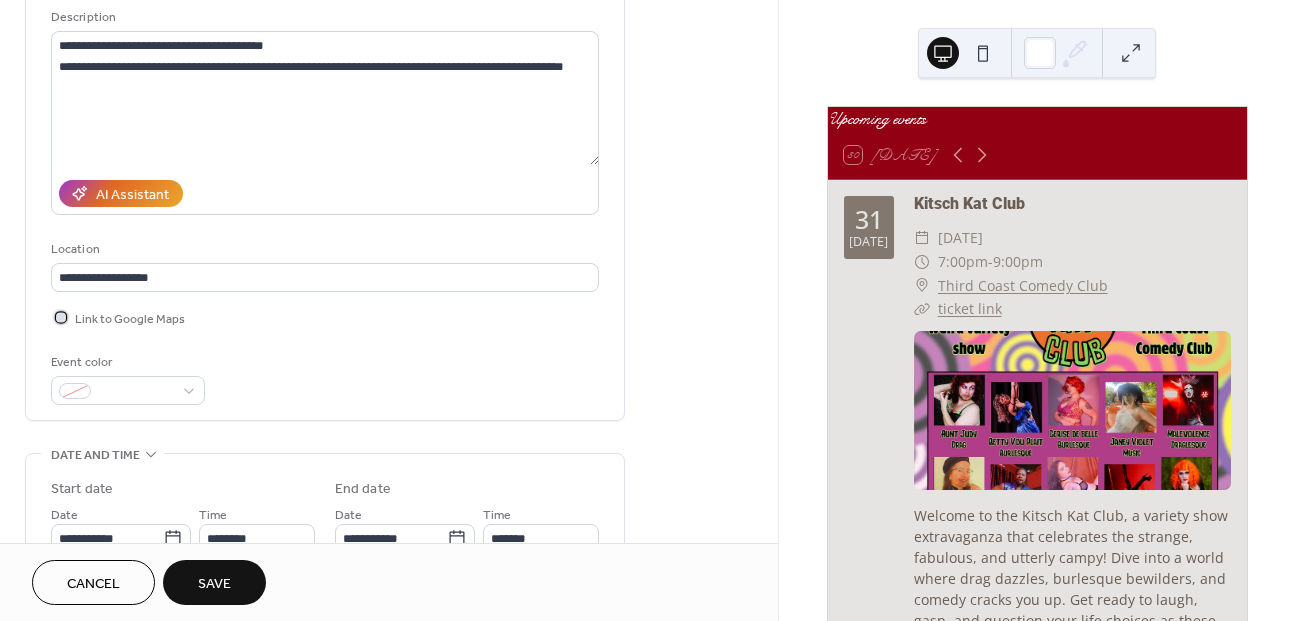 scroll, scrollTop: 202, scrollLeft: 0, axis: vertical 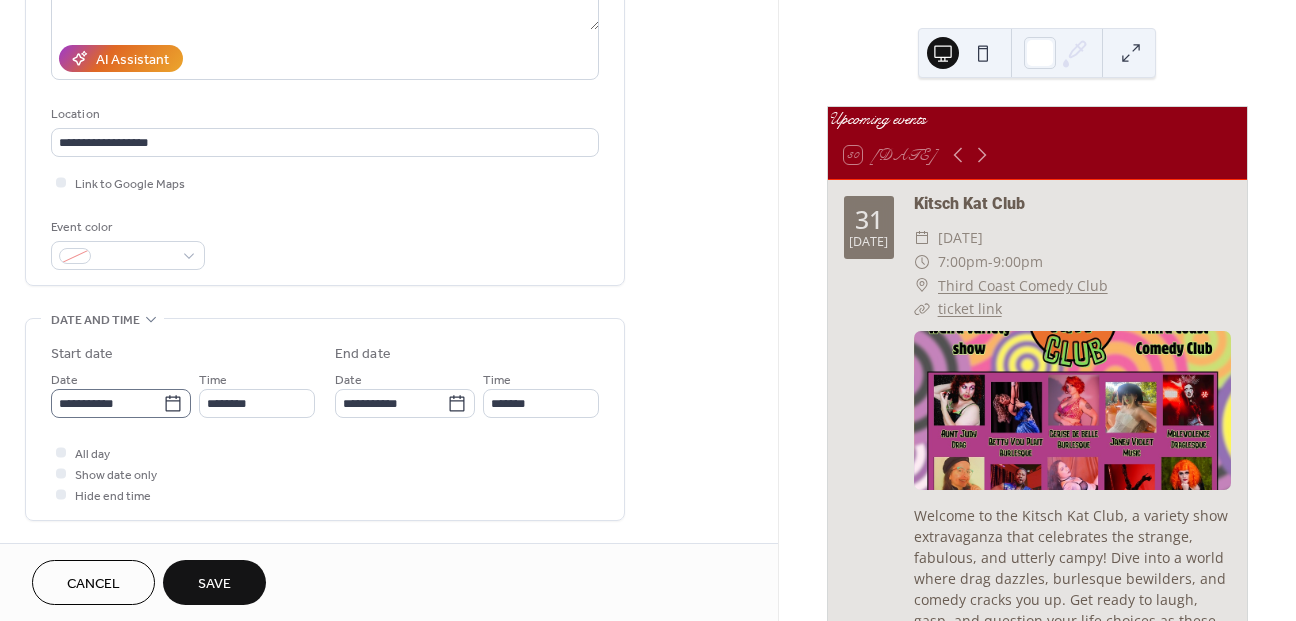 click 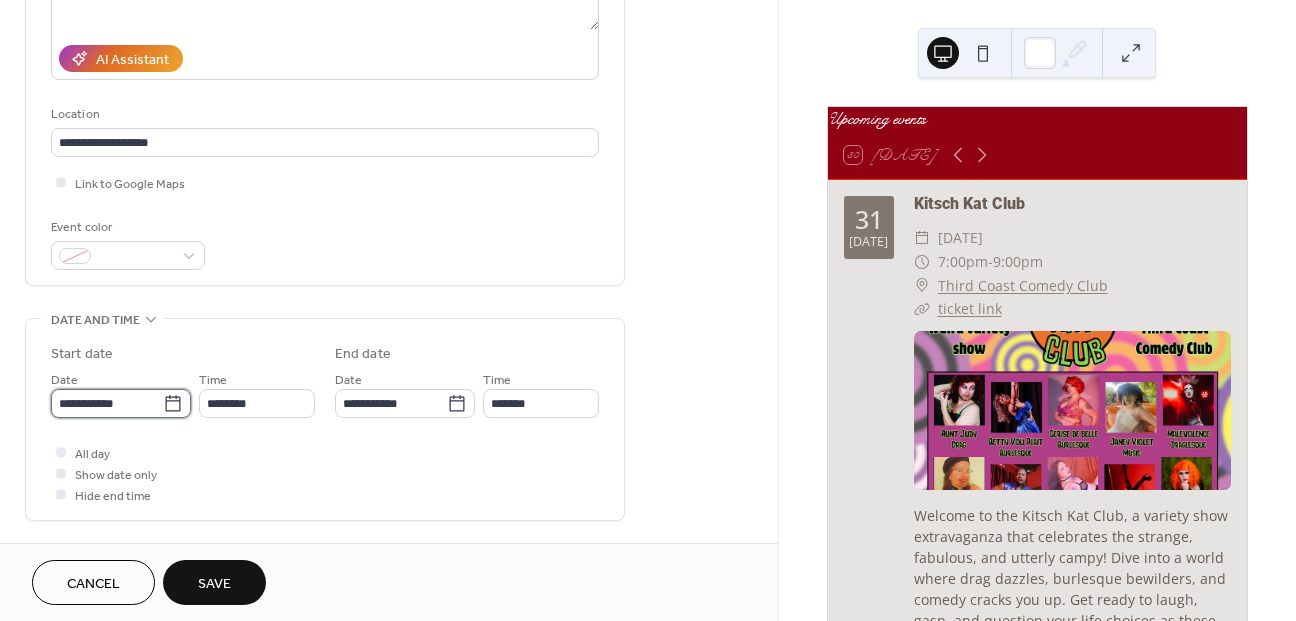 click on "**********" at bounding box center [107, 403] 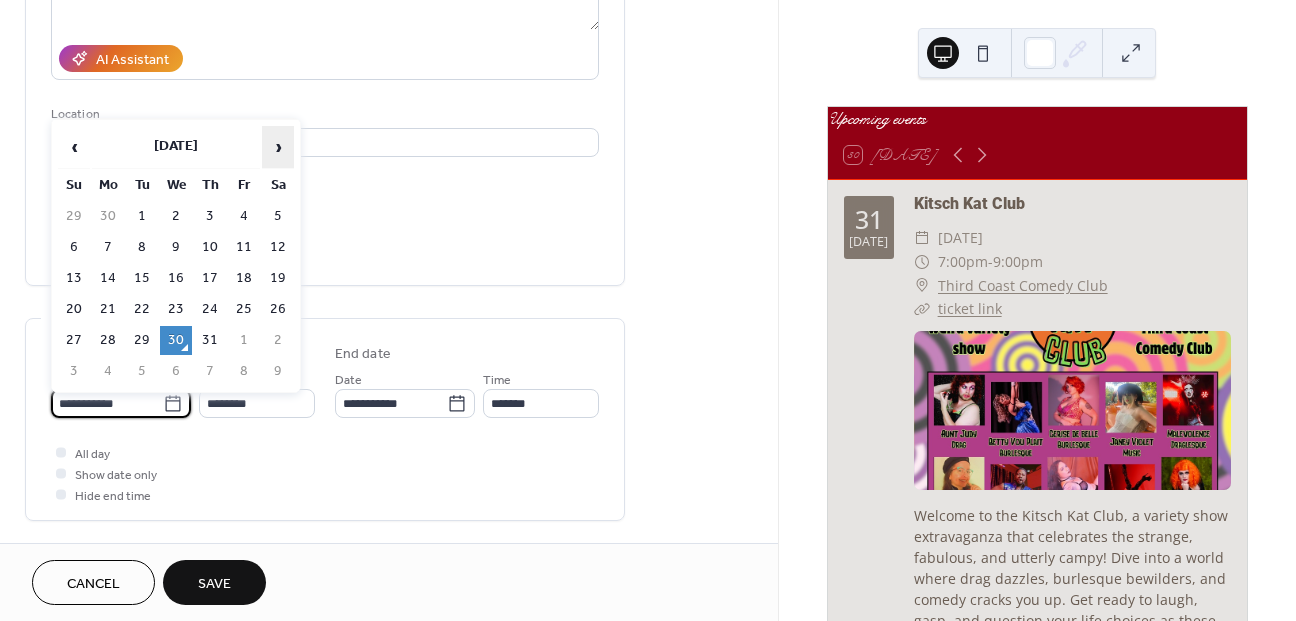 click on "›" at bounding box center [278, 147] 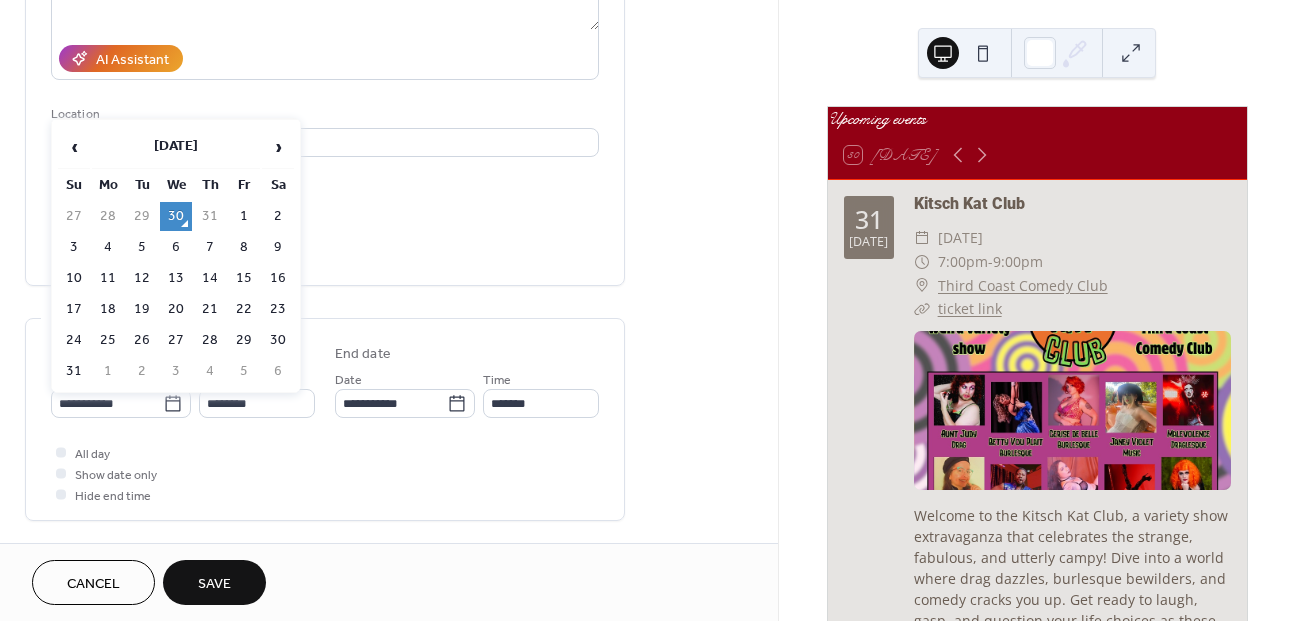 click on "15" at bounding box center (244, 278) 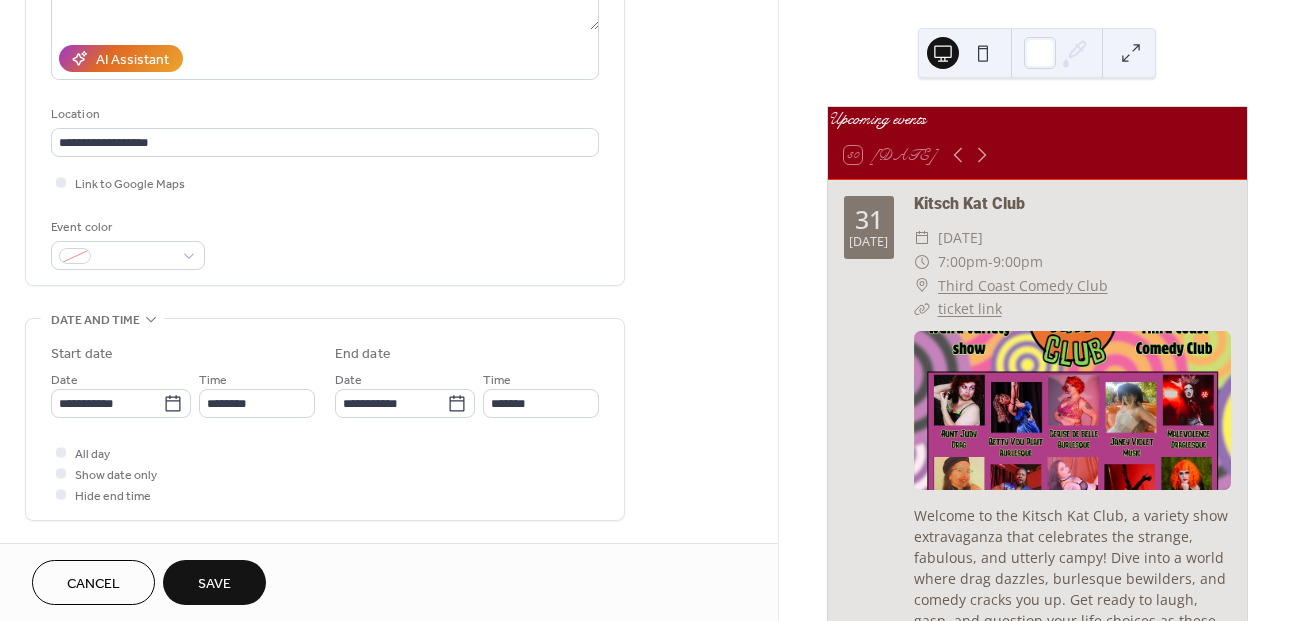 click on "**********" at bounding box center [325, 424] 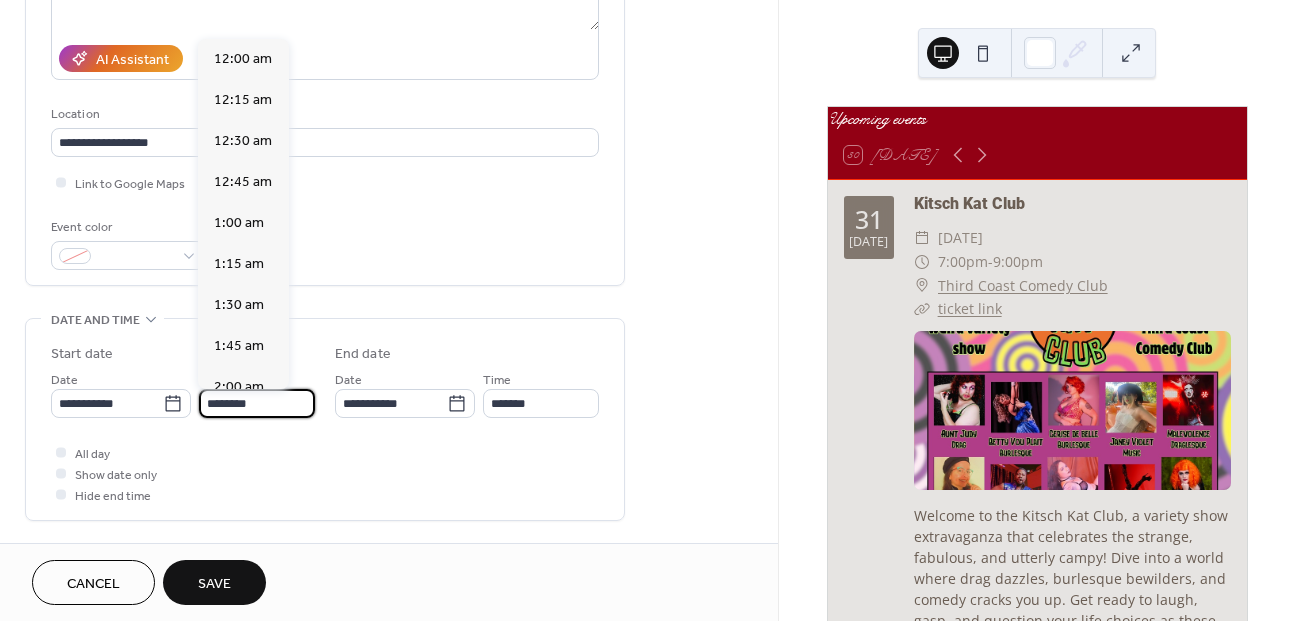 click on "********" at bounding box center [257, 403] 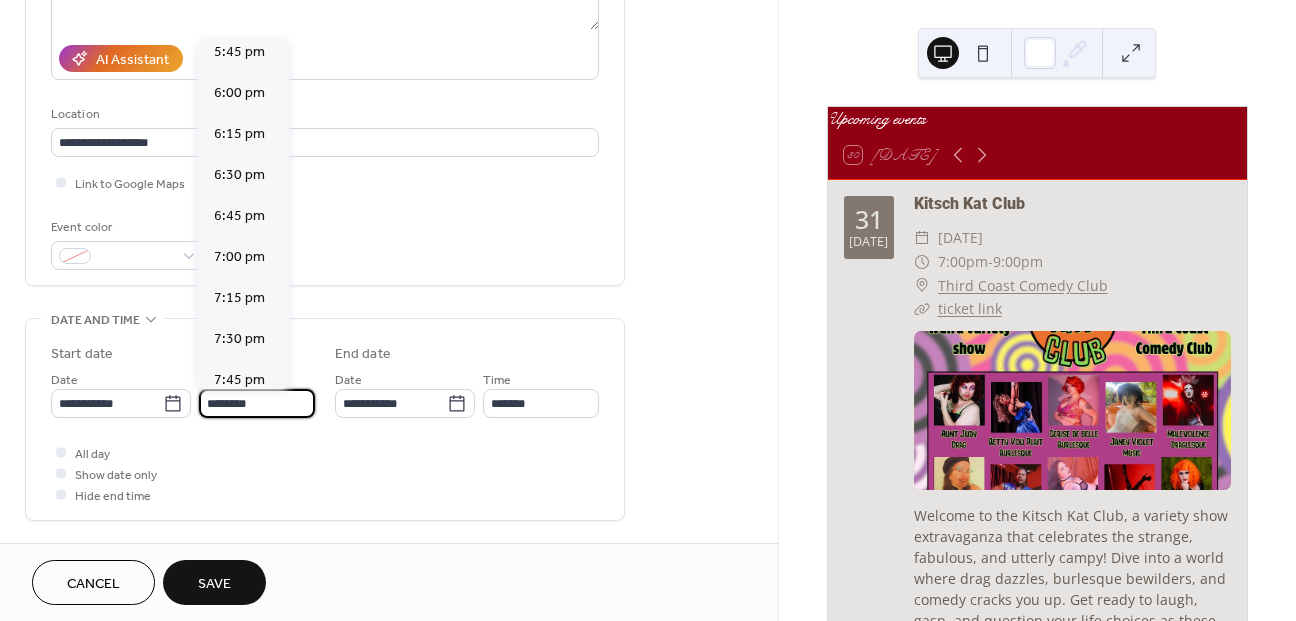 scroll, scrollTop: 2922, scrollLeft: 0, axis: vertical 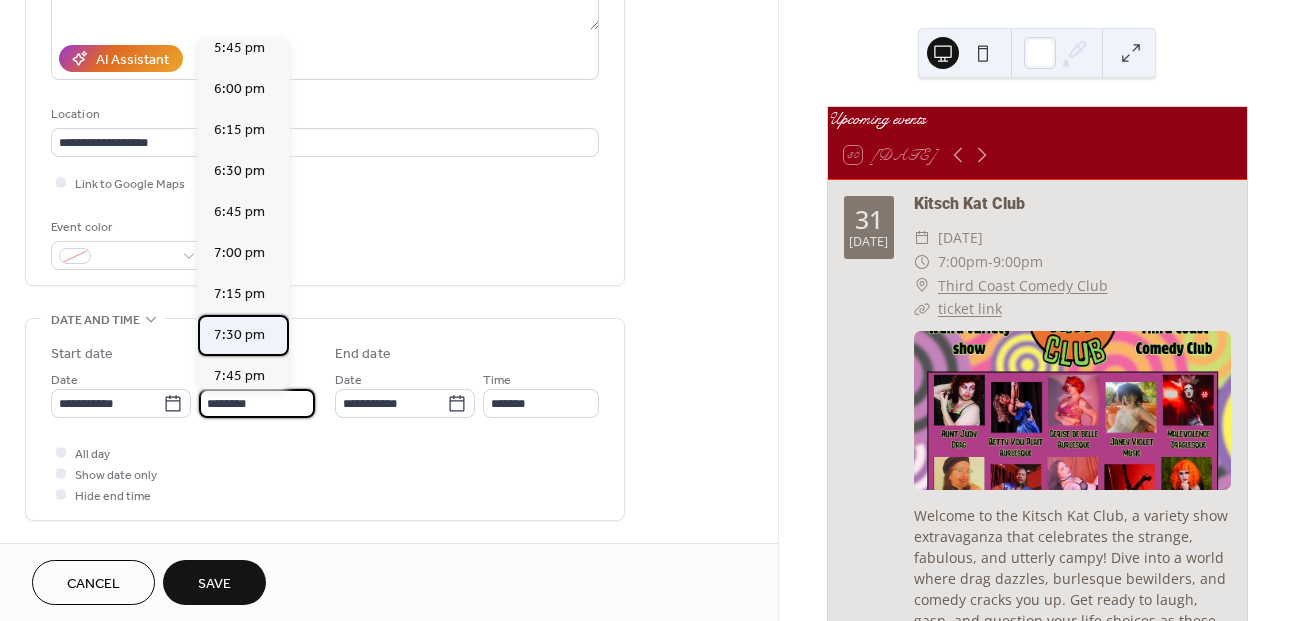 click on "7:30 pm" at bounding box center [239, 335] 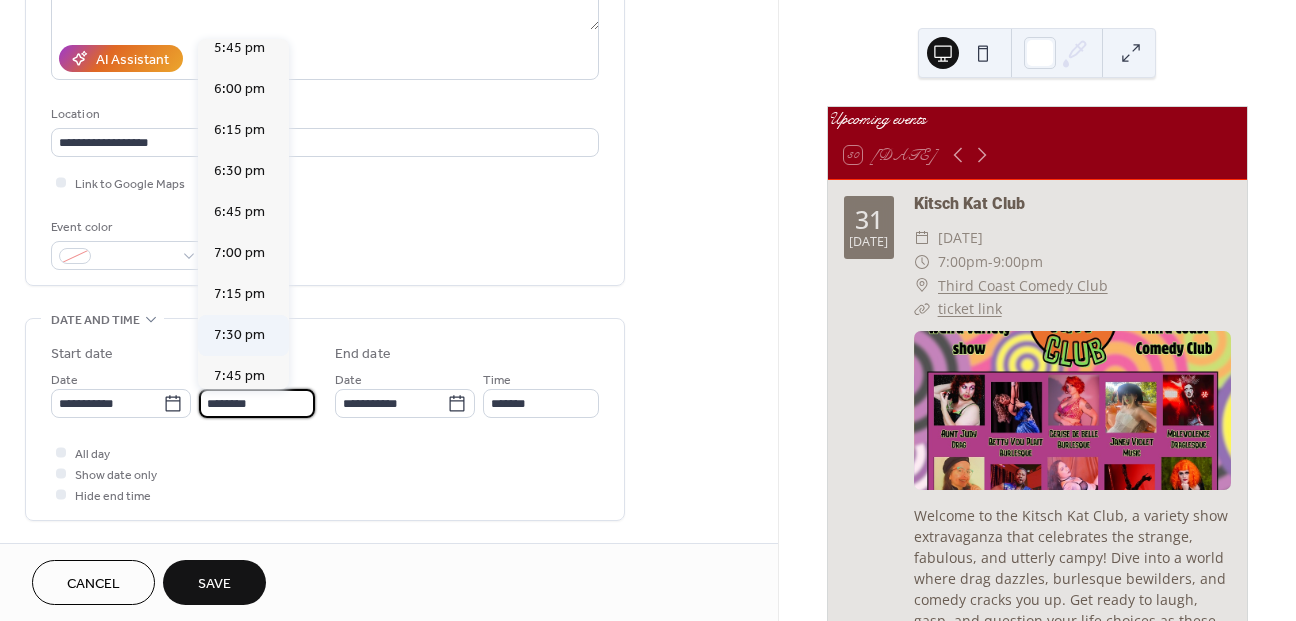type on "*******" 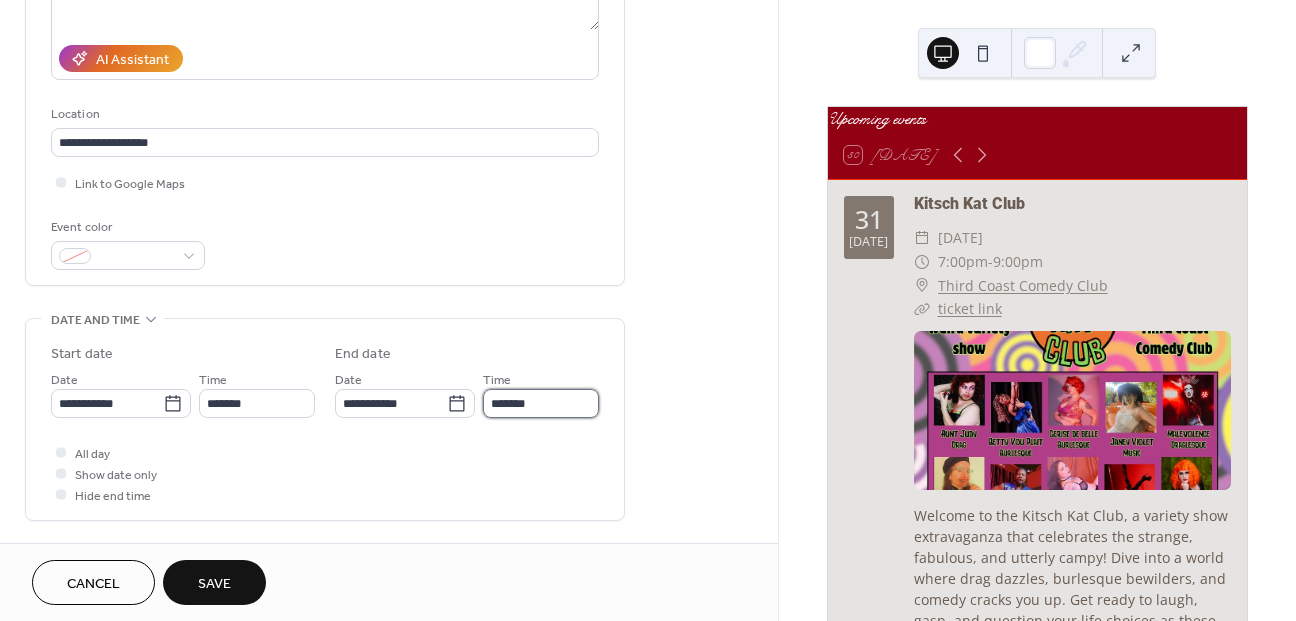 click on "*******" at bounding box center (541, 403) 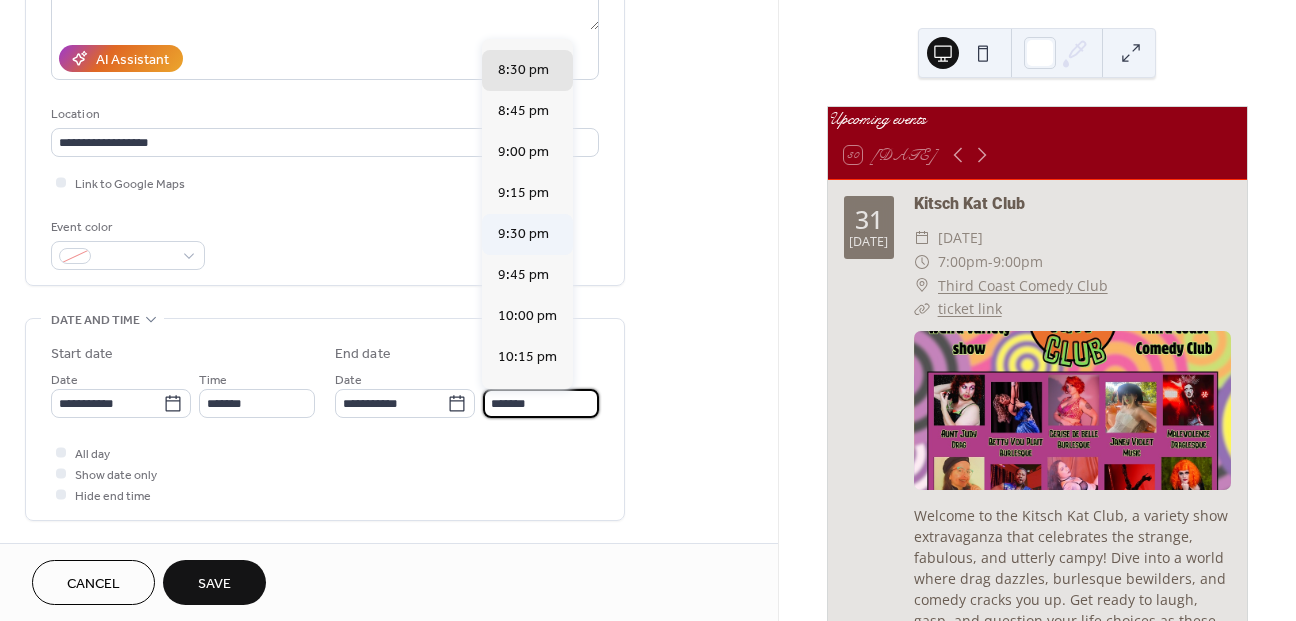 scroll, scrollTop: 110, scrollLeft: 0, axis: vertical 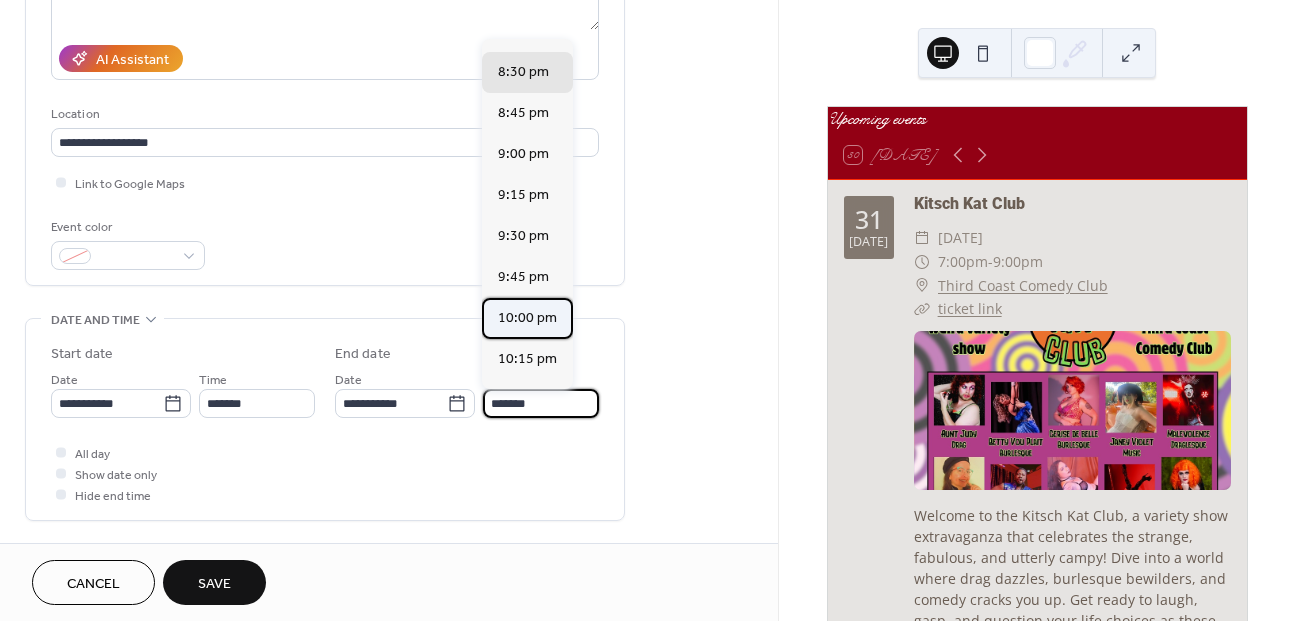 click on "10:00 pm" at bounding box center (527, 318) 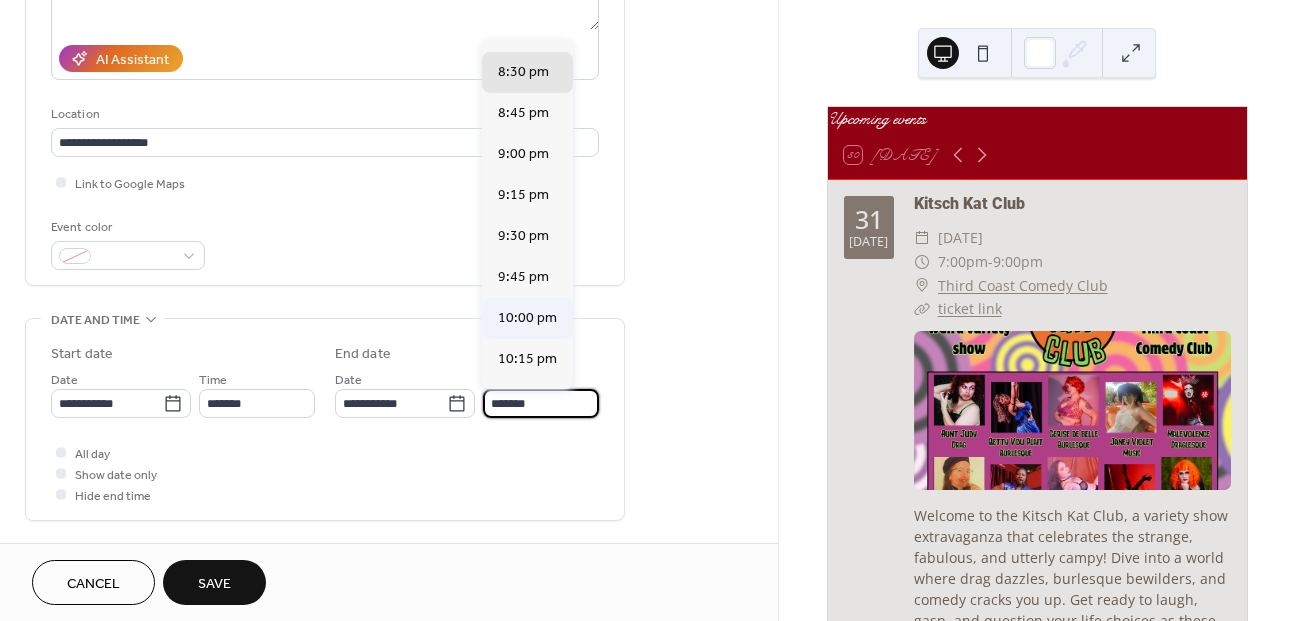 type on "********" 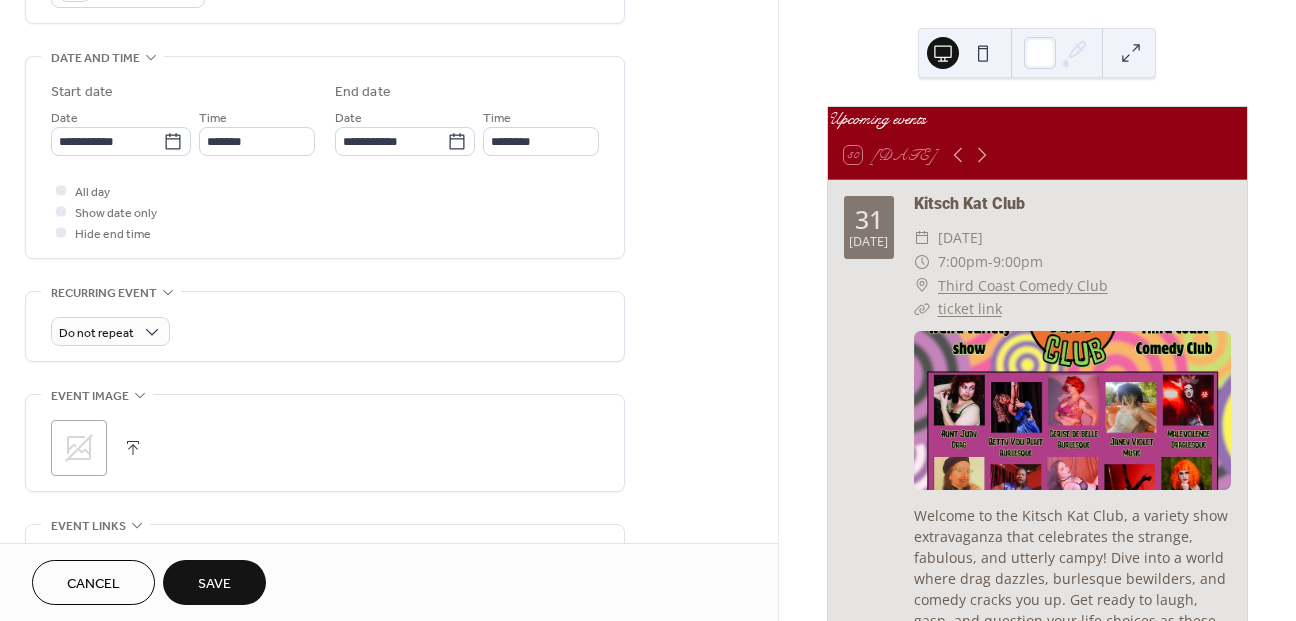 scroll, scrollTop: 669, scrollLeft: 0, axis: vertical 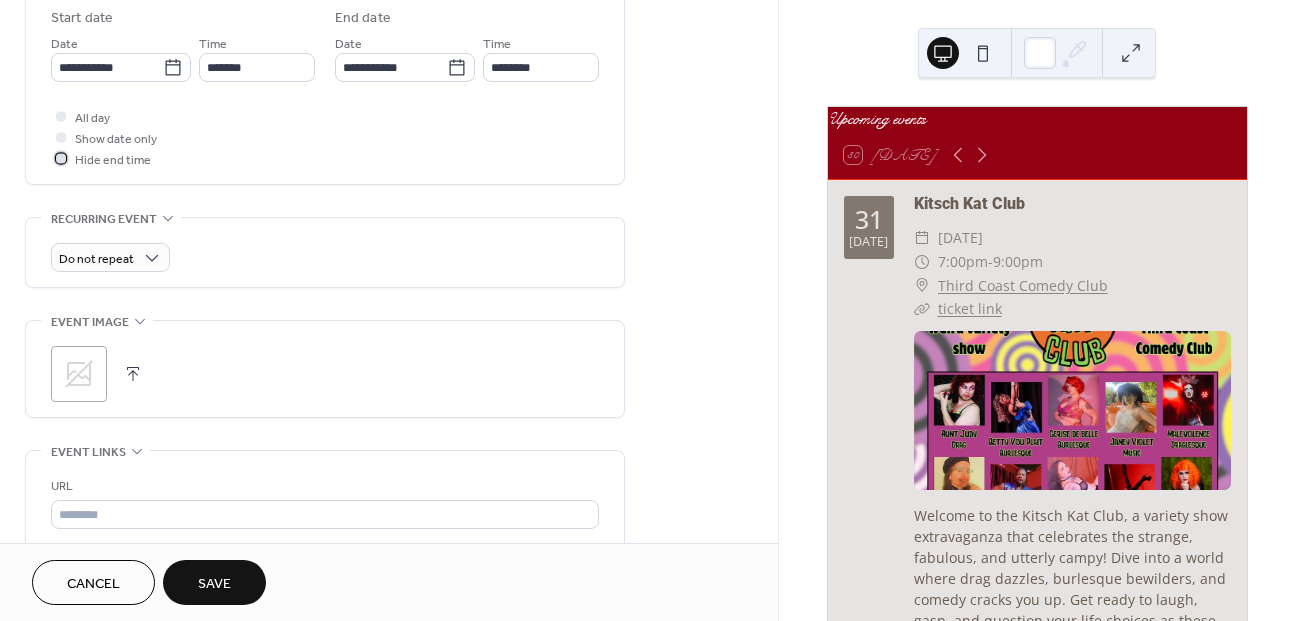 click on "Hide end time" at bounding box center (113, 160) 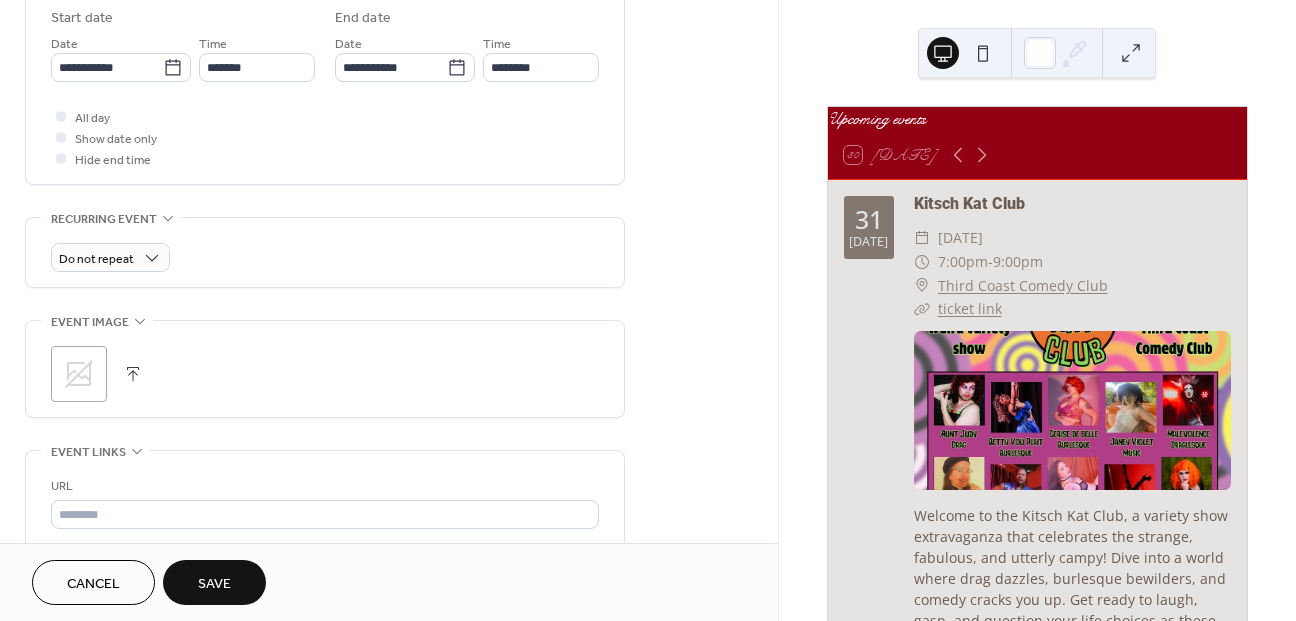 click 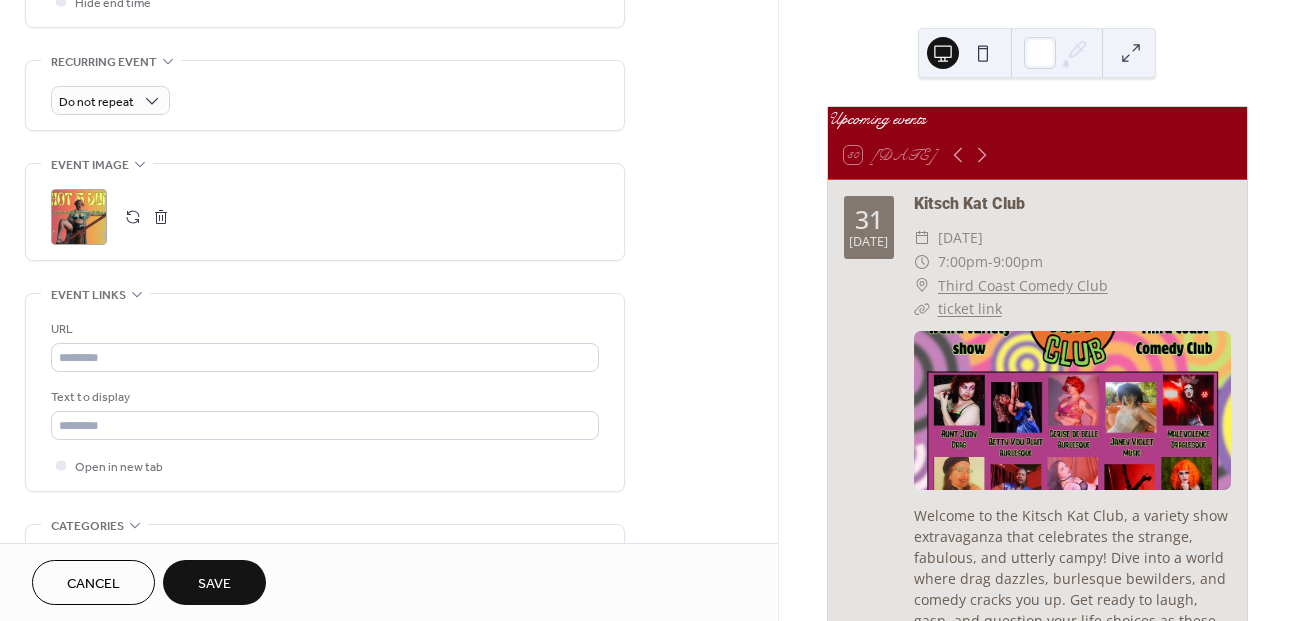 scroll, scrollTop: 821, scrollLeft: 0, axis: vertical 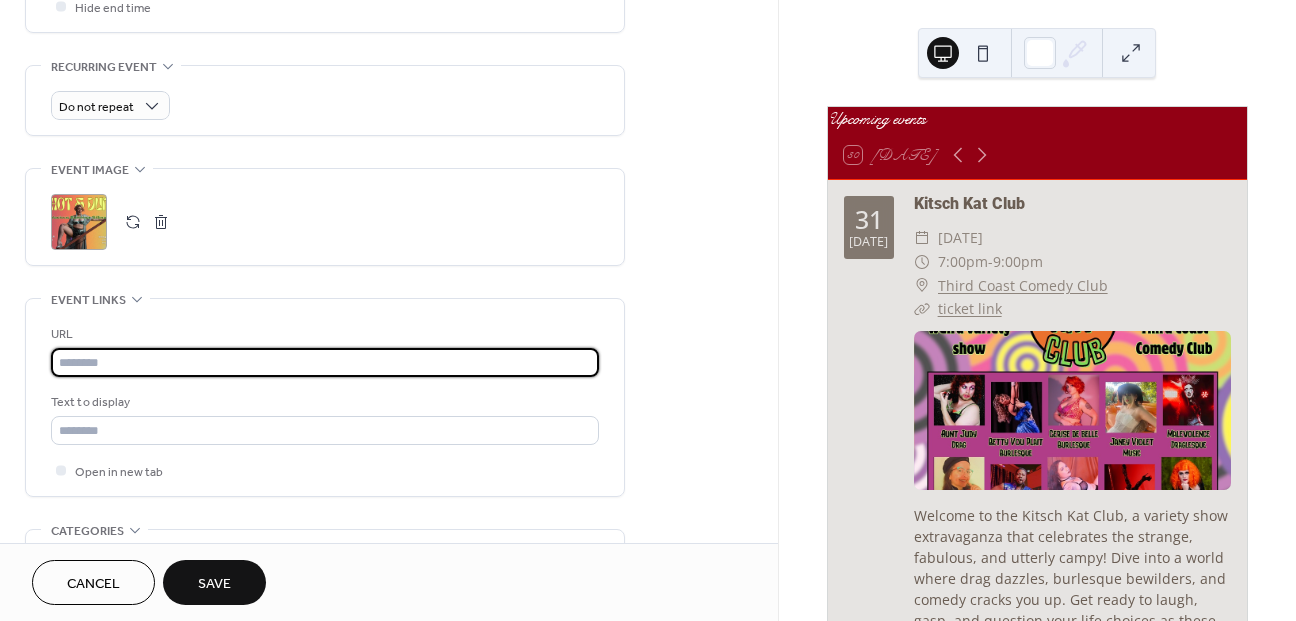 click at bounding box center (325, 362) 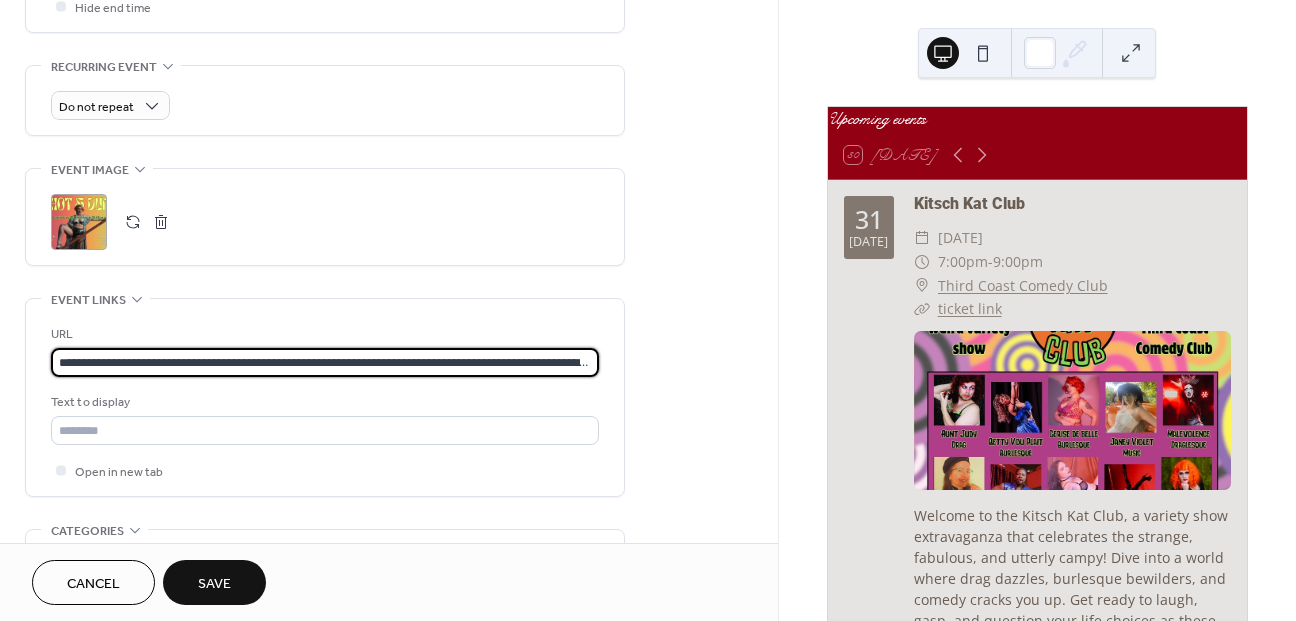 scroll, scrollTop: 0, scrollLeft: 818, axis: horizontal 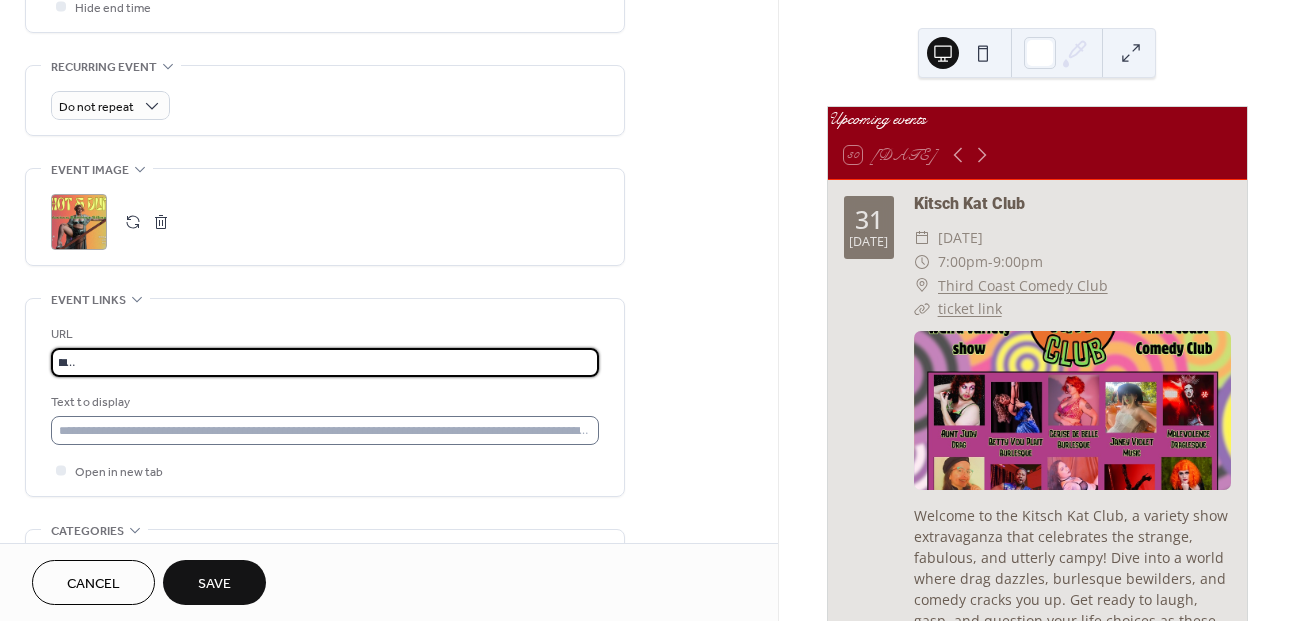 type on "**********" 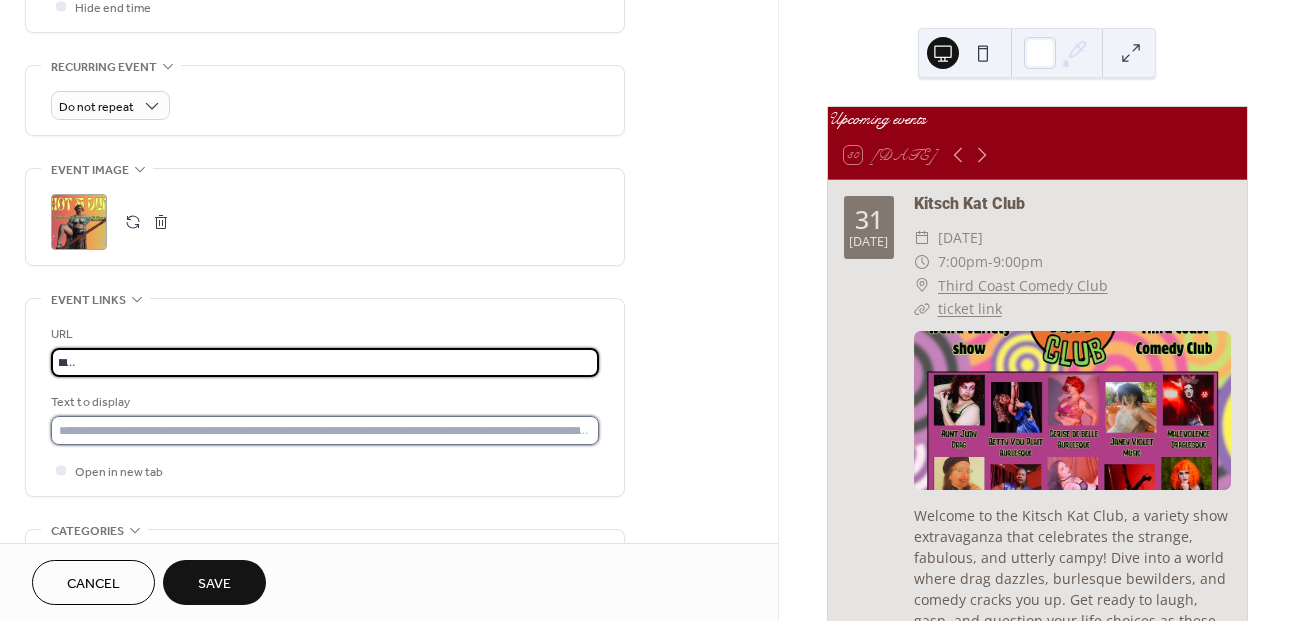 click at bounding box center [325, 430] 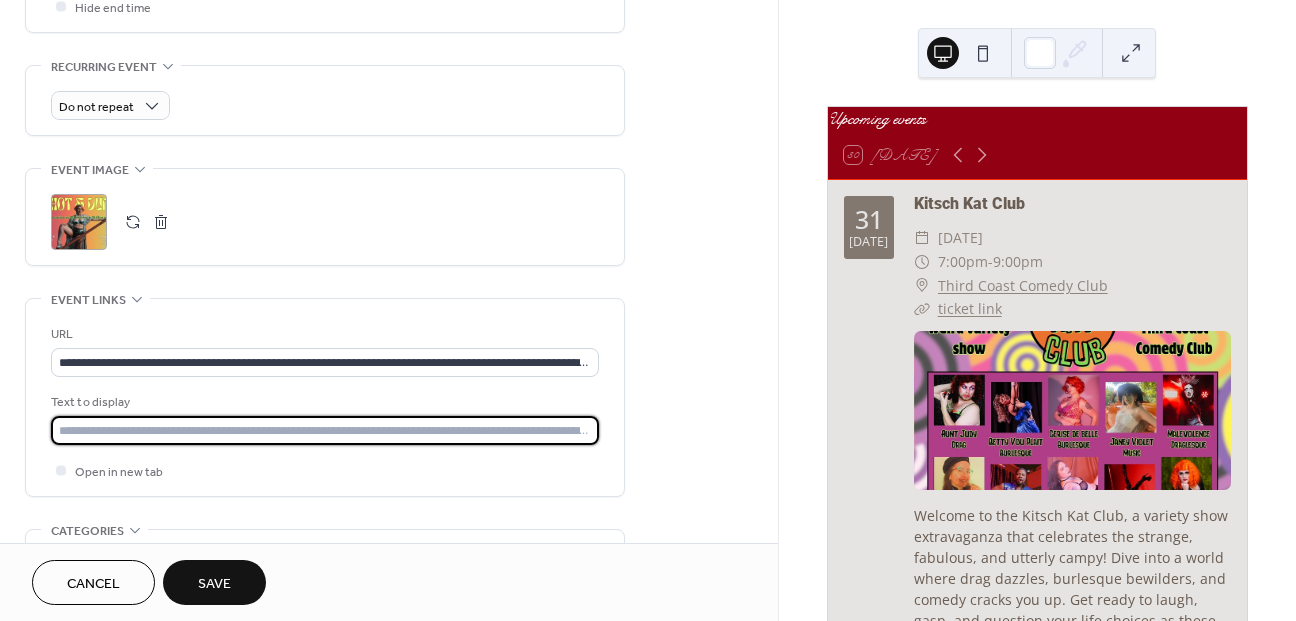 type on "**********" 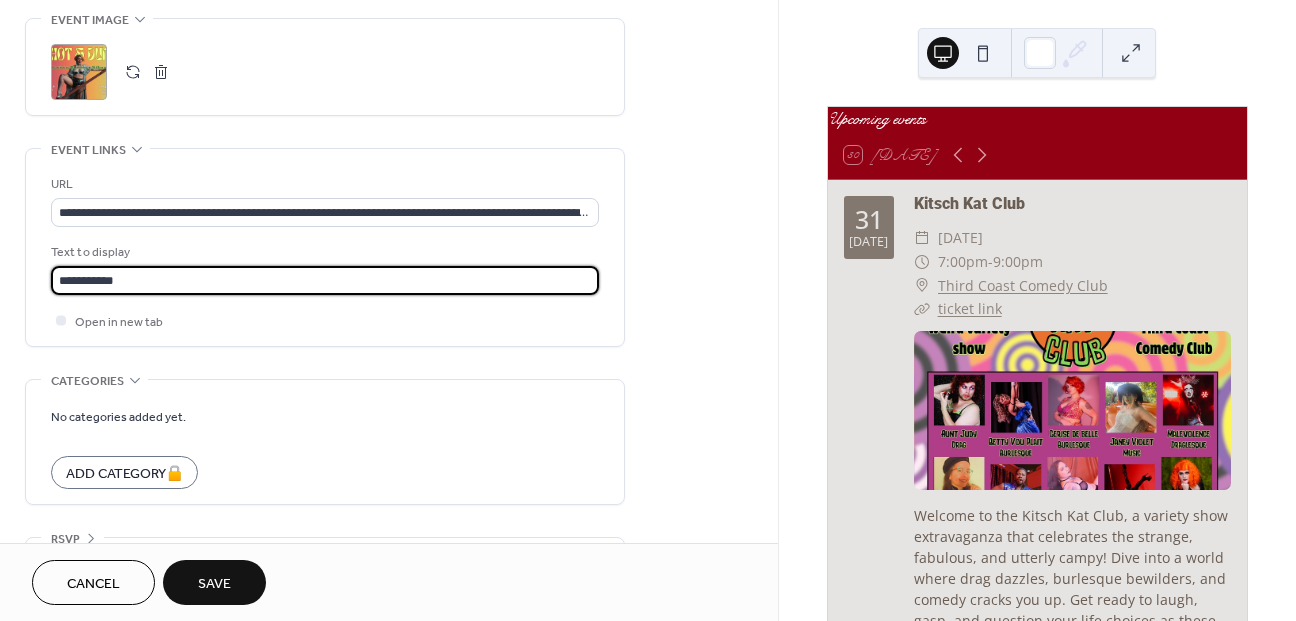 scroll, scrollTop: 1027, scrollLeft: 0, axis: vertical 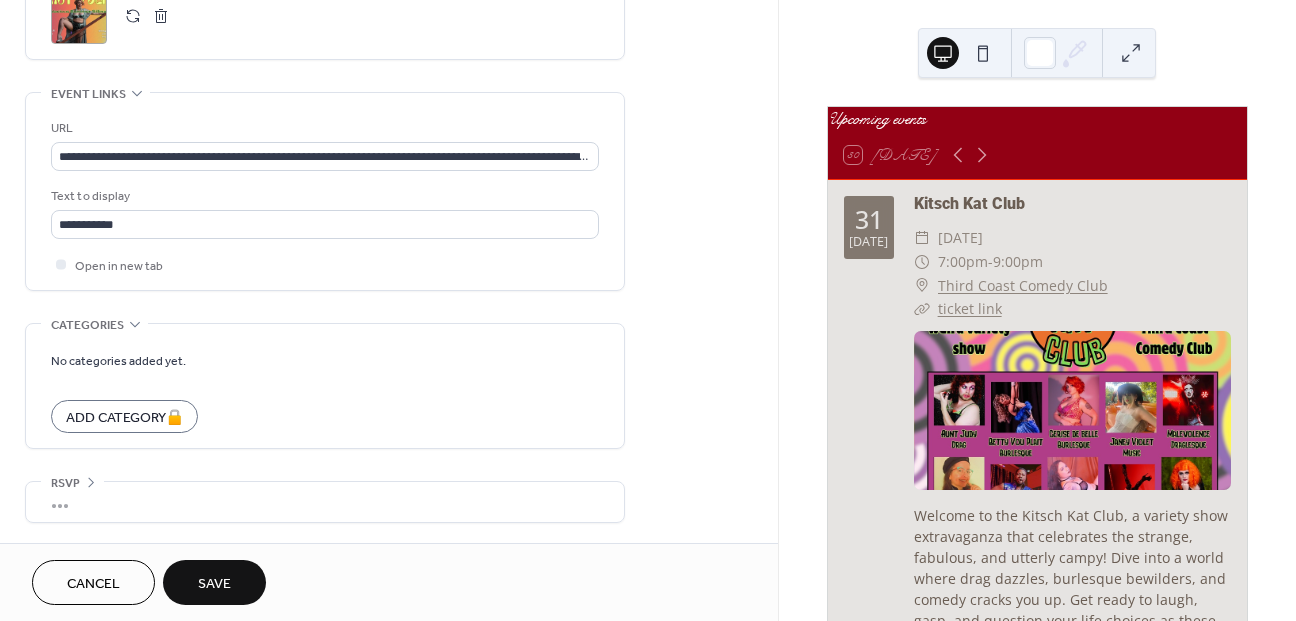 click on "Save" at bounding box center [214, 584] 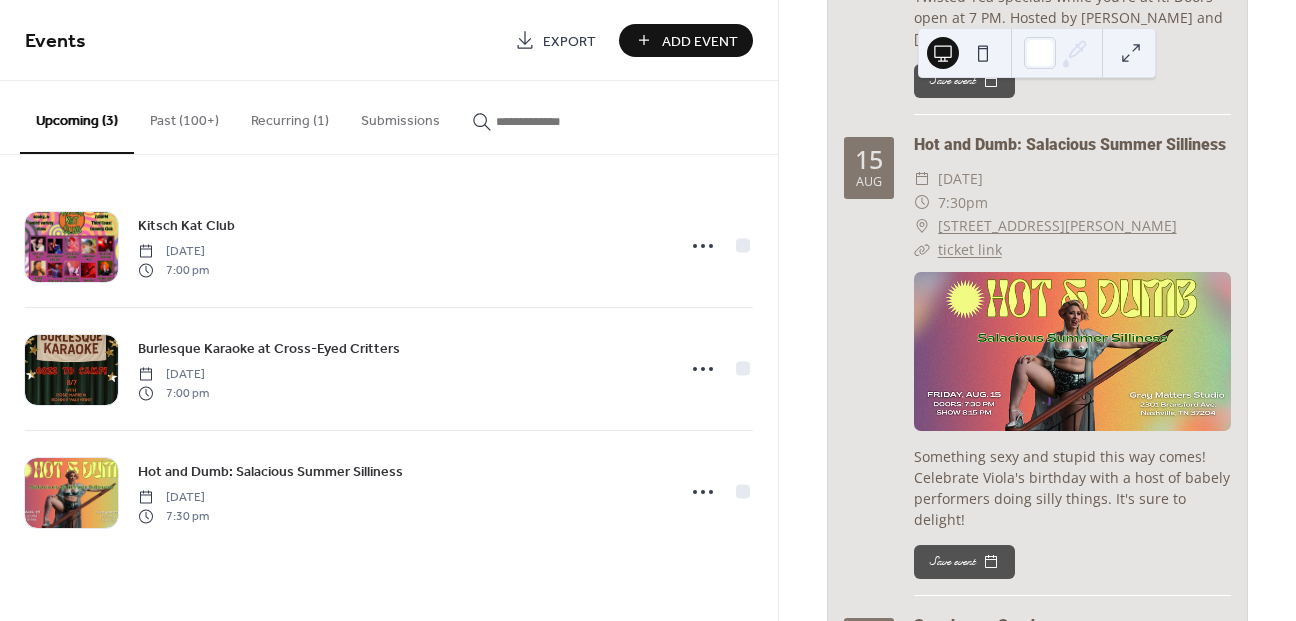 scroll, scrollTop: 1251, scrollLeft: 0, axis: vertical 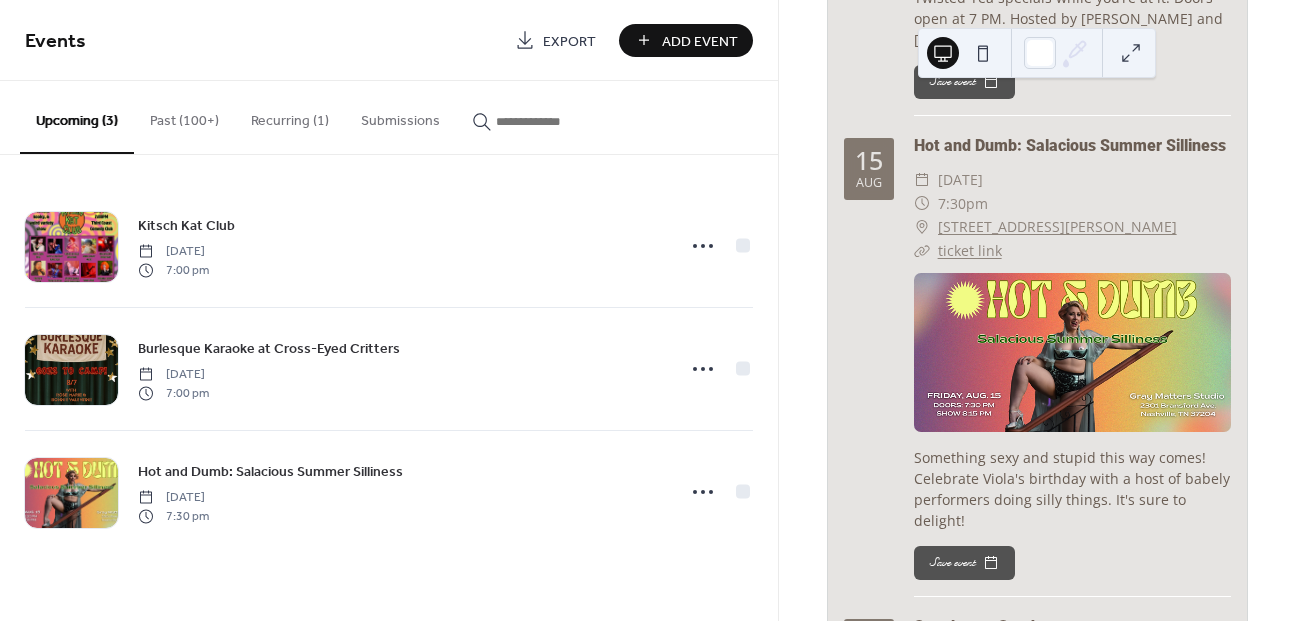 click on "Add Event" at bounding box center (700, 41) 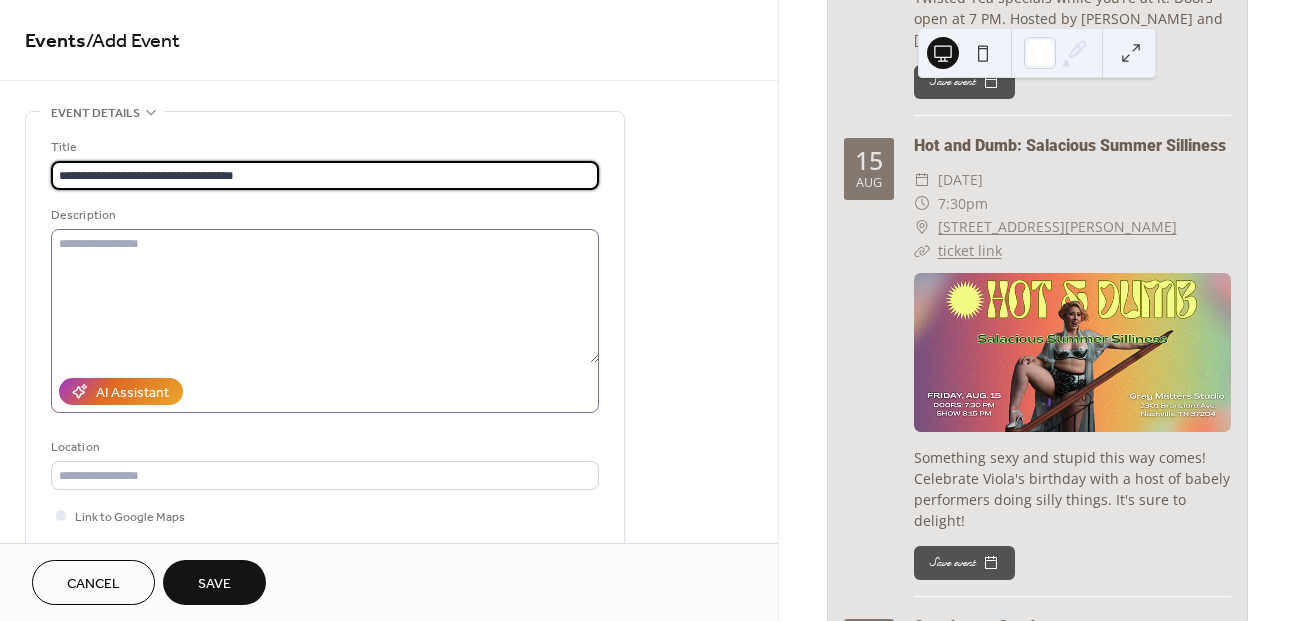 type on "**********" 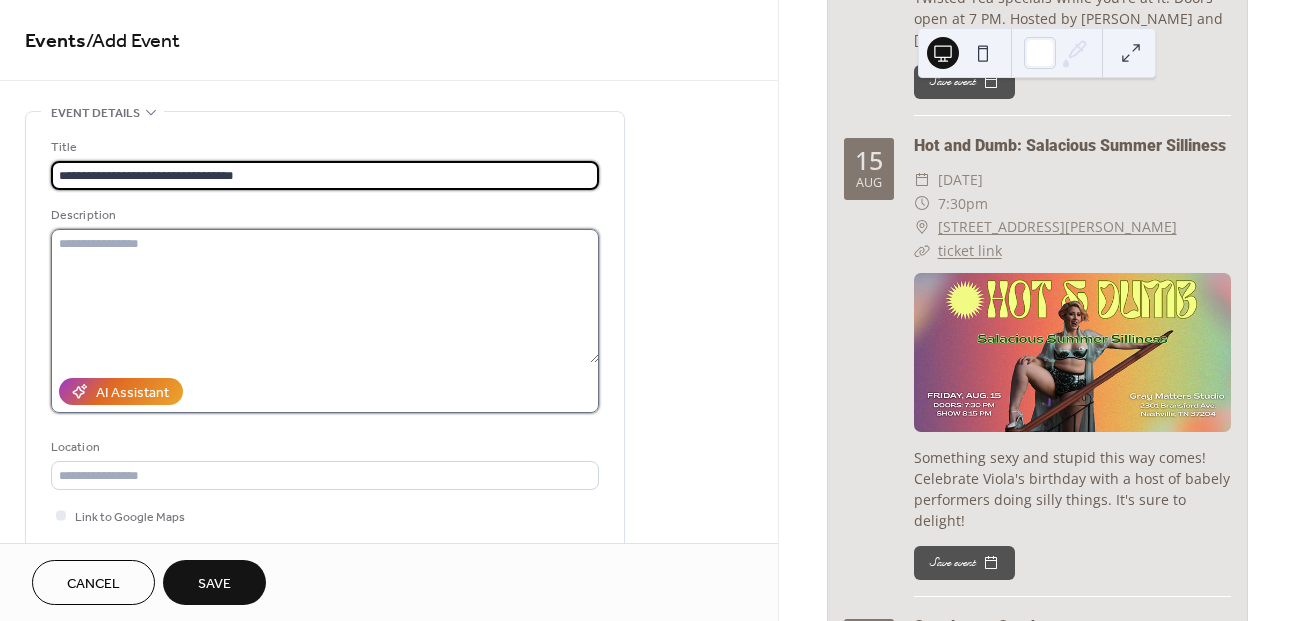 click at bounding box center (325, 296) 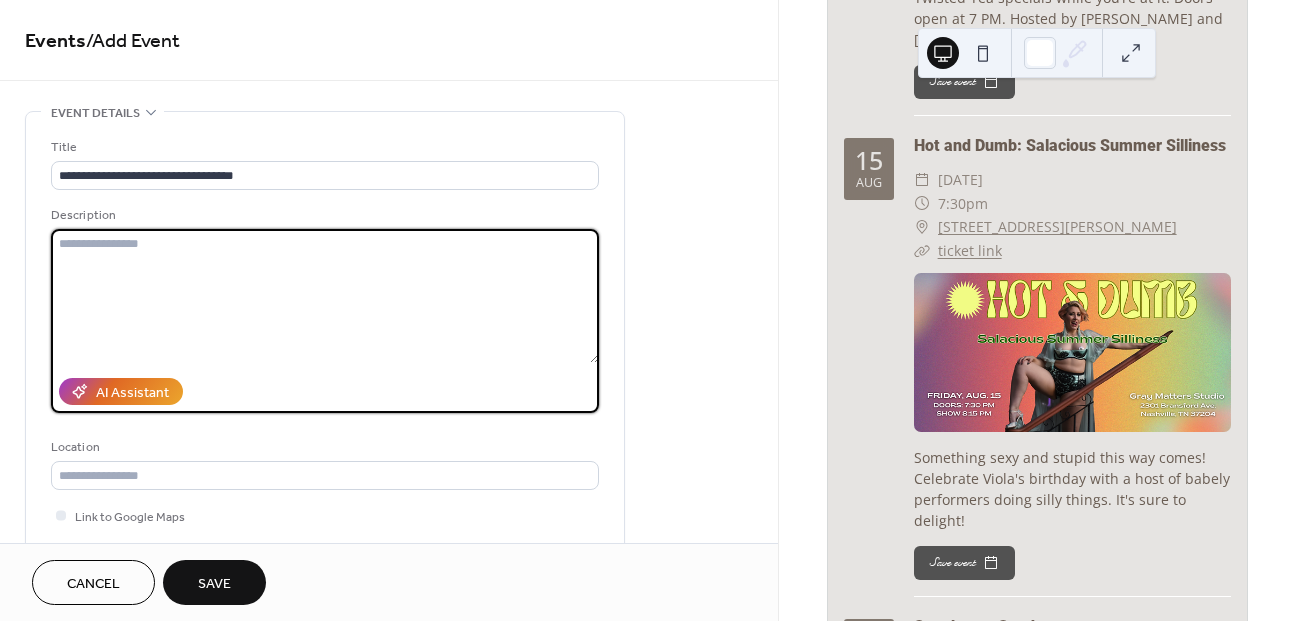 paste on "**********" 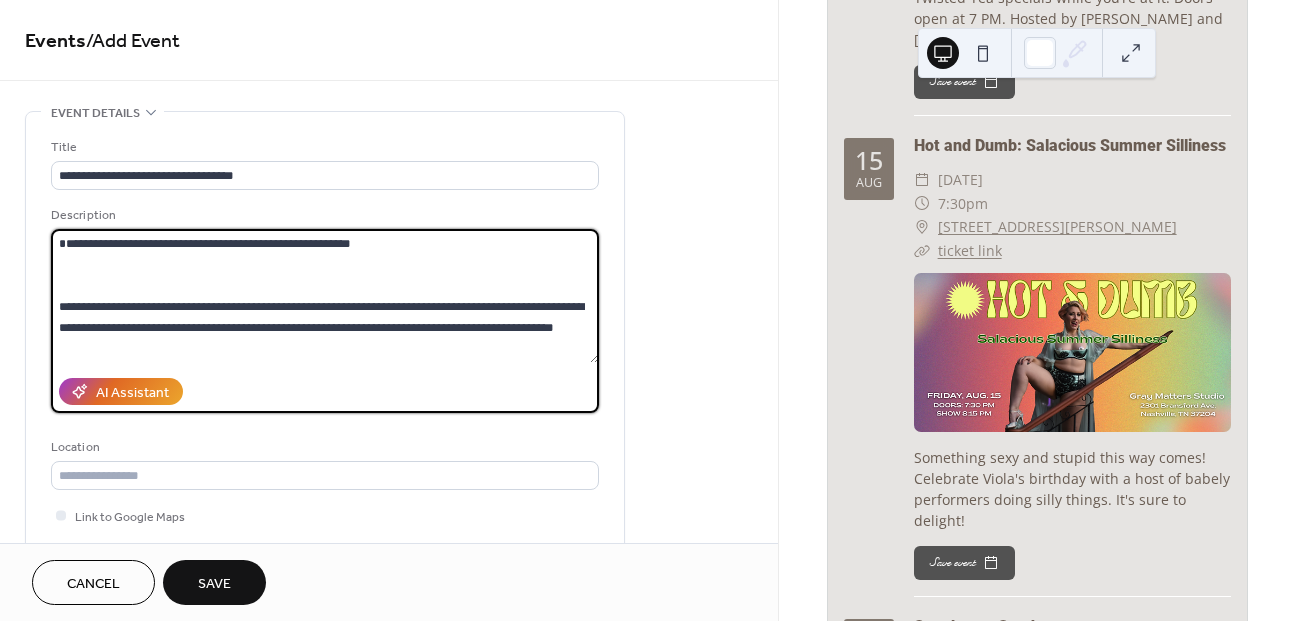 scroll, scrollTop: 60, scrollLeft: 0, axis: vertical 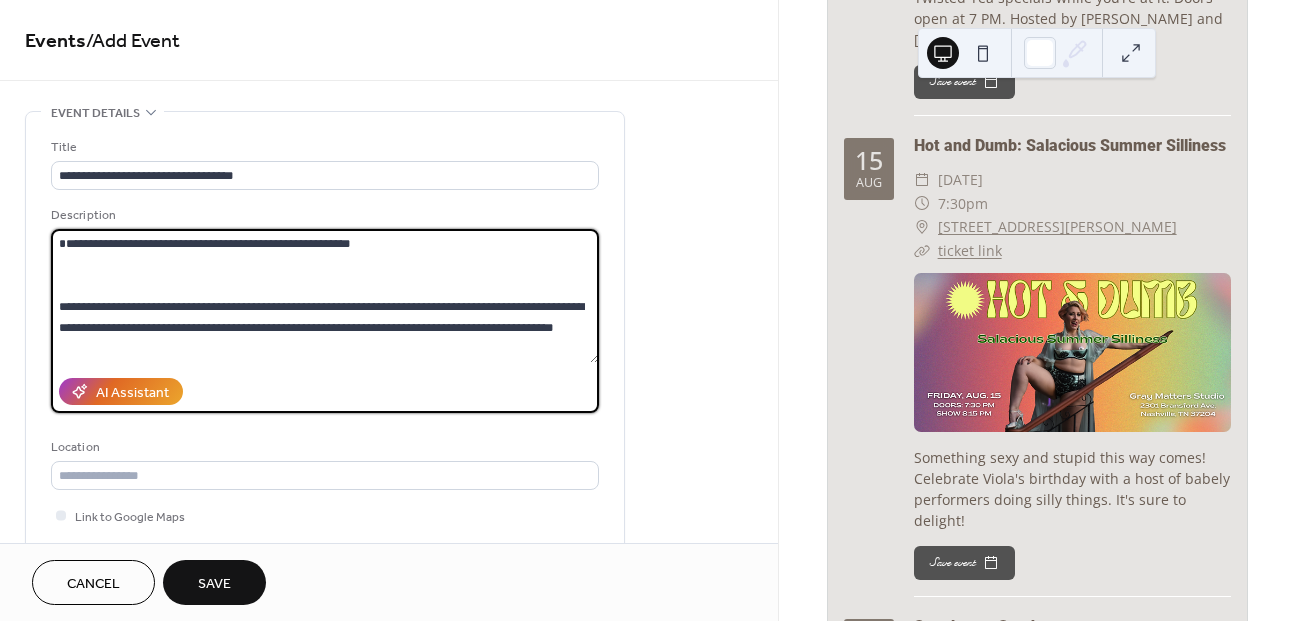 paste on "**********" 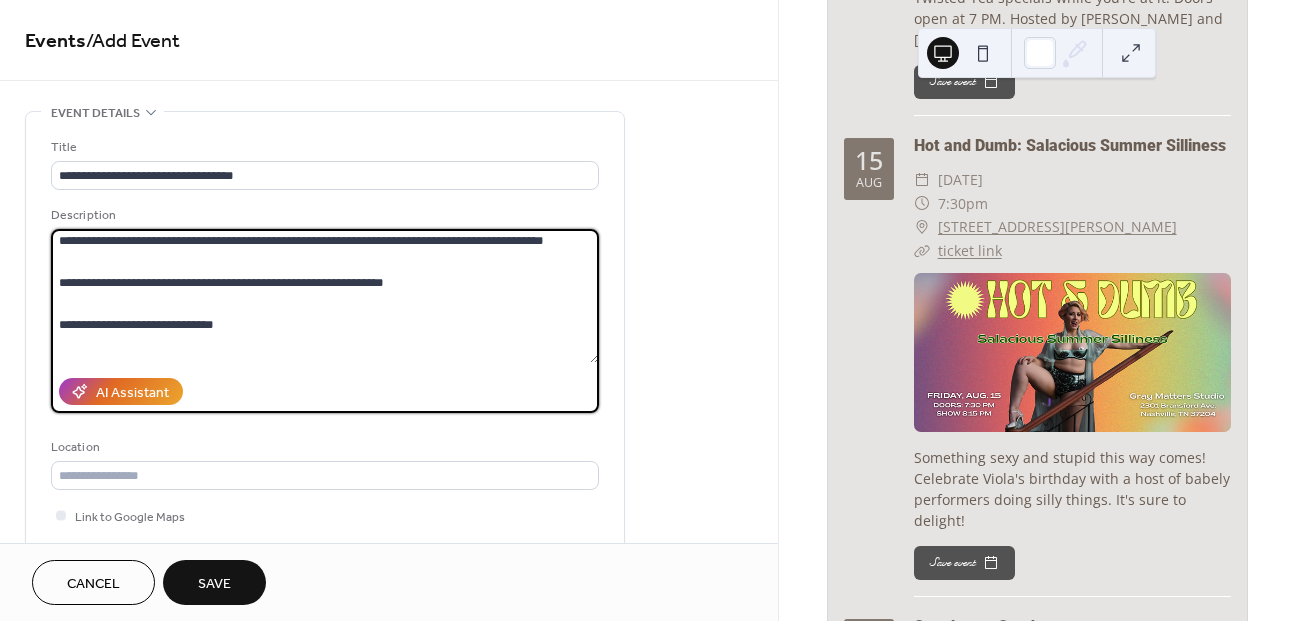 scroll, scrollTop: 86, scrollLeft: 0, axis: vertical 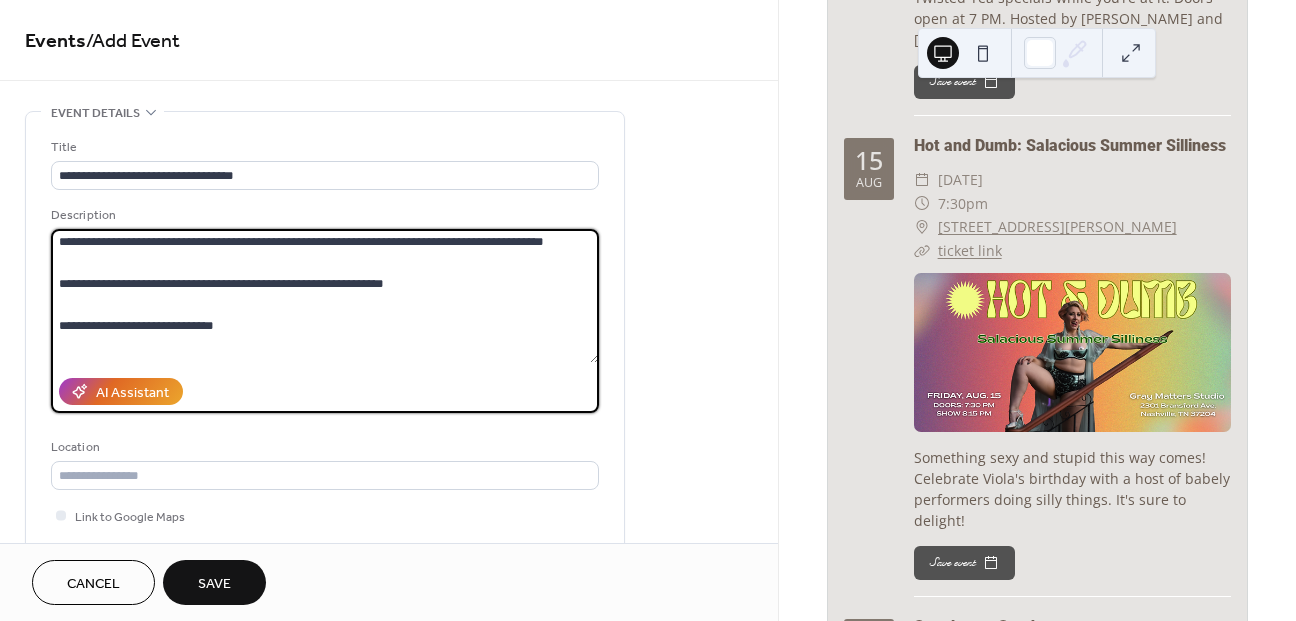 click on "**********" at bounding box center [325, 296] 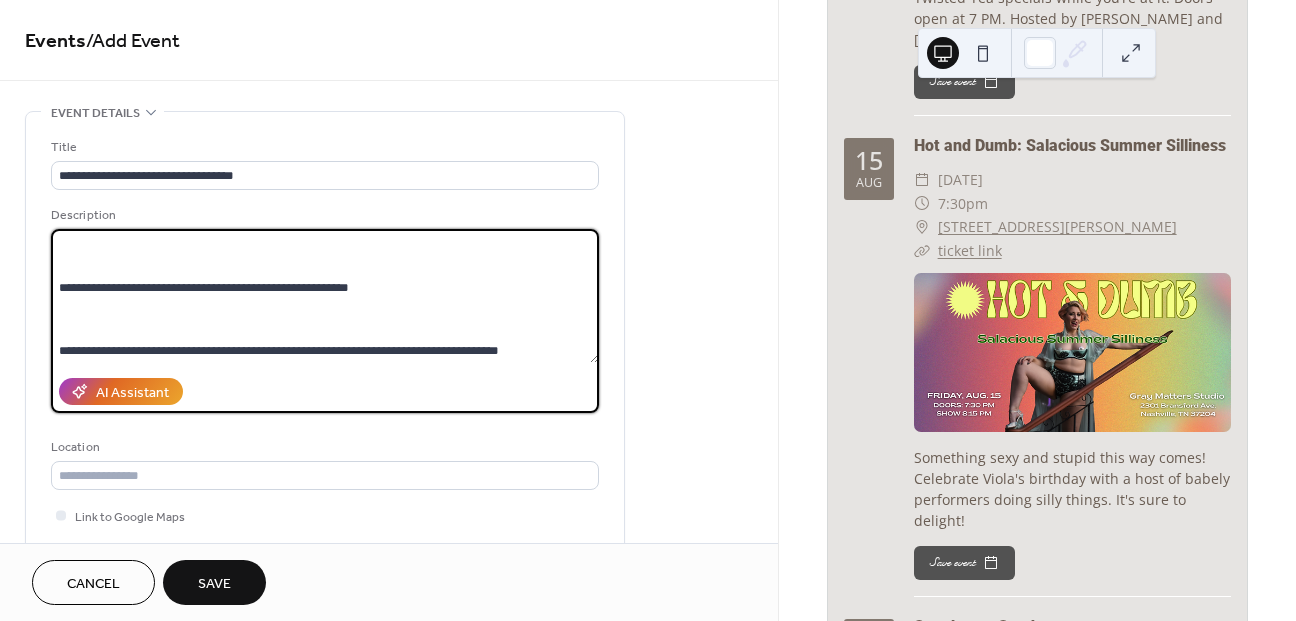 scroll, scrollTop: 249, scrollLeft: 0, axis: vertical 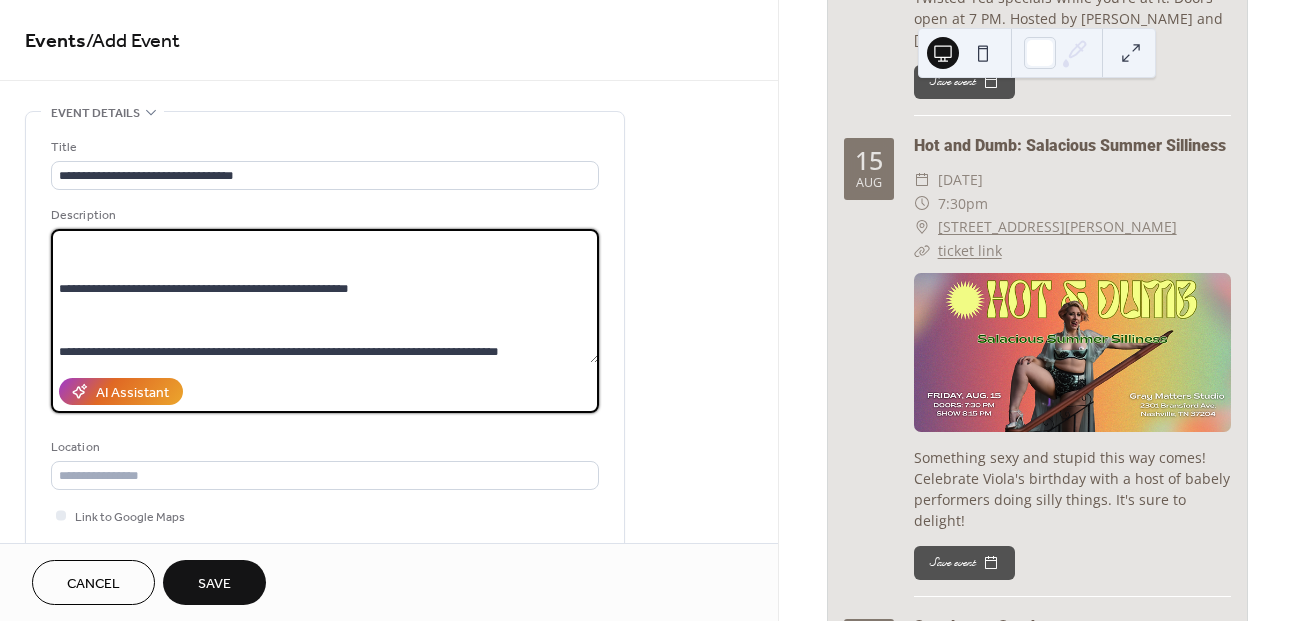 click on "**********" at bounding box center (325, 296) 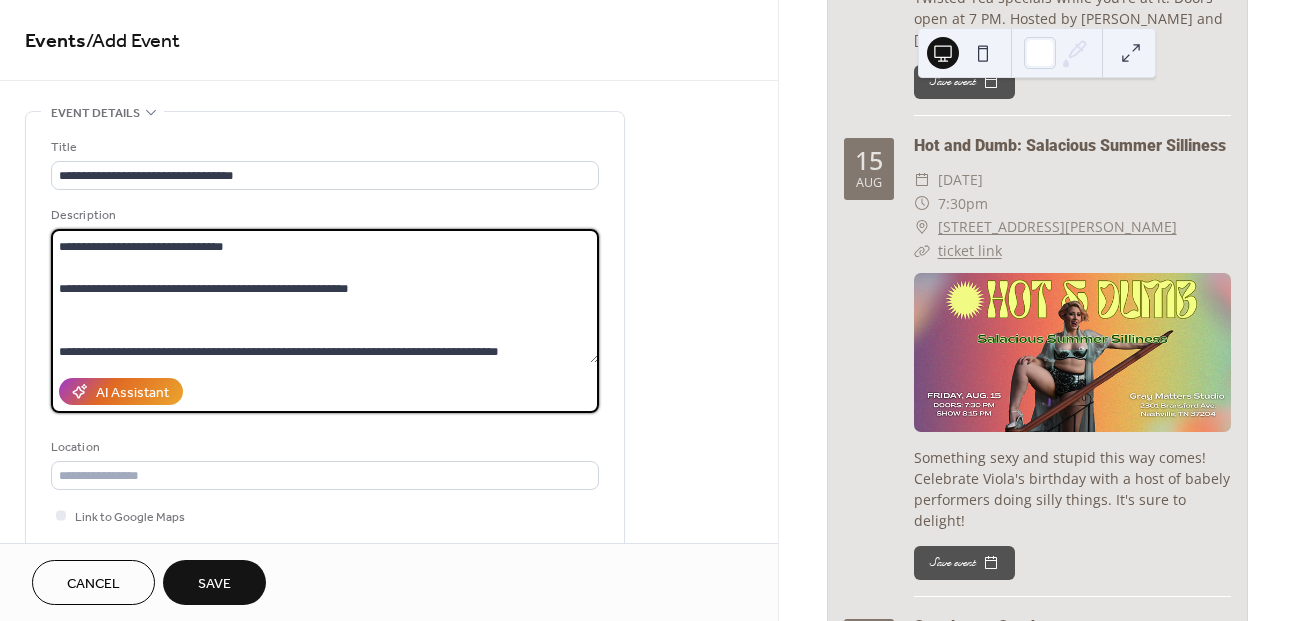 scroll, scrollTop: 163, scrollLeft: 0, axis: vertical 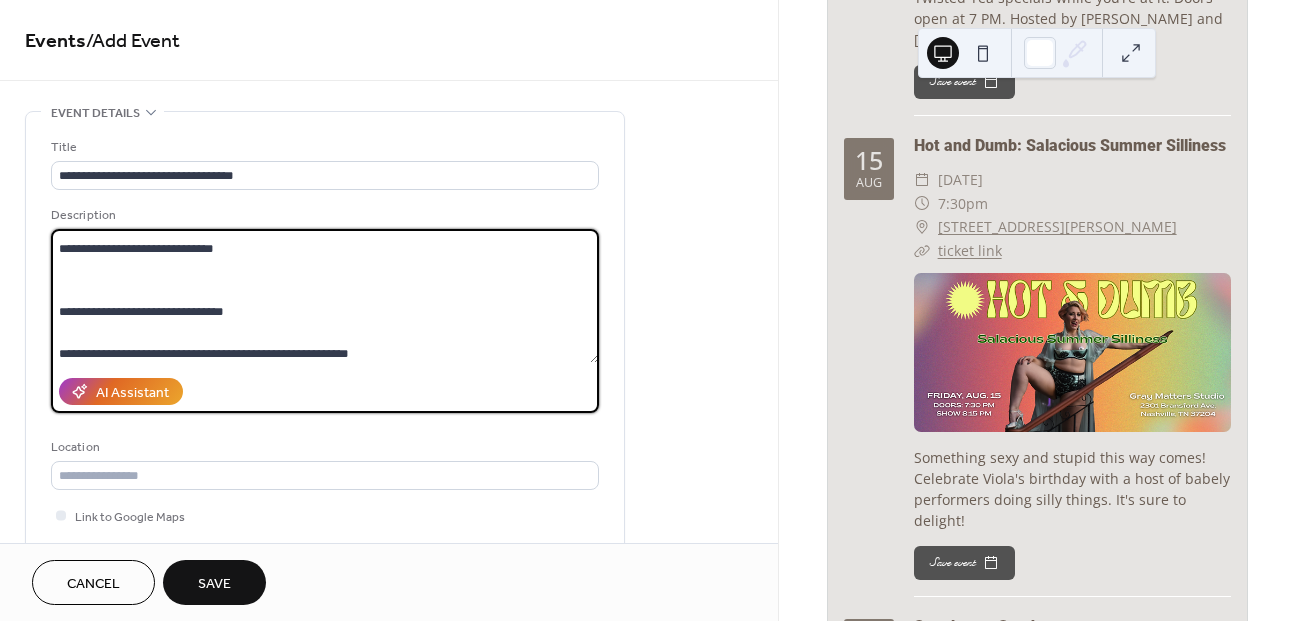 click on "**********" at bounding box center [325, 296] 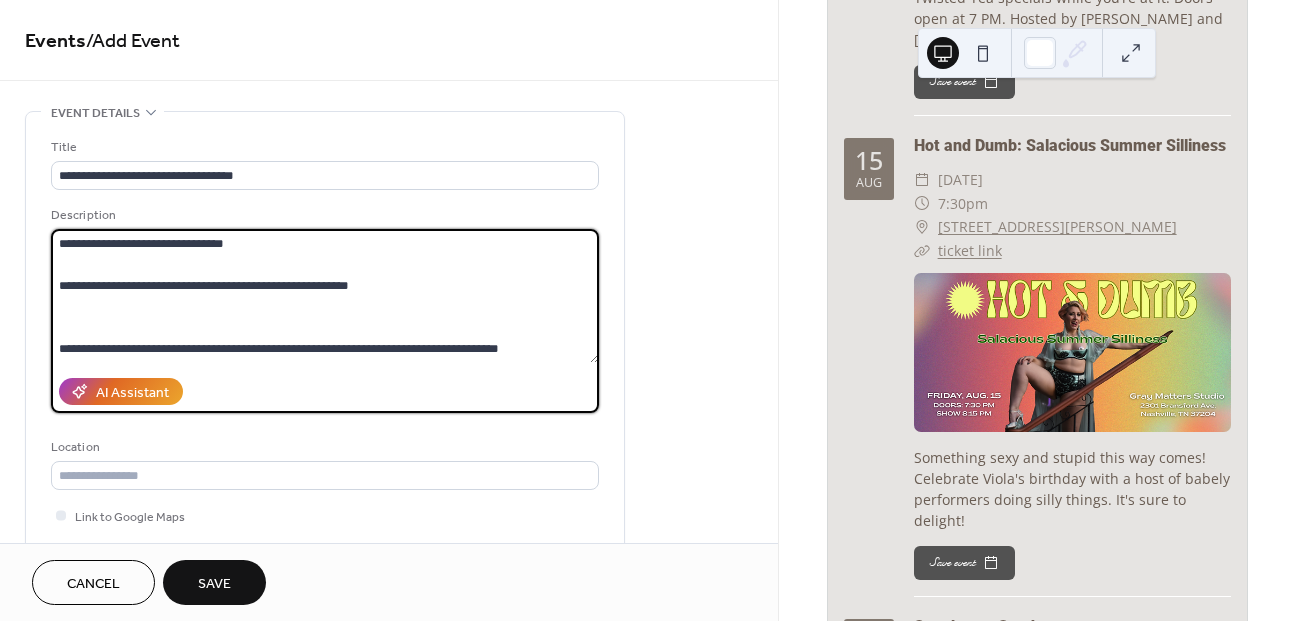 scroll, scrollTop: 251, scrollLeft: 0, axis: vertical 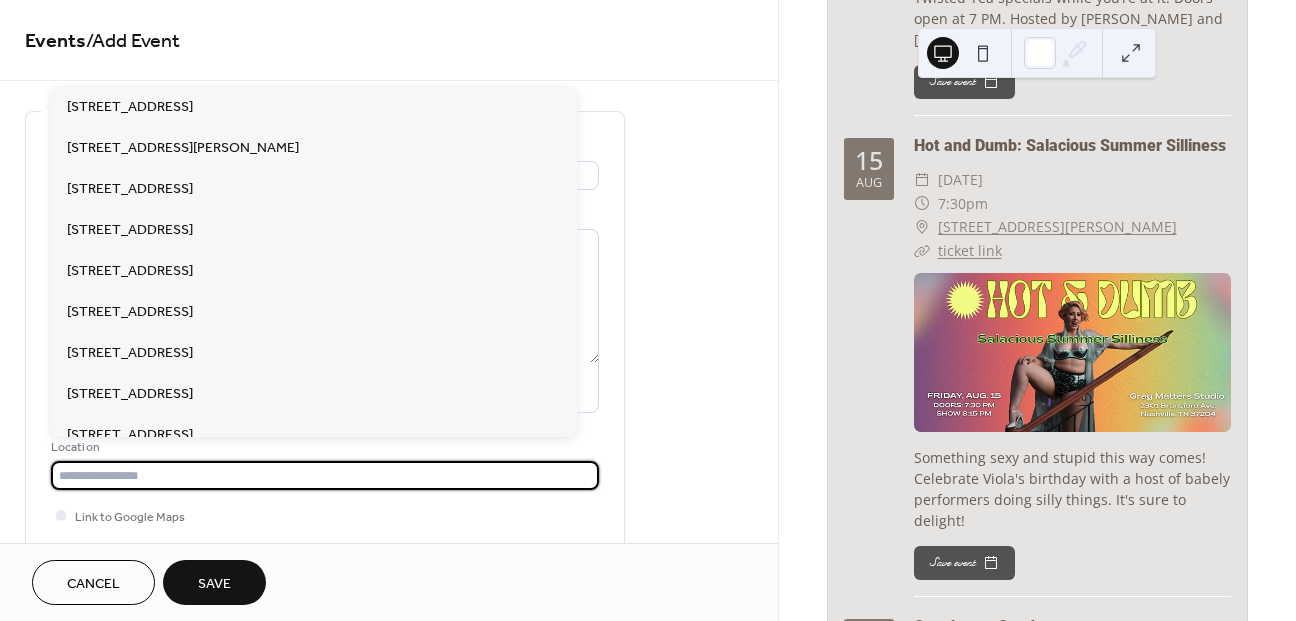 click at bounding box center [325, 475] 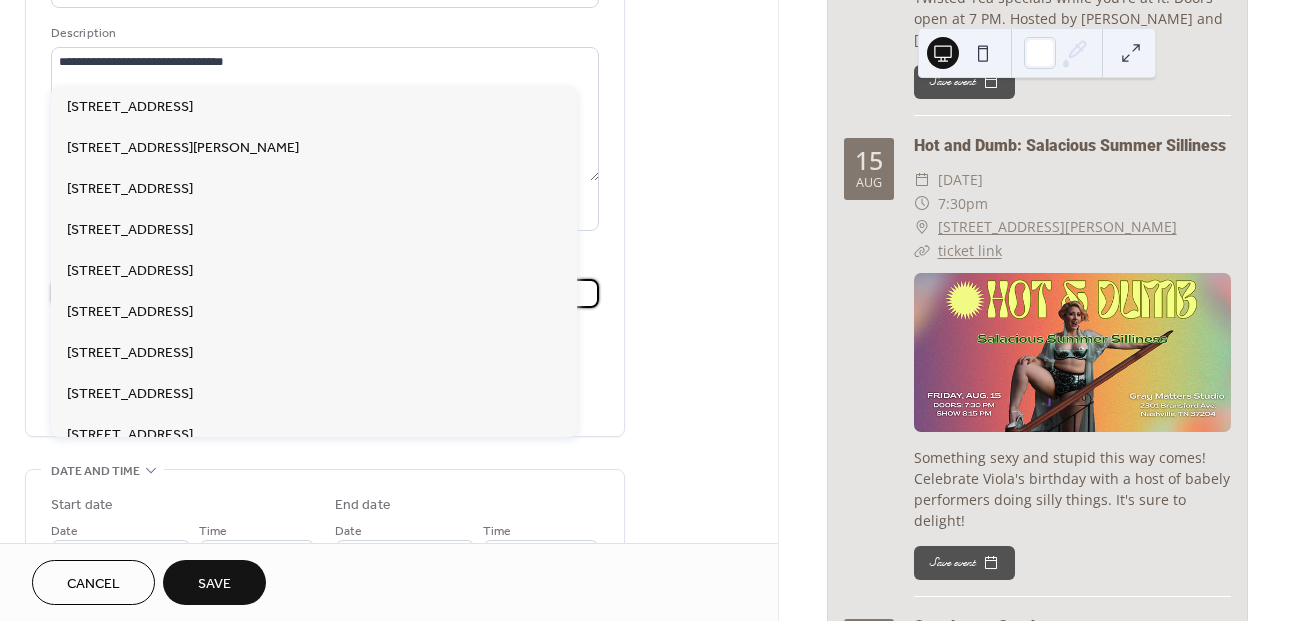 scroll, scrollTop: 179, scrollLeft: 0, axis: vertical 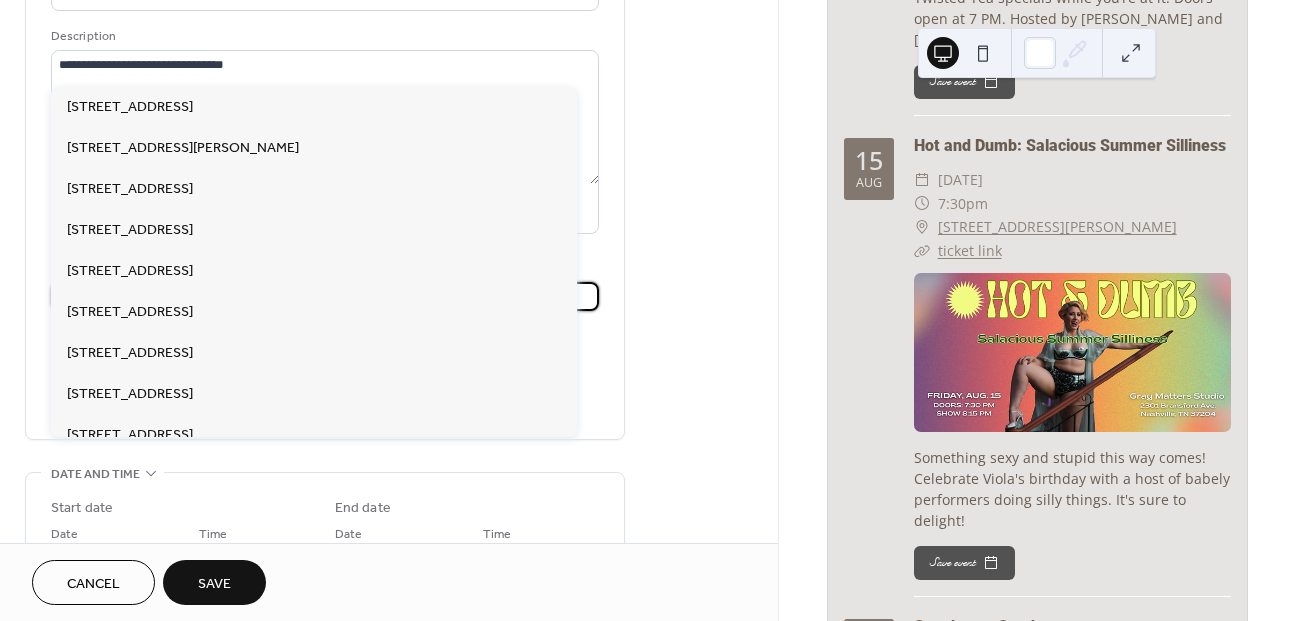 click on "**********" at bounding box center [325, 651] 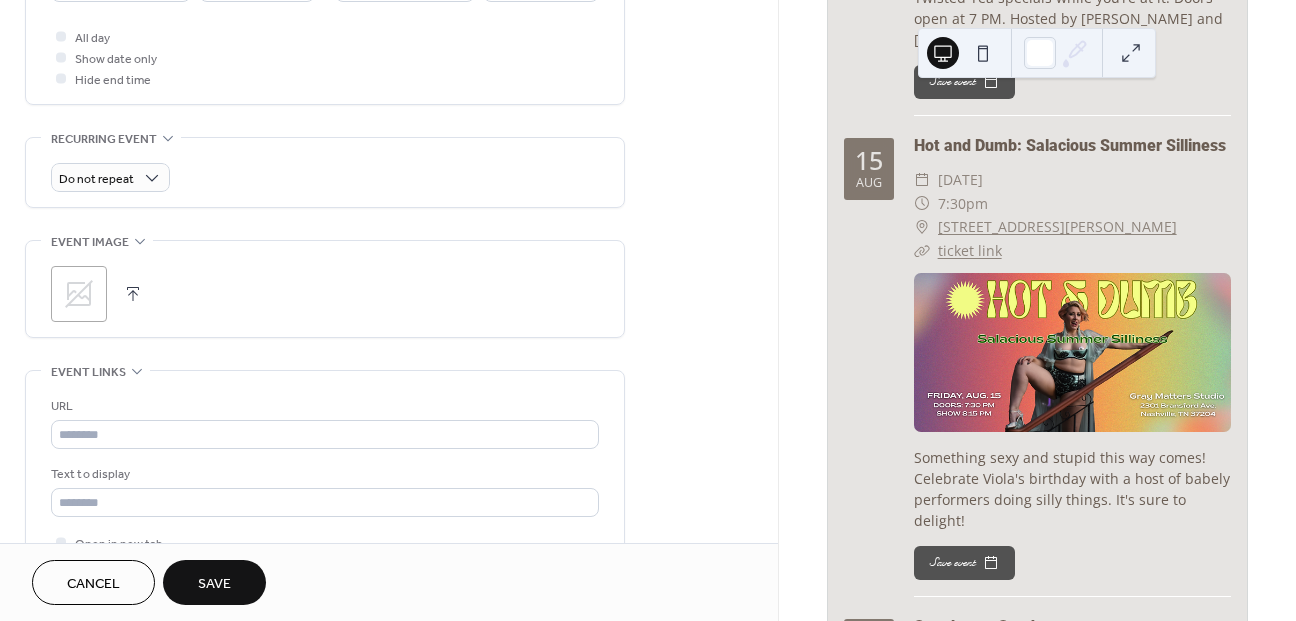 scroll, scrollTop: 749, scrollLeft: 0, axis: vertical 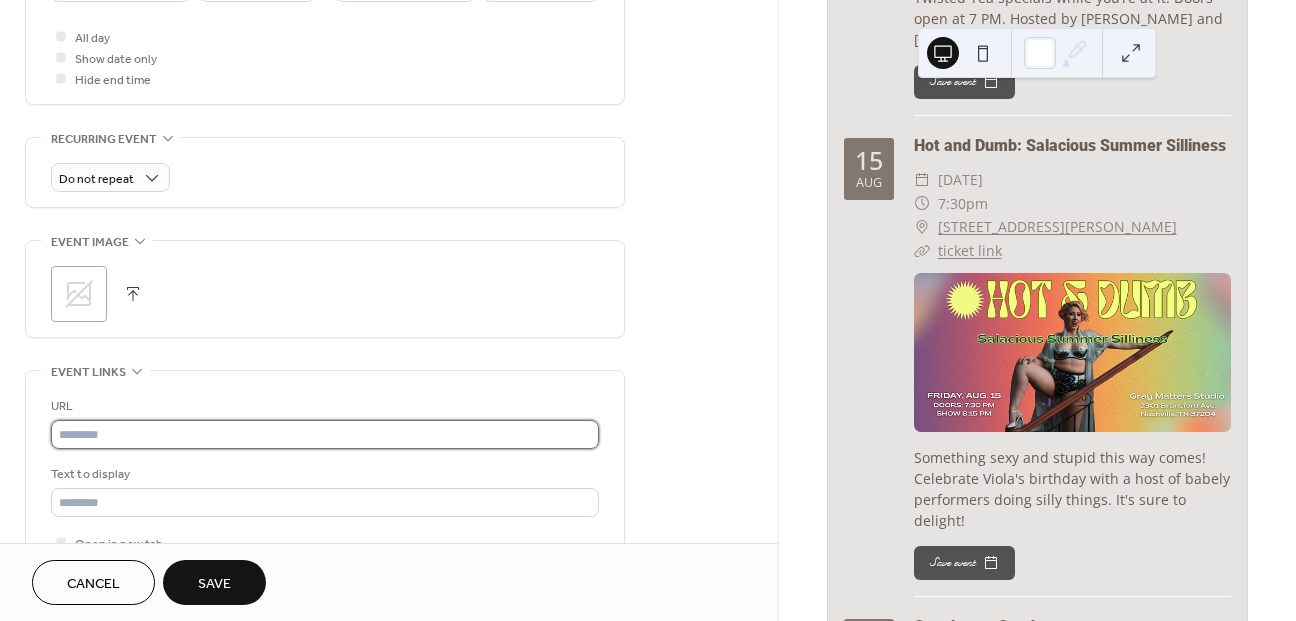 click at bounding box center (325, 434) 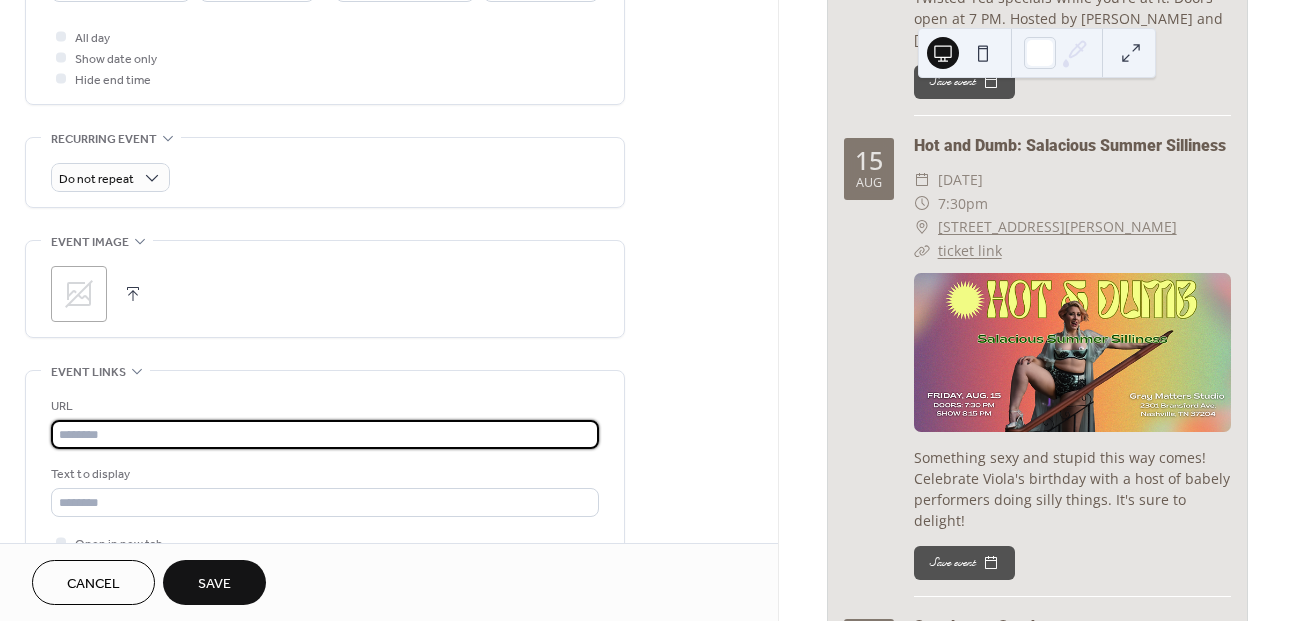 paste on "**********" 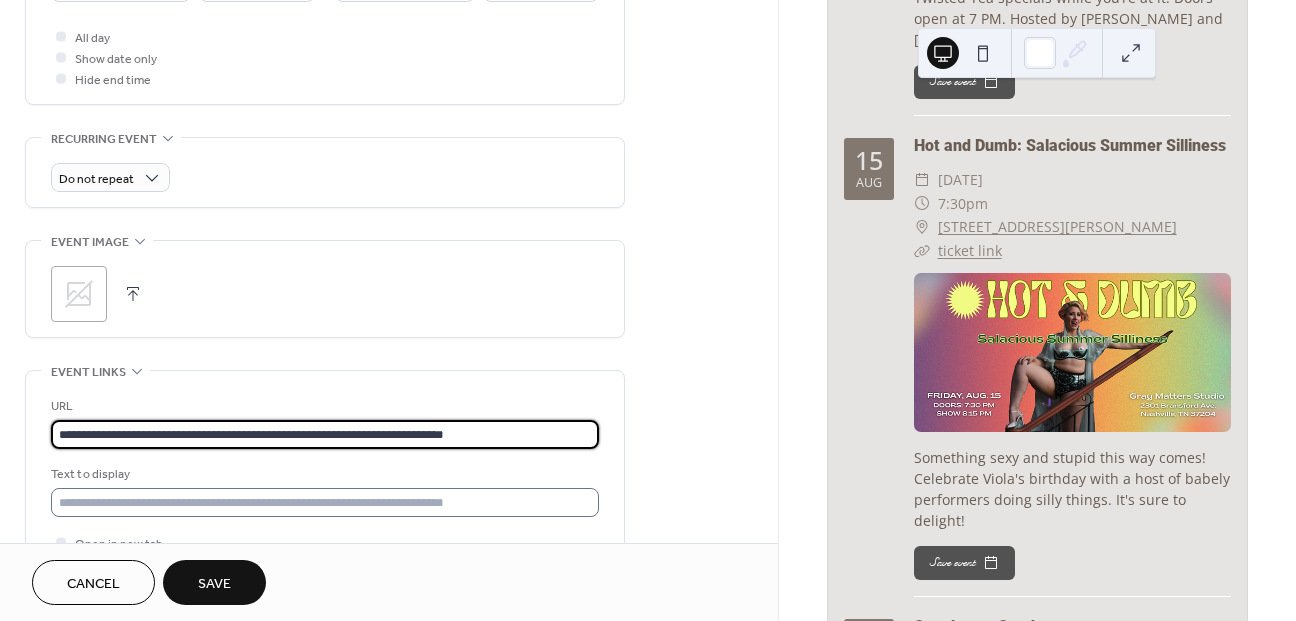 type on "**********" 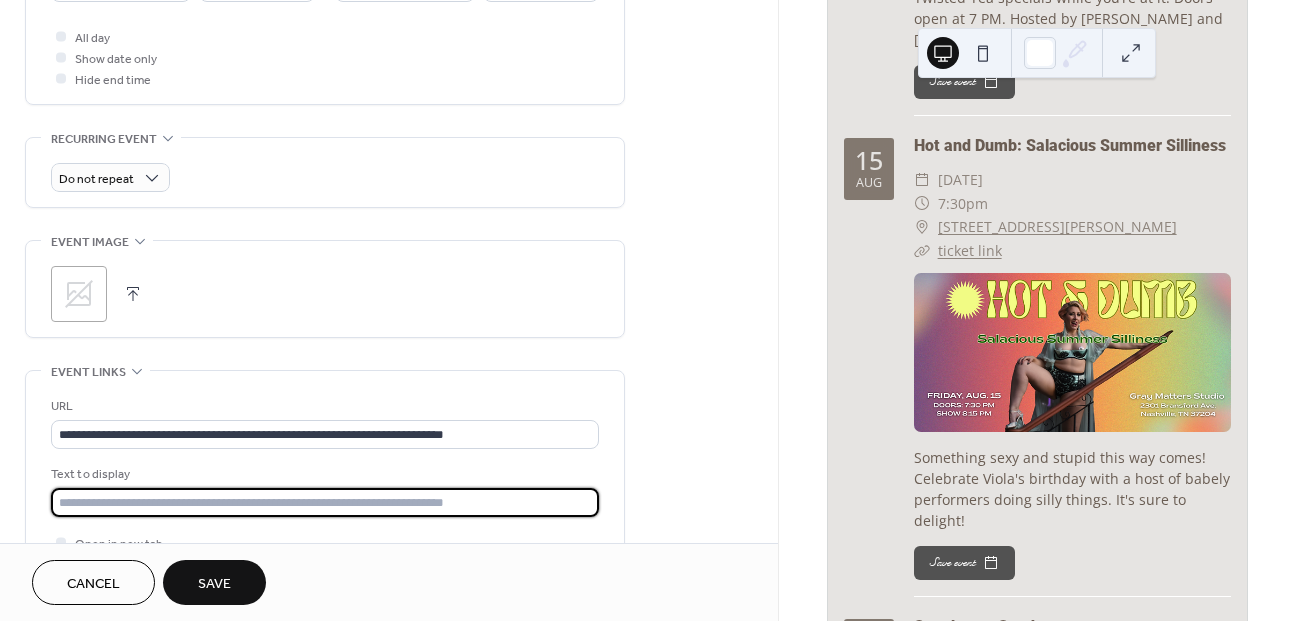 click at bounding box center (325, 502) 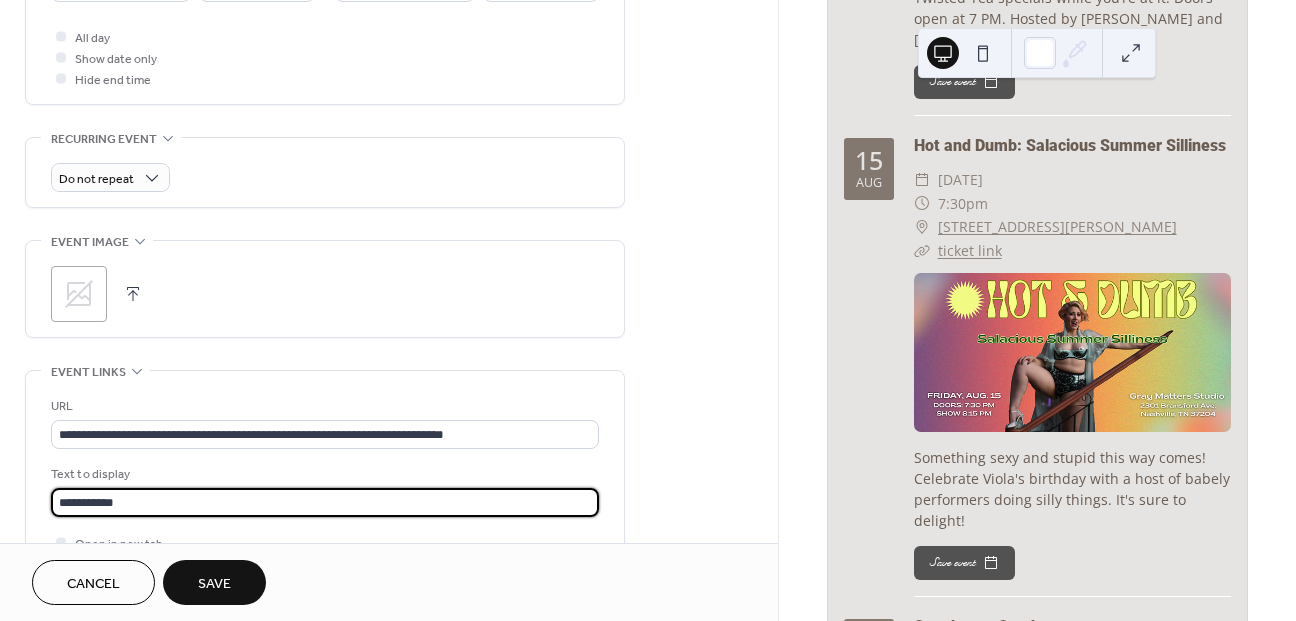 click at bounding box center [133, 294] 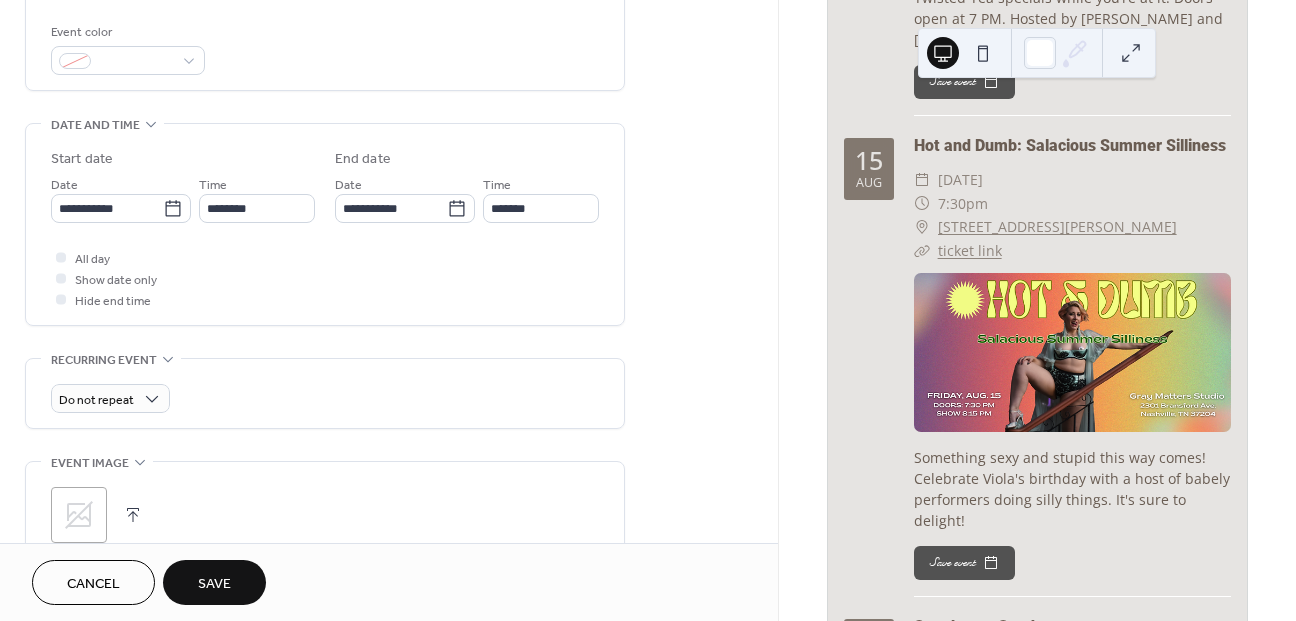 scroll, scrollTop: 522, scrollLeft: 0, axis: vertical 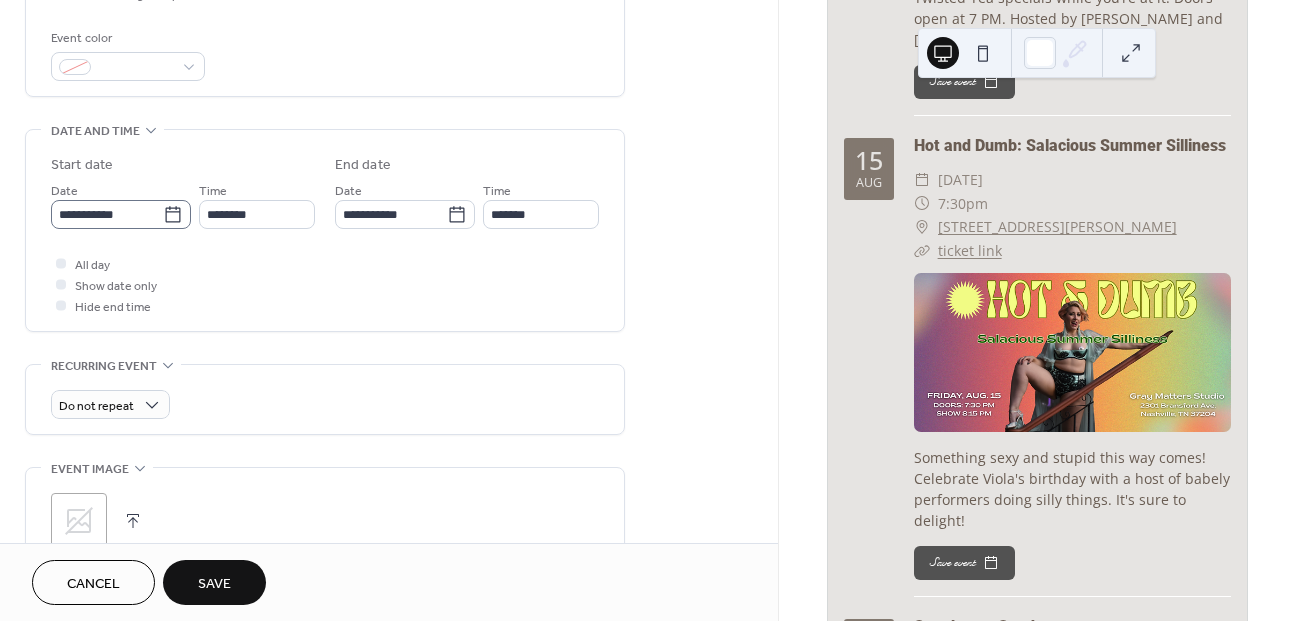 click 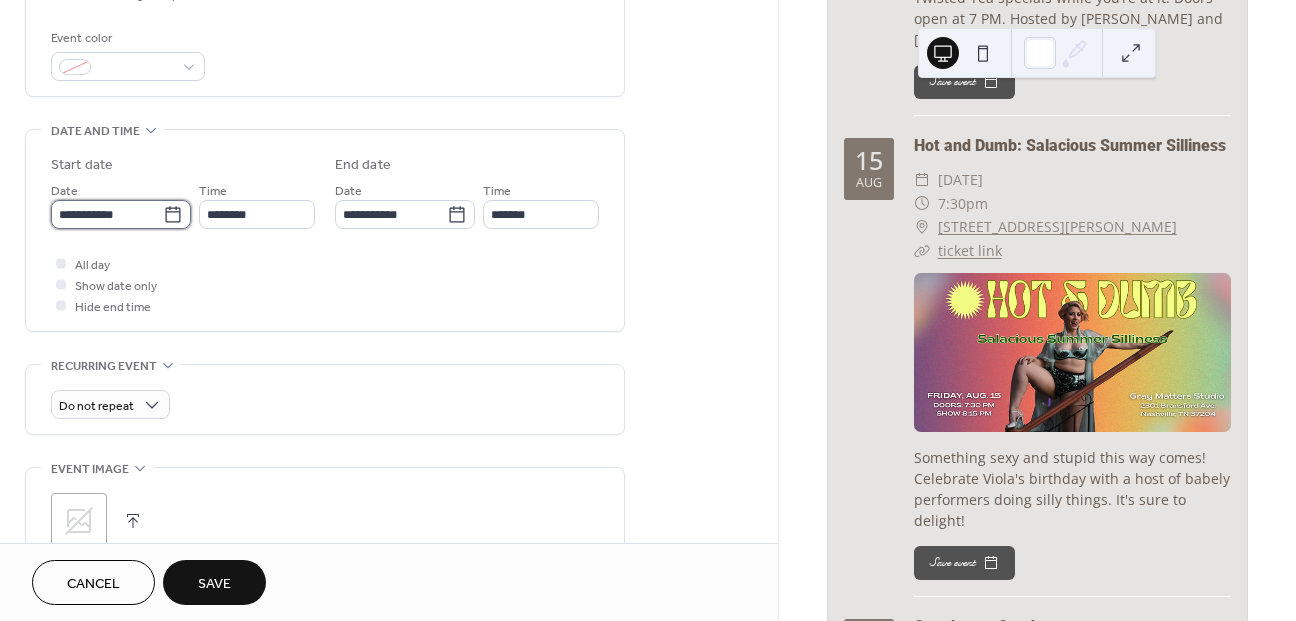 click on "**********" at bounding box center [107, 214] 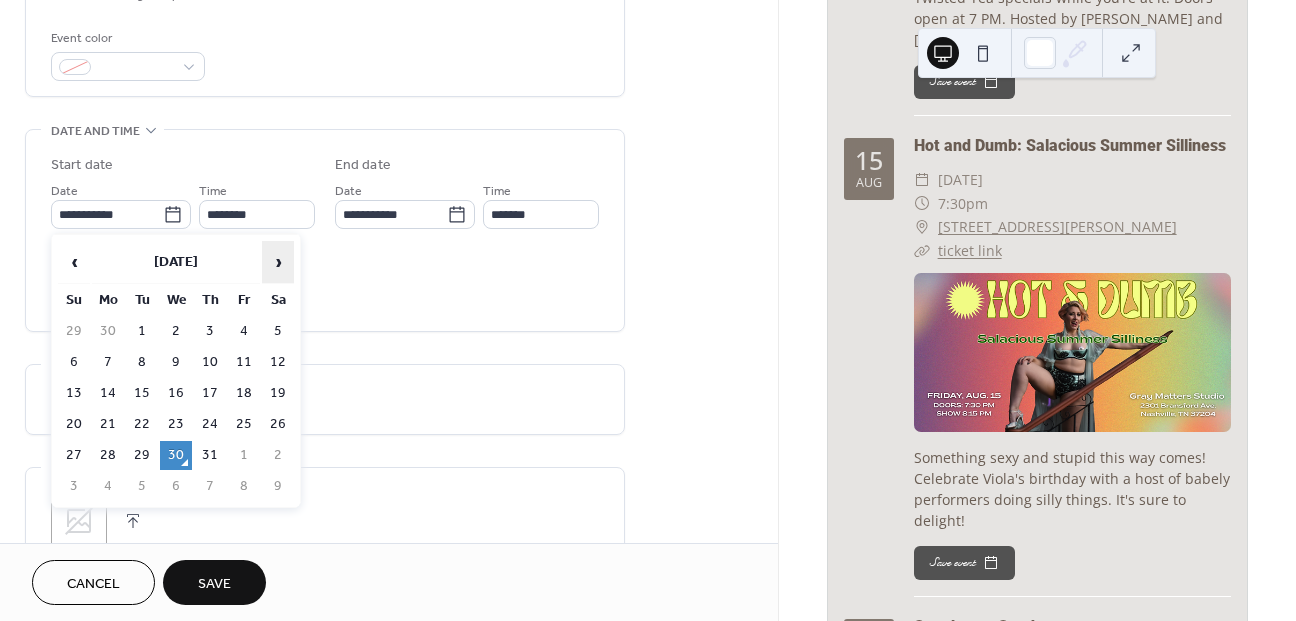 click on "›" at bounding box center [278, 262] 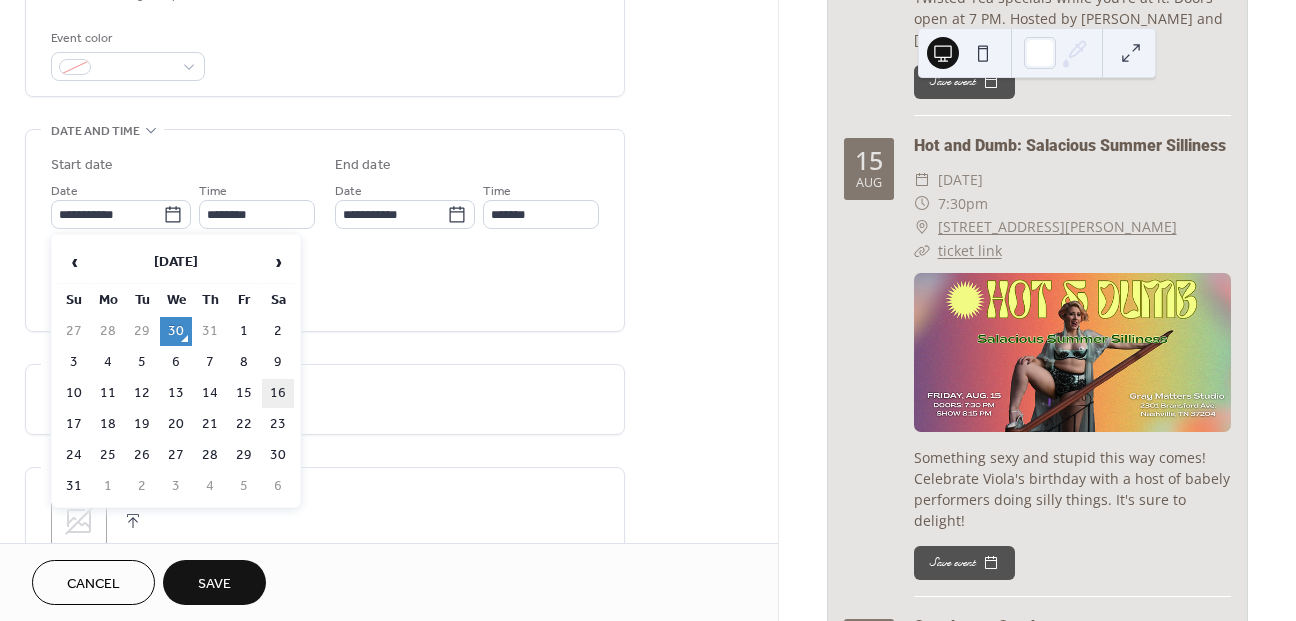 click on "16" at bounding box center [278, 393] 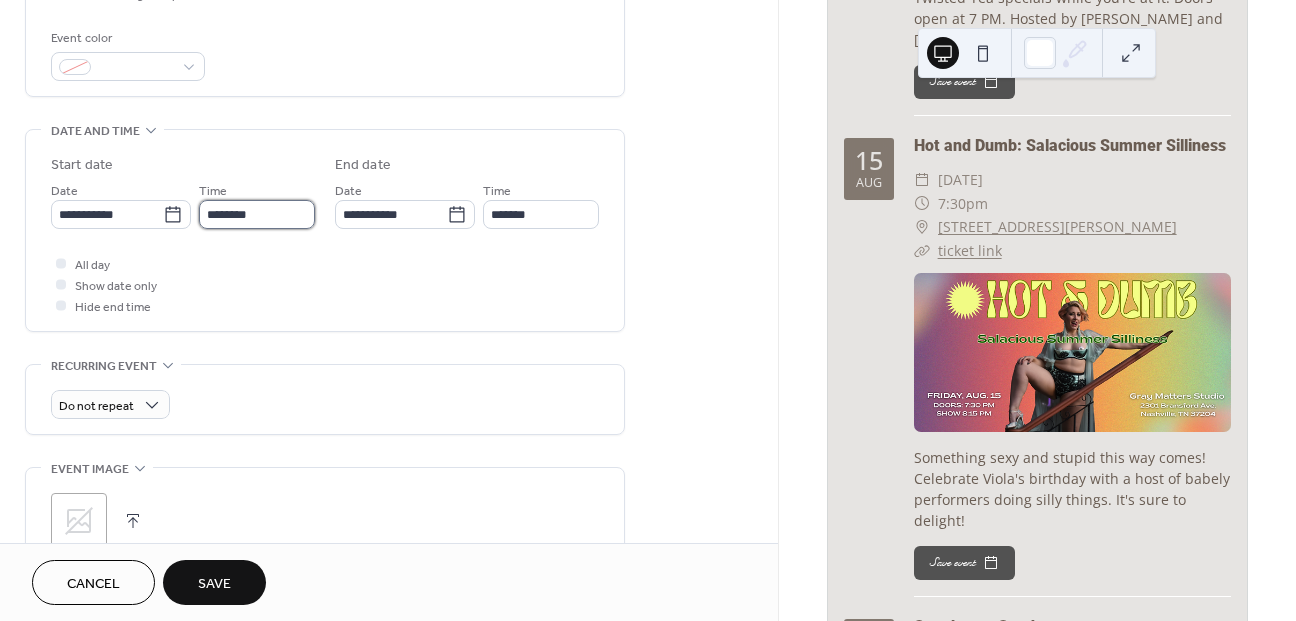 click on "********" at bounding box center [257, 214] 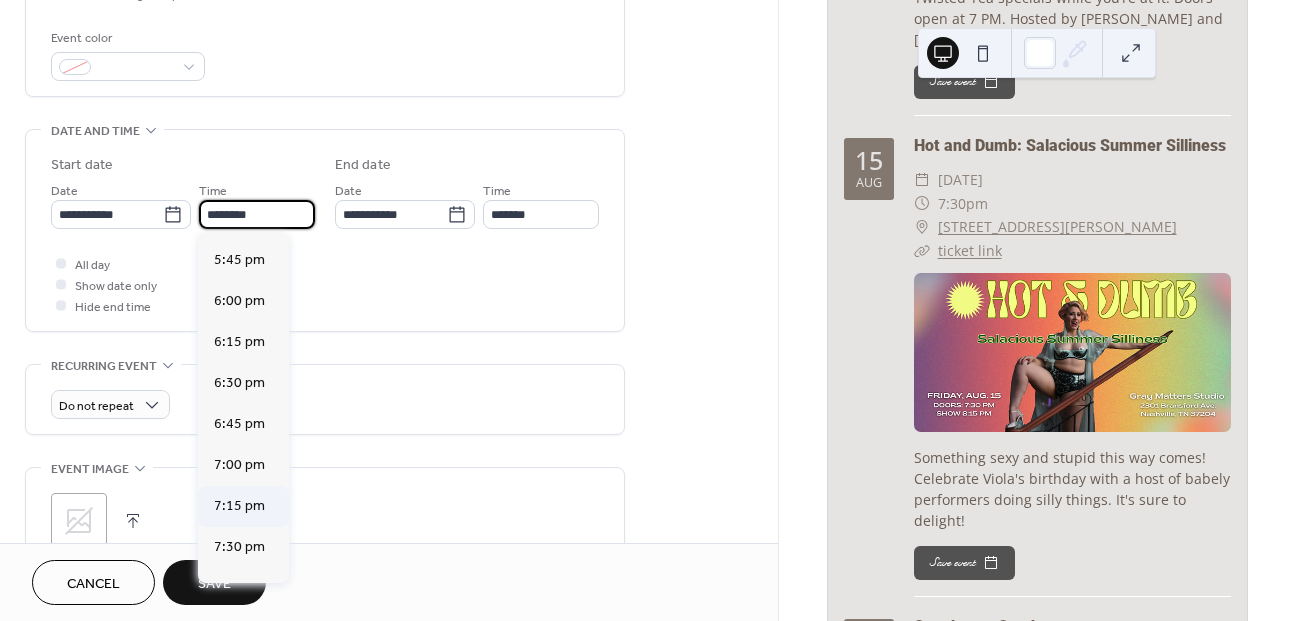 scroll, scrollTop: 2903, scrollLeft: 0, axis: vertical 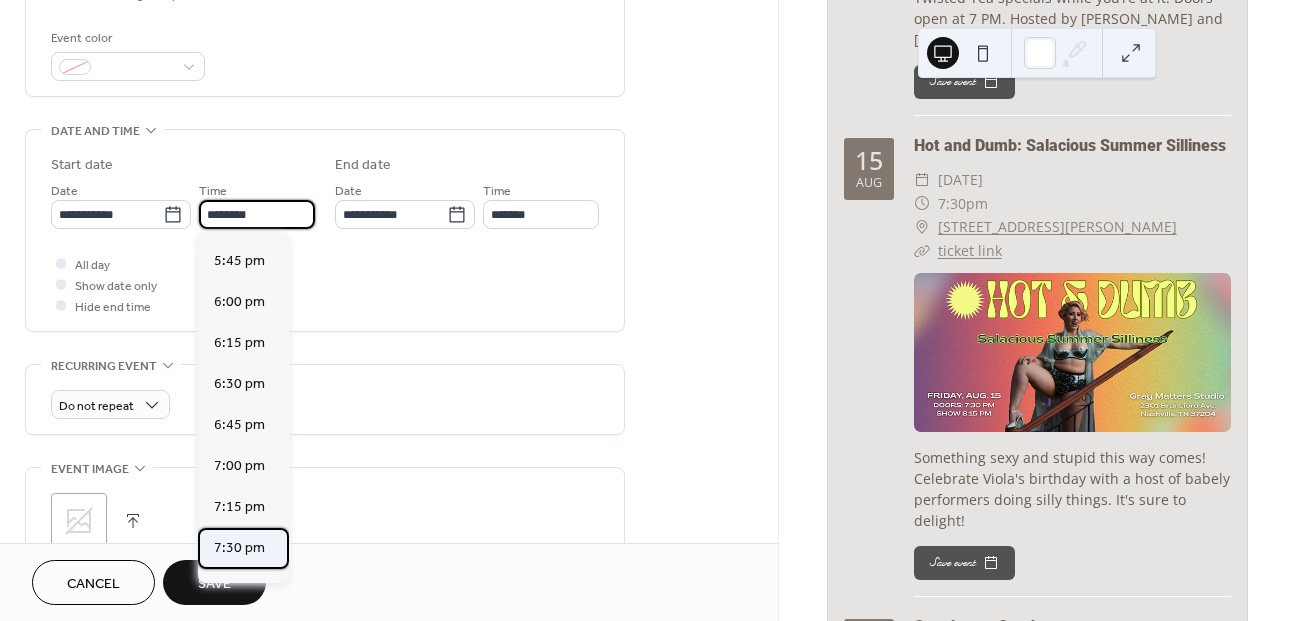 click on "7:30 pm" at bounding box center (239, 548) 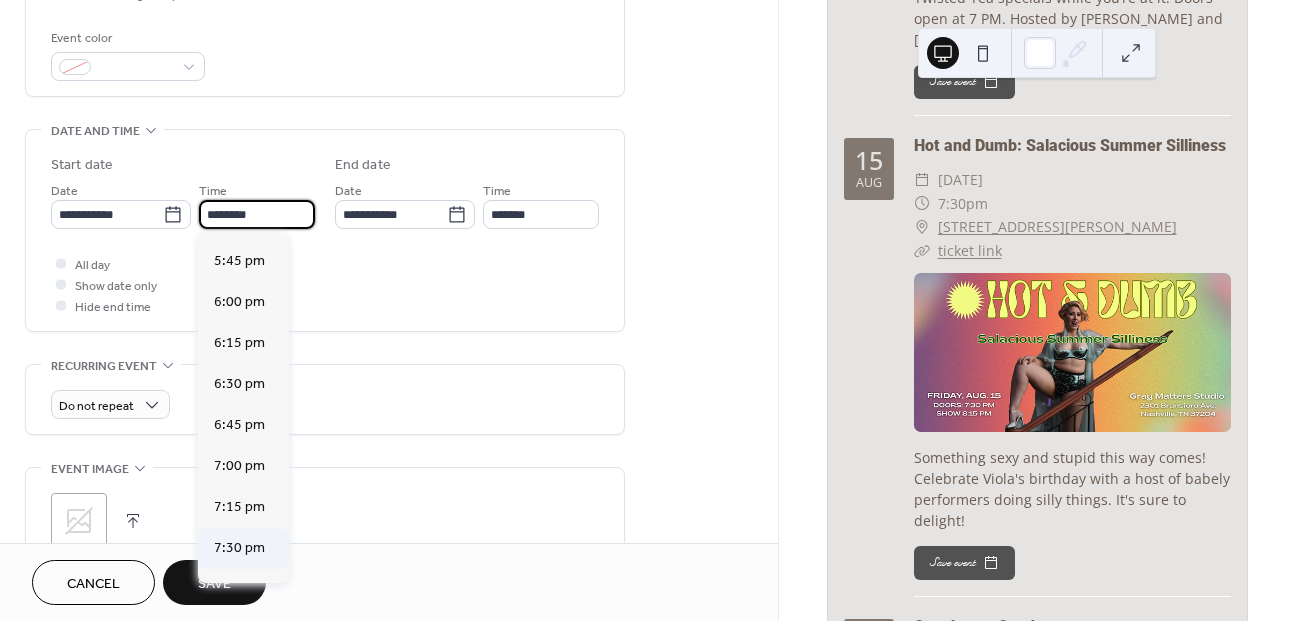 type on "*******" 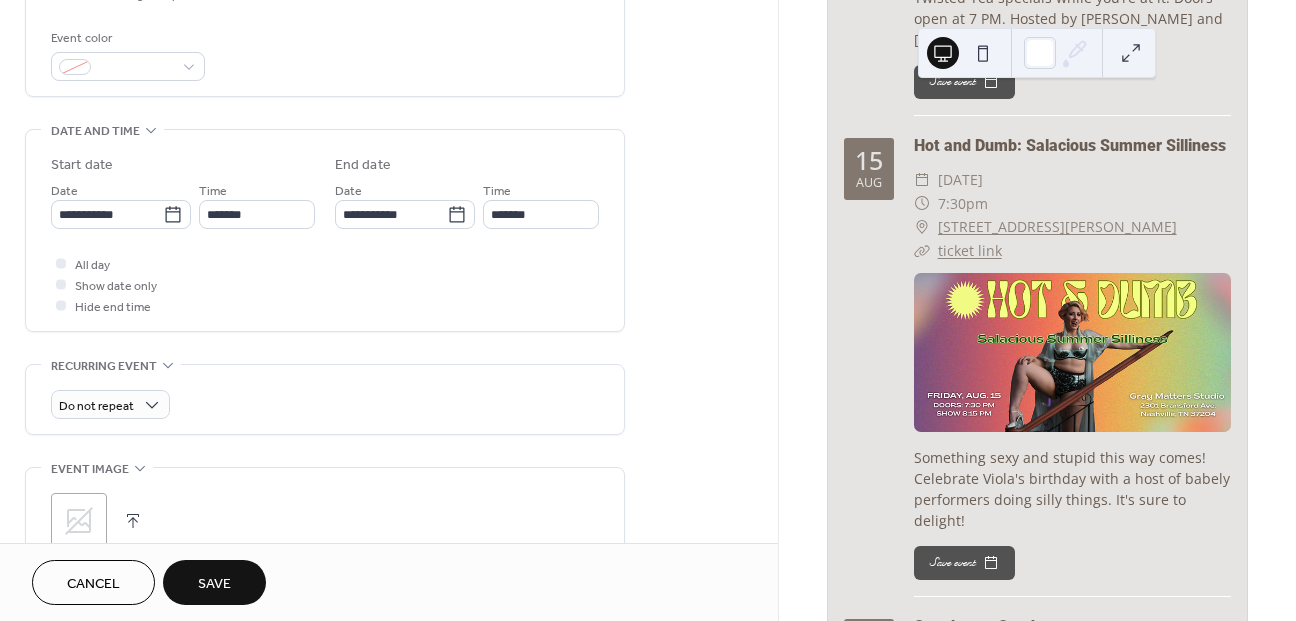 click on "All day Show date only Hide end time" at bounding box center (325, 284) 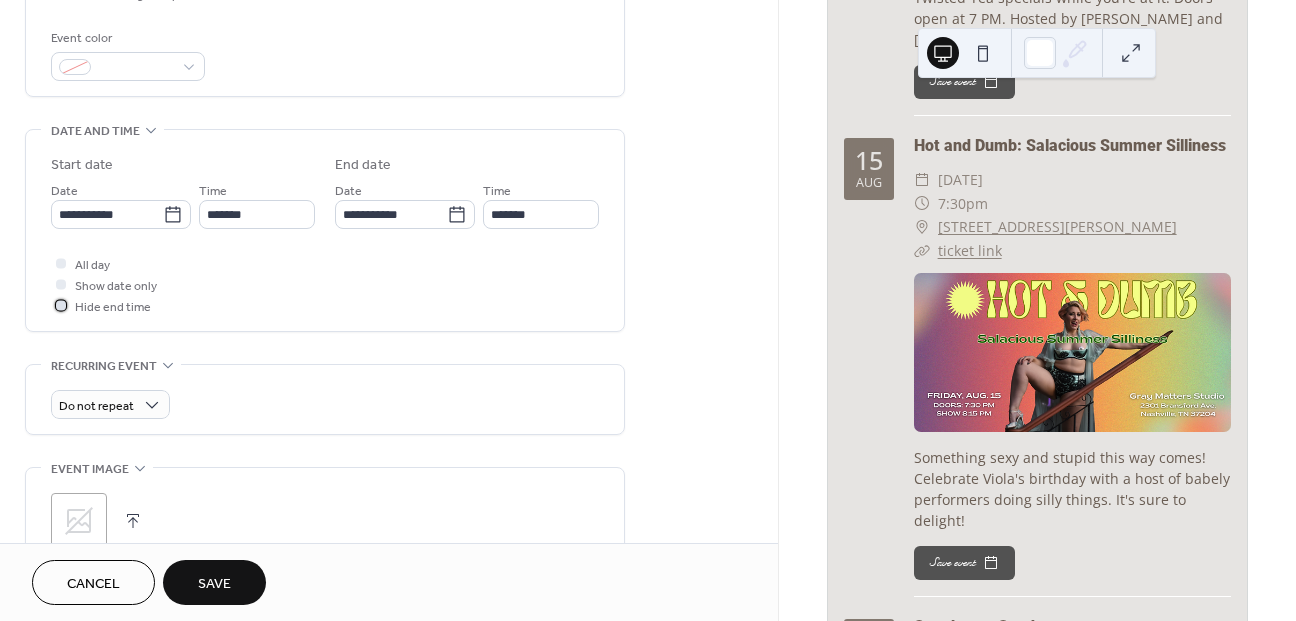 click on "Hide end time" at bounding box center (113, 307) 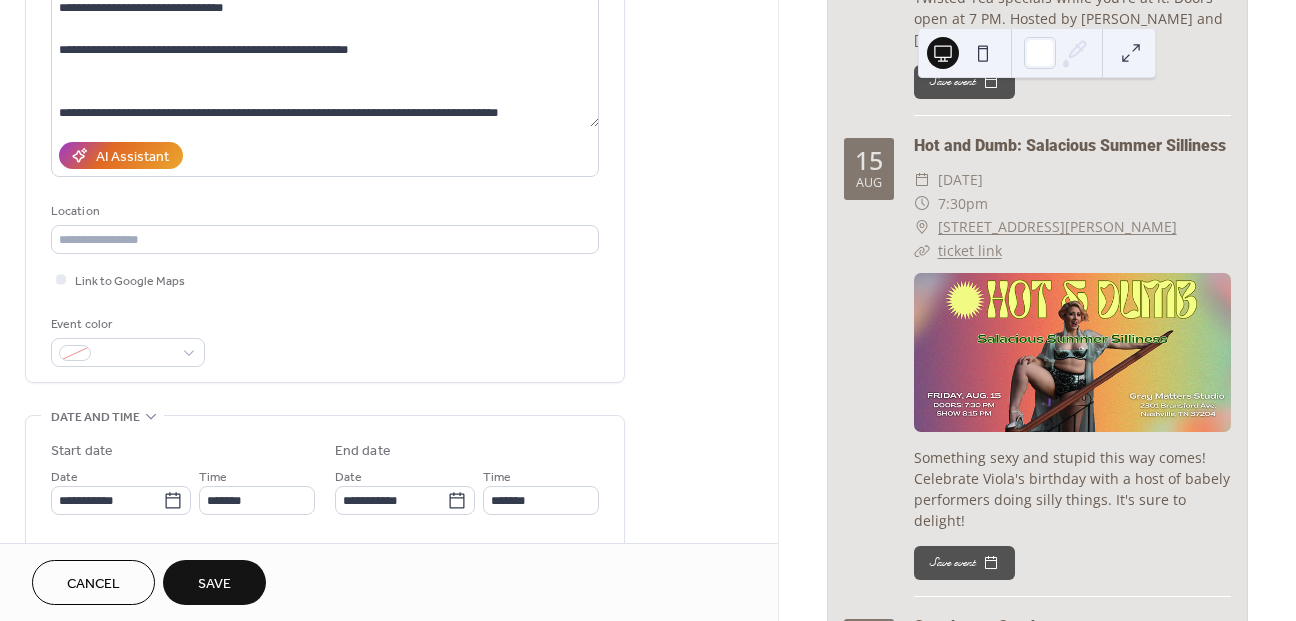 scroll, scrollTop: 236, scrollLeft: 0, axis: vertical 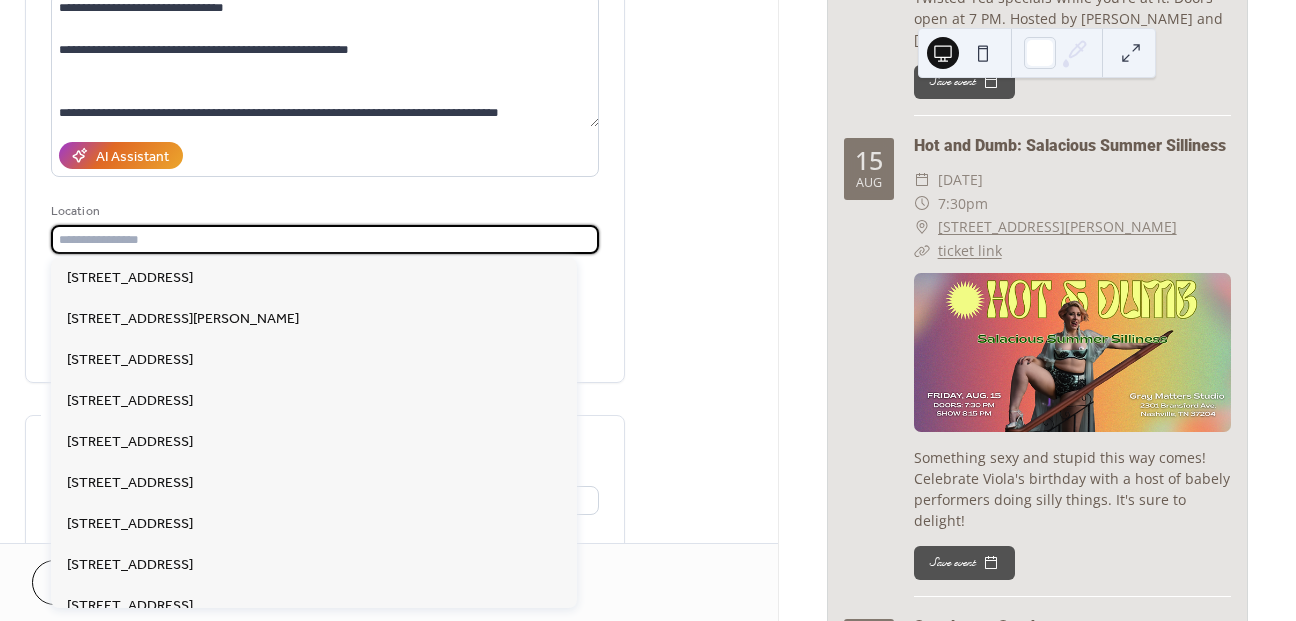 click at bounding box center [325, 239] 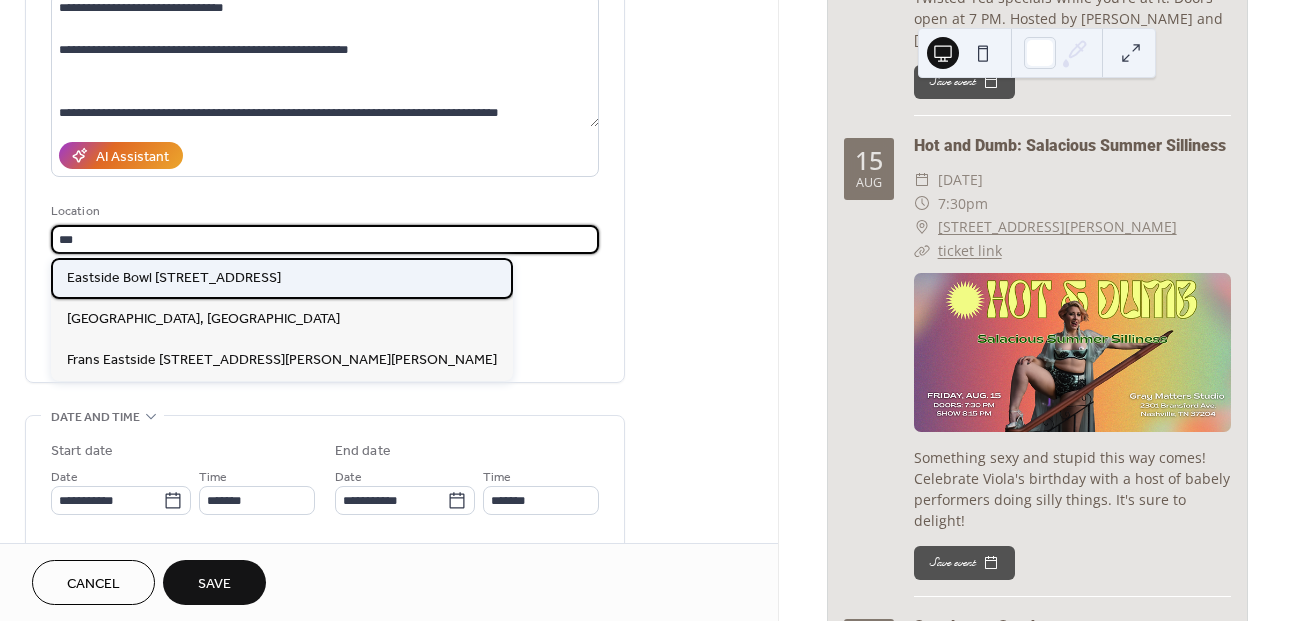 click on "Eastside Bowl [STREET_ADDRESS]" at bounding box center [174, 278] 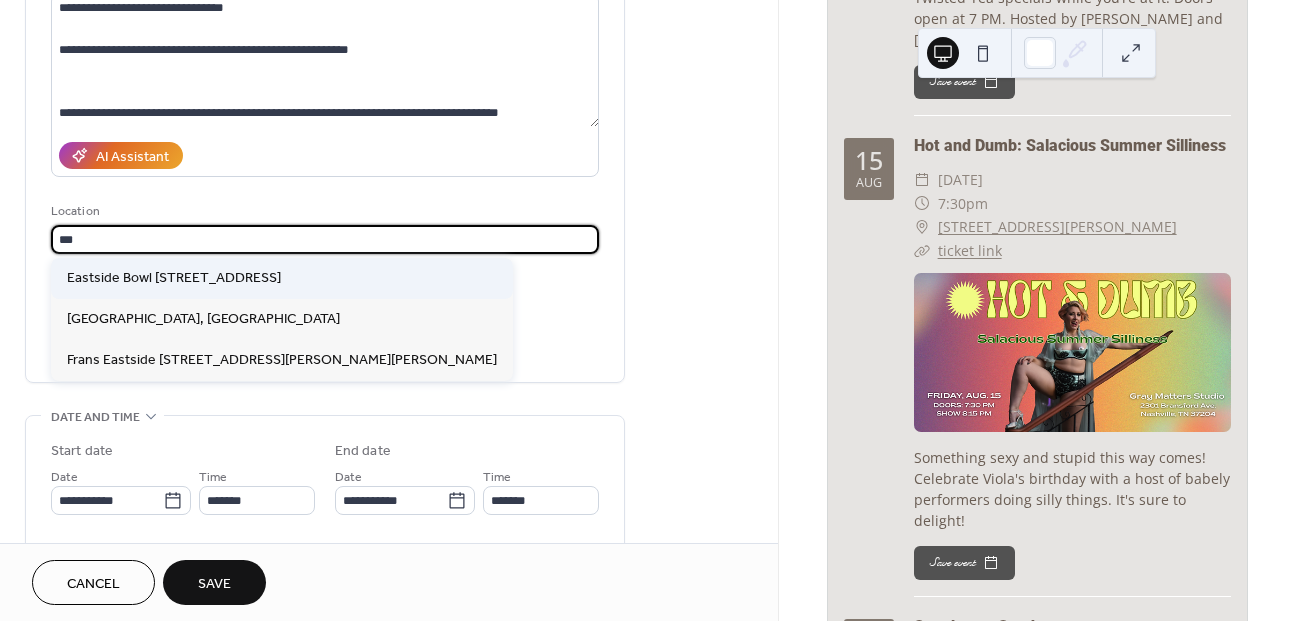 type on "**********" 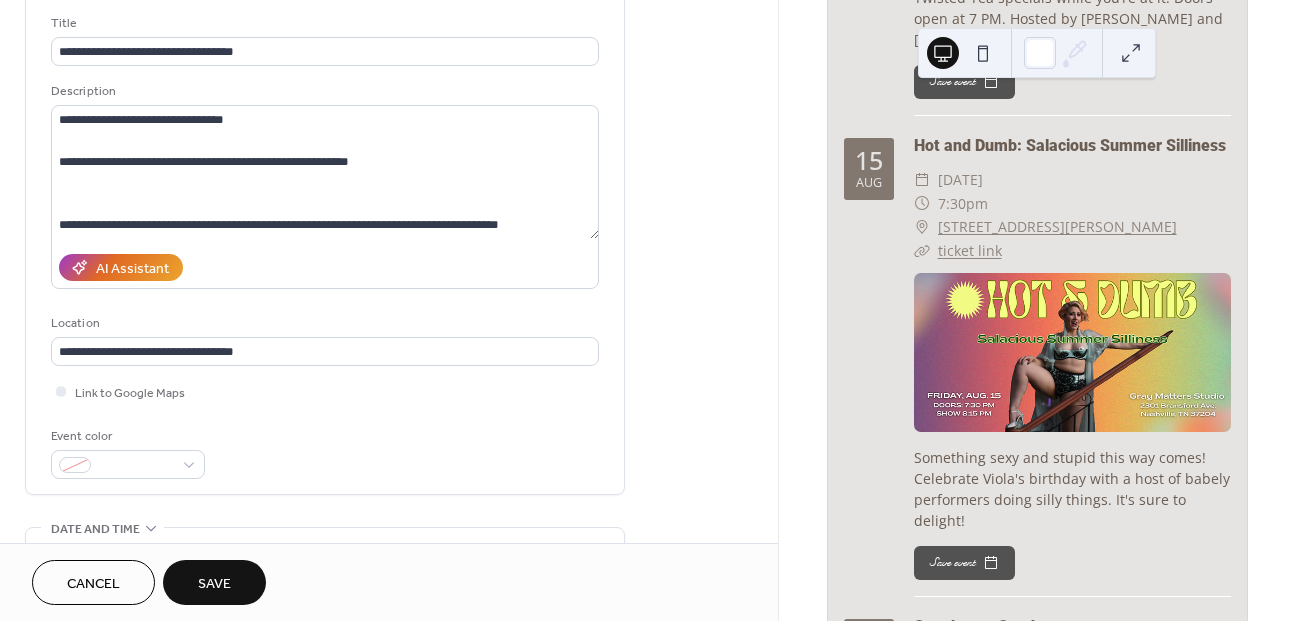 scroll, scrollTop: 0, scrollLeft: 0, axis: both 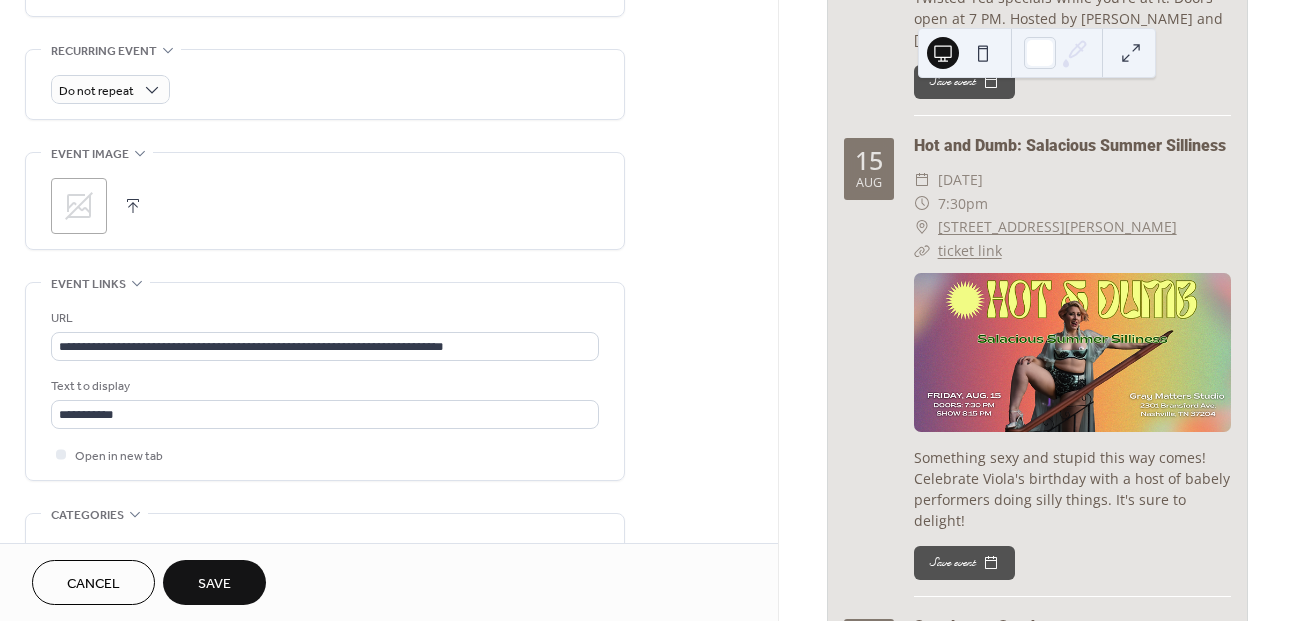 click on "Save" at bounding box center [214, 584] 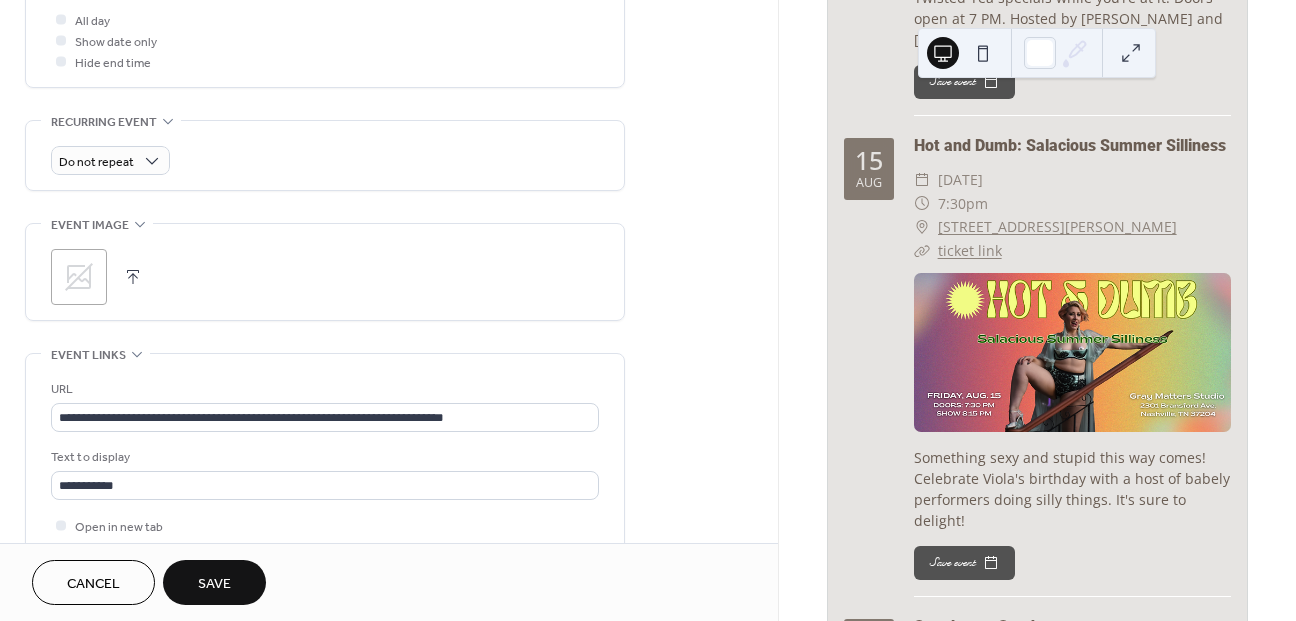 scroll, scrollTop: 908, scrollLeft: 0, axis: vertical 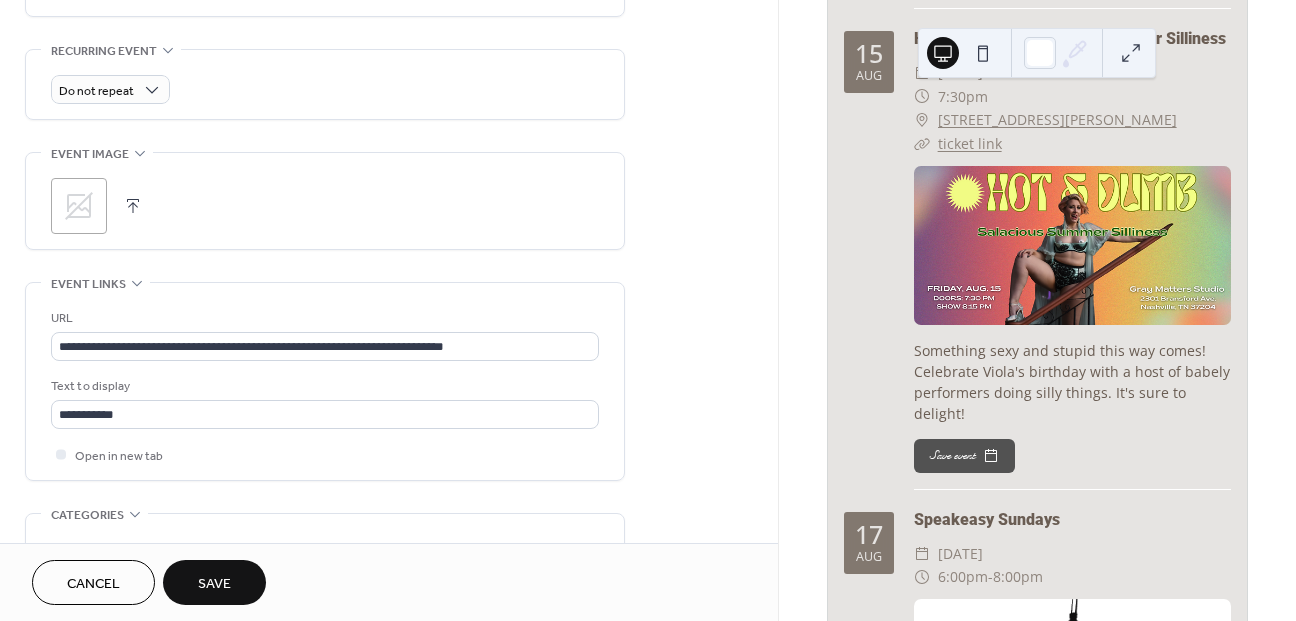 click on "Save" at bounding box center [214, 584] 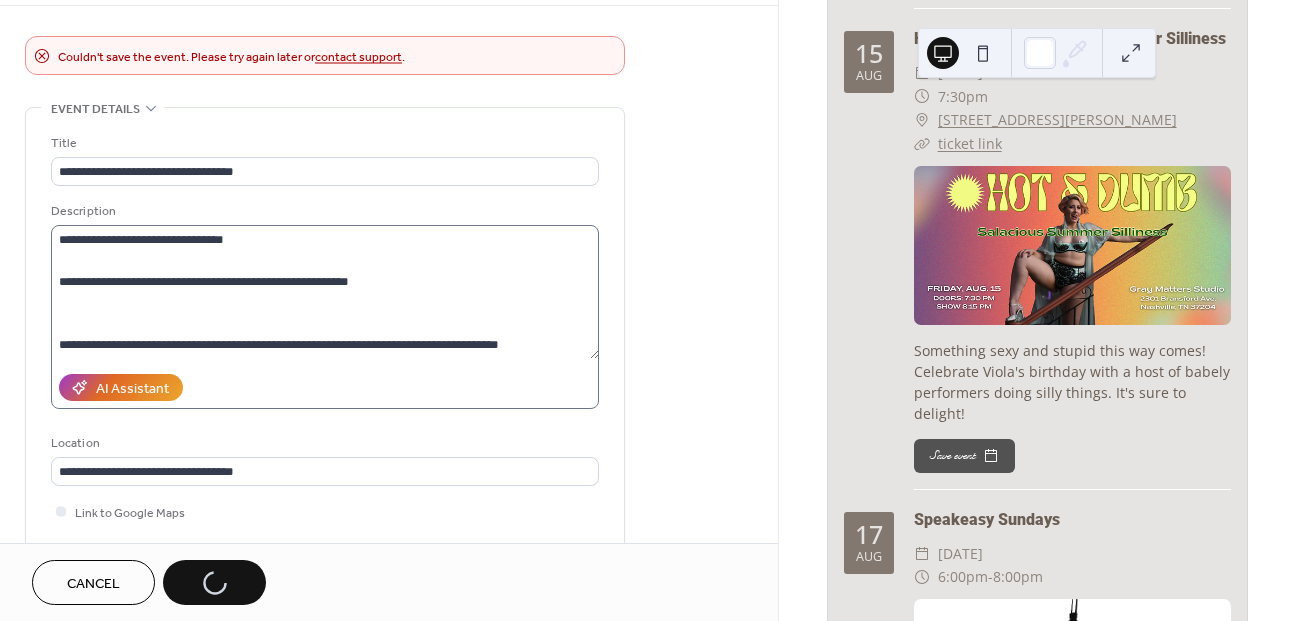 scroll, scrollTop: 64, scrollLeft: 0, axis: vertical 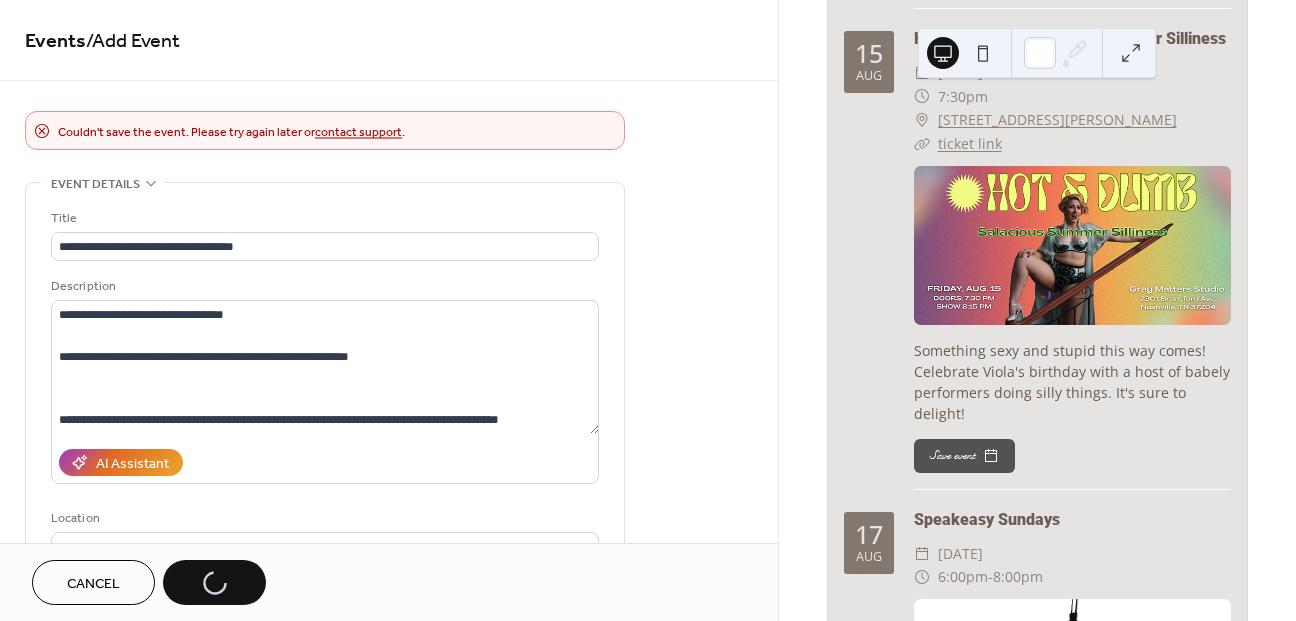 click on "Cancel" at bounding box center (93, 582) 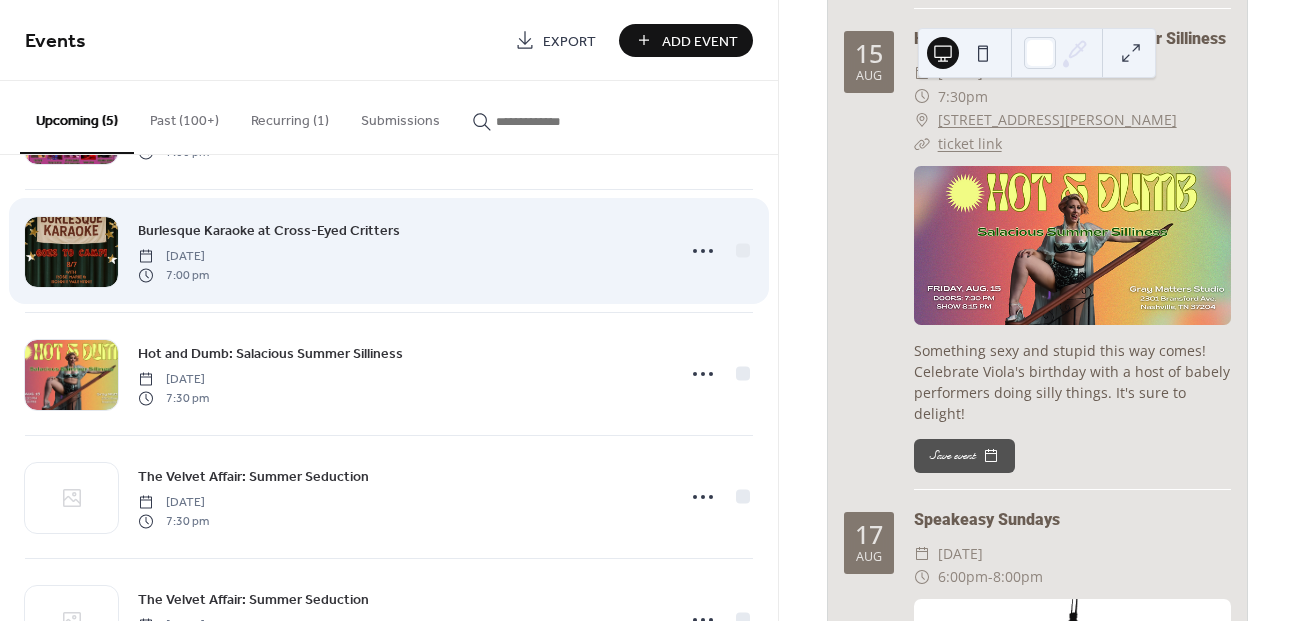 scroll, scrollTop: 208, scrollLeft: 0, axis: vertical 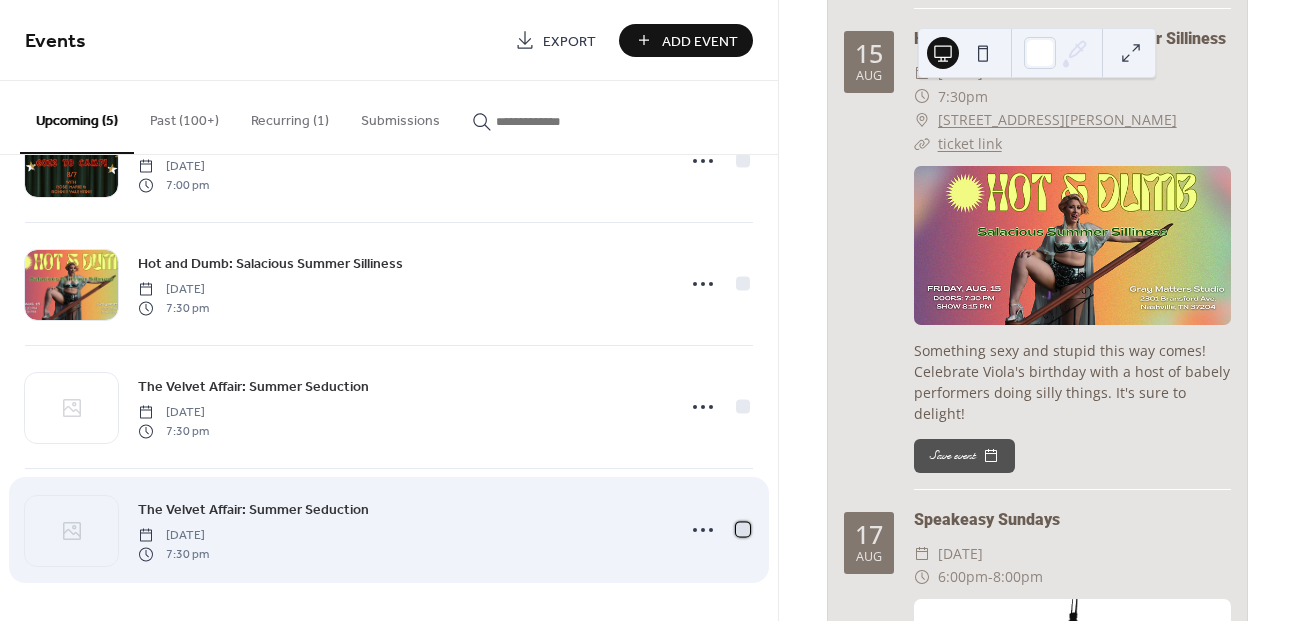 click at bounding box center (743, 529) 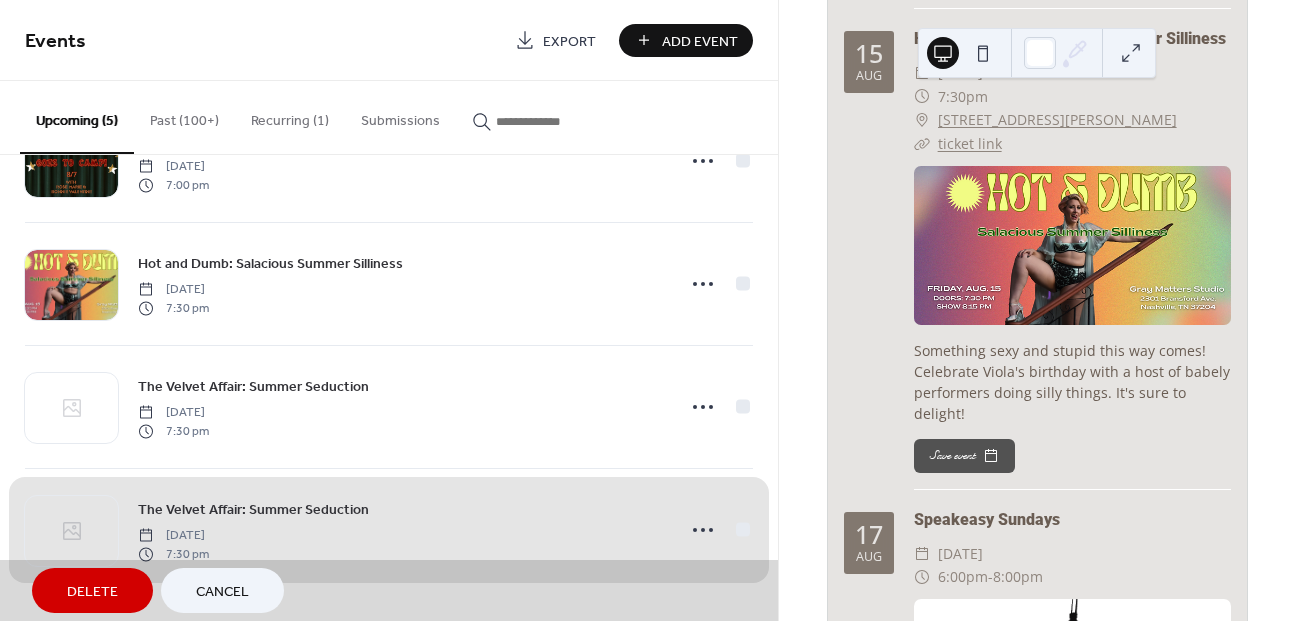 click on "The Velvet Affair: Summer Seduction Saturday, August 16, 2025 7:30 pm" at bounding box center [389, 529] 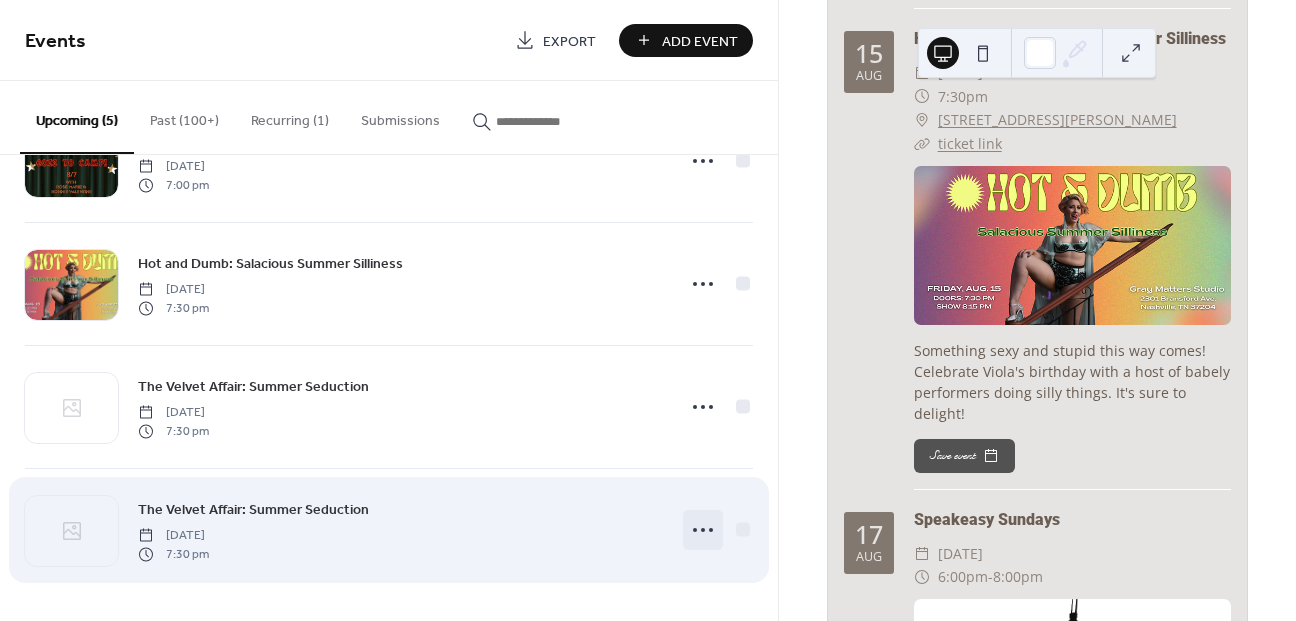 click 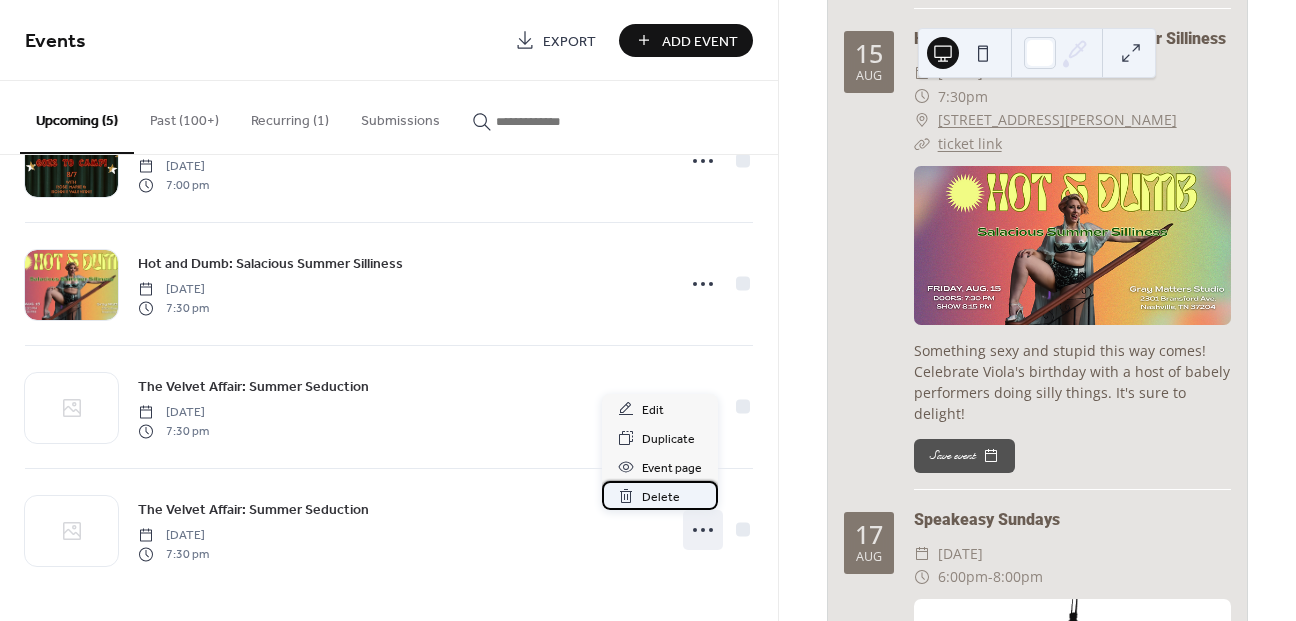 click on "Delete" at bounding box center (661, 497) 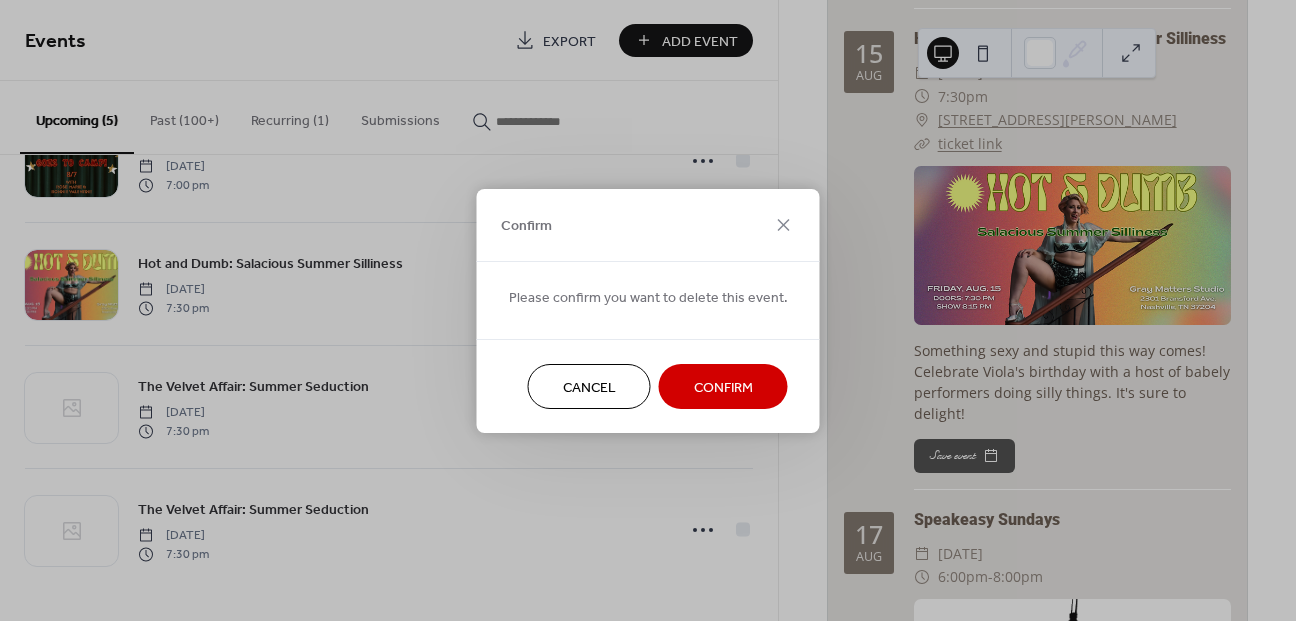 click on "Confirm" at bounding box center [723, 387] 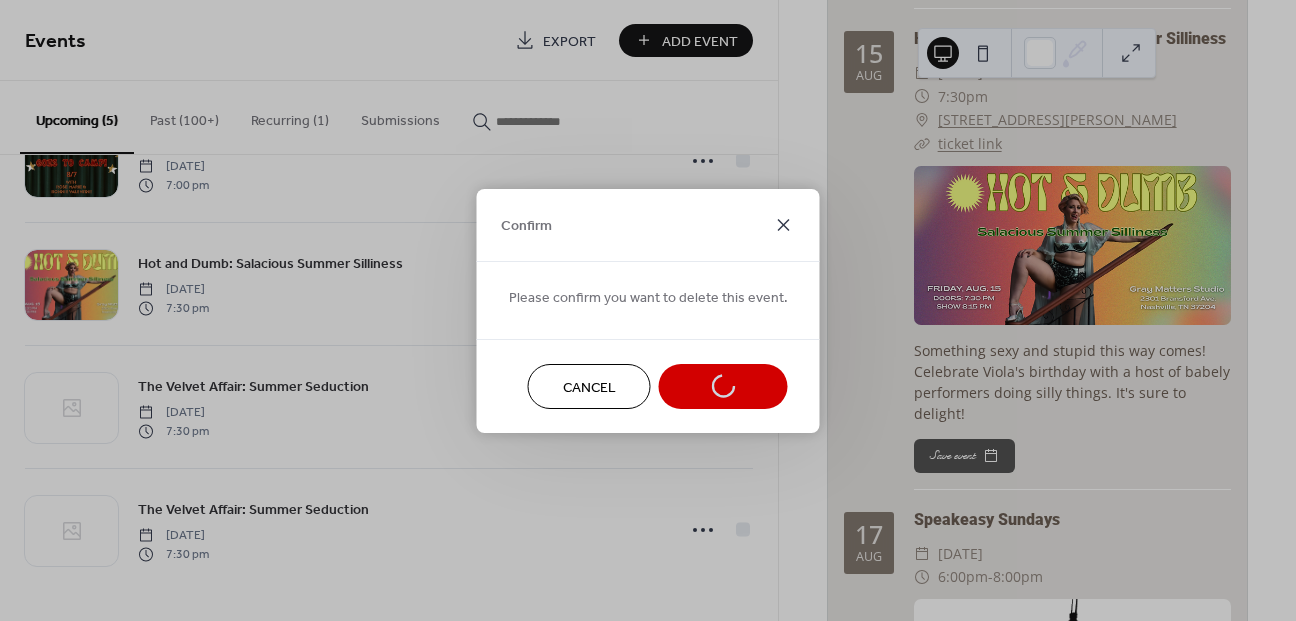 click 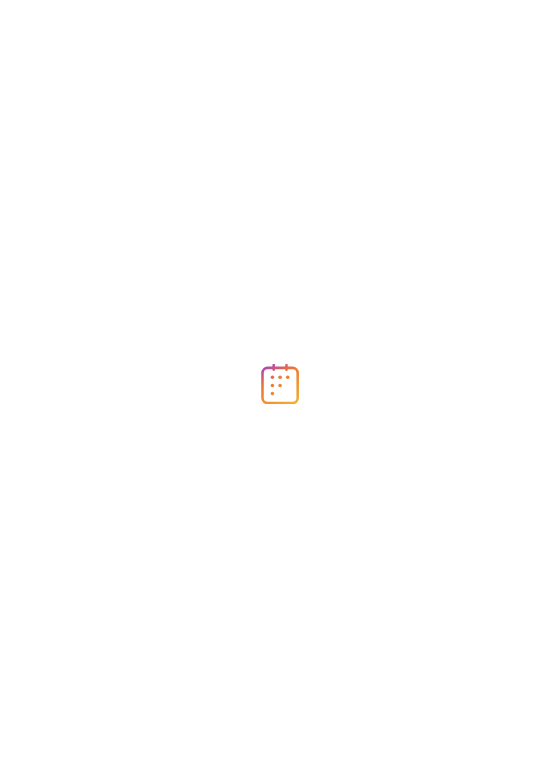 scroll, scrollTop: 0, scrollLeft: 0, axis: both 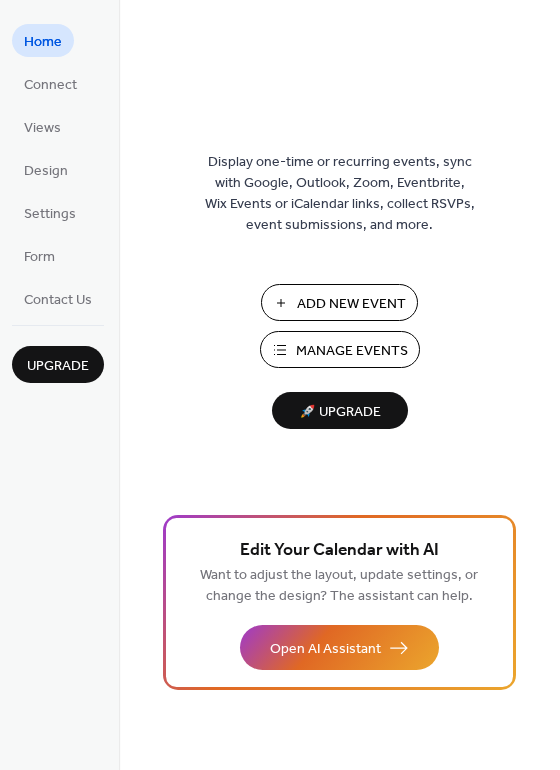 click on "Add New Event" at bounding box center (351, 304) 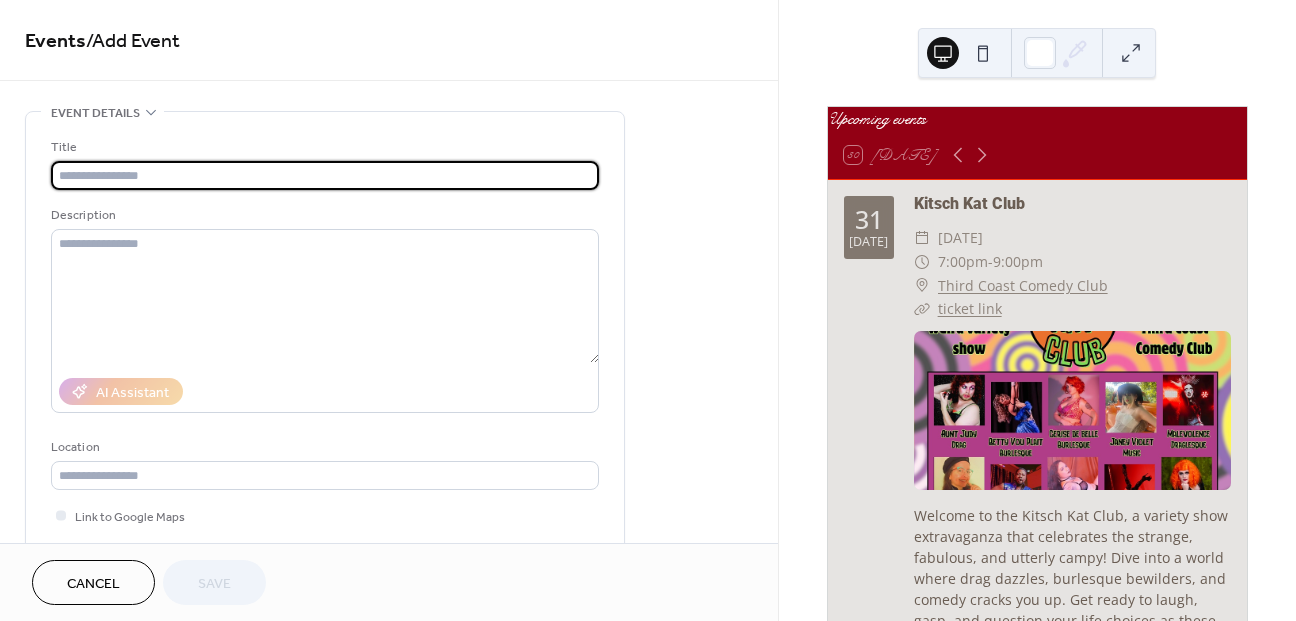 scroll, scrollTop: 0, scrollLeft: 0, axis: both 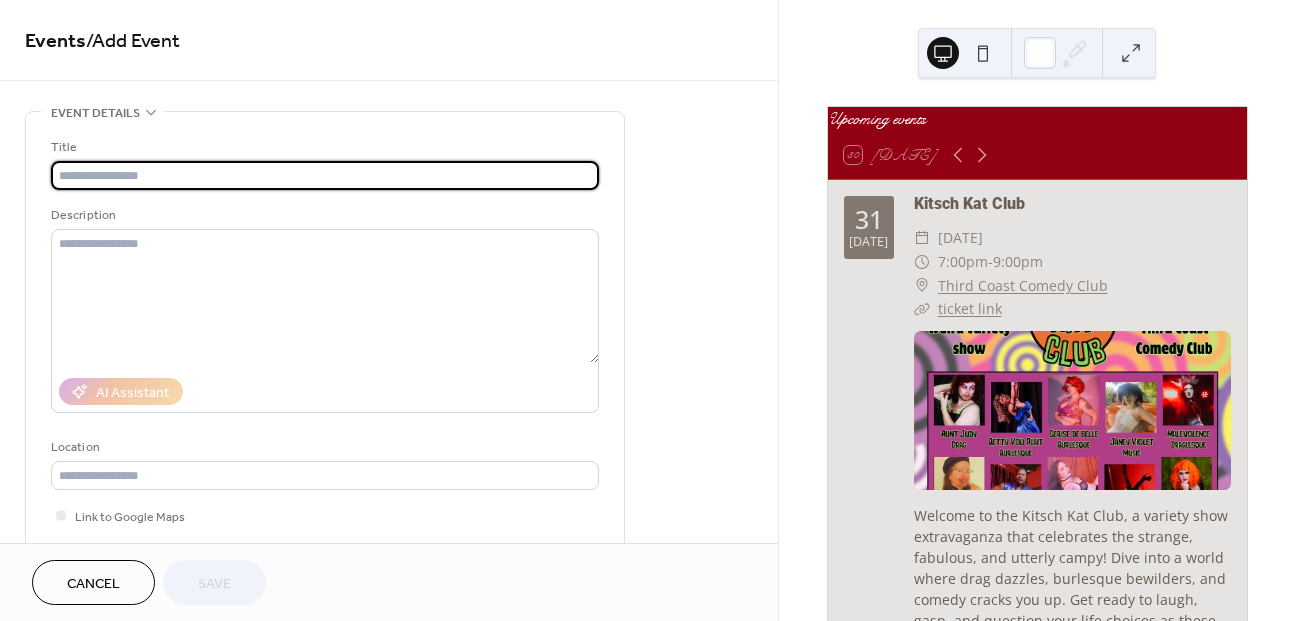 paste on "**********" 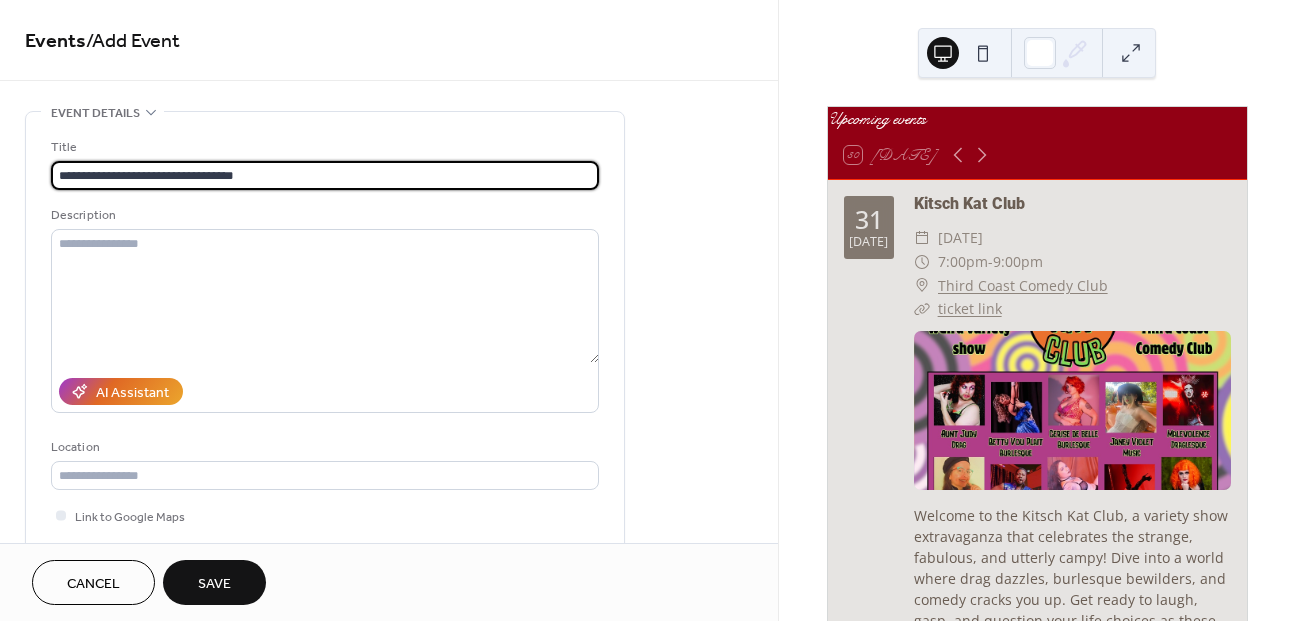 type on "**********" 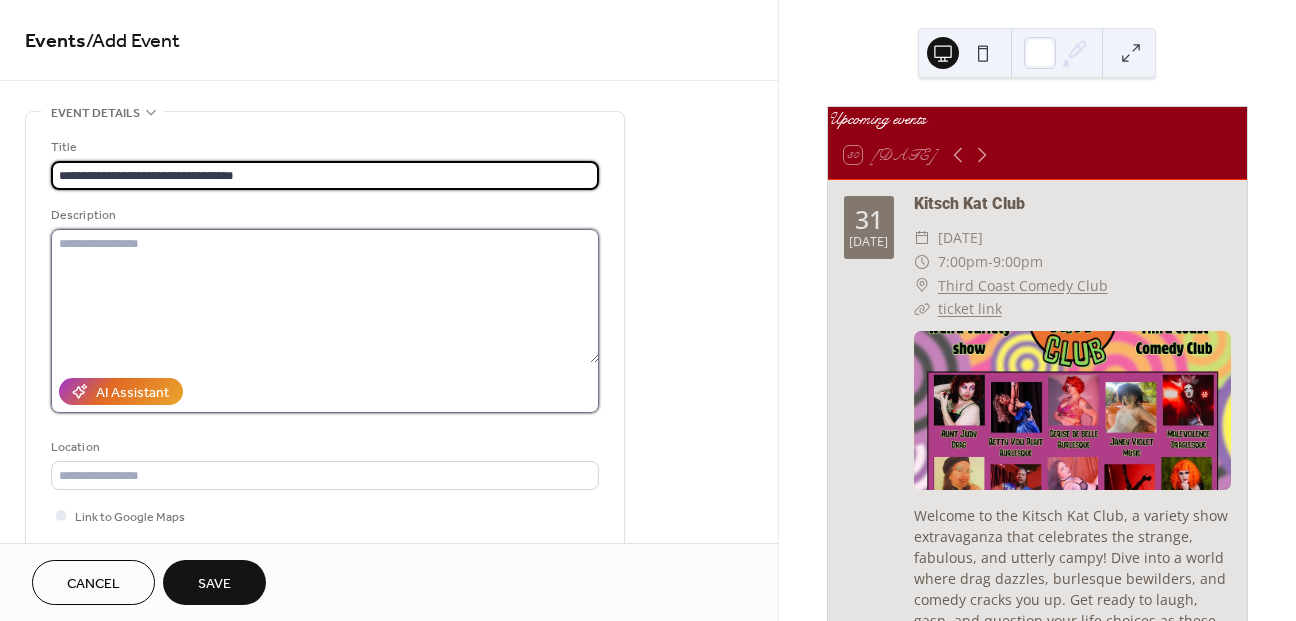 click at bounding box center [325, 296] 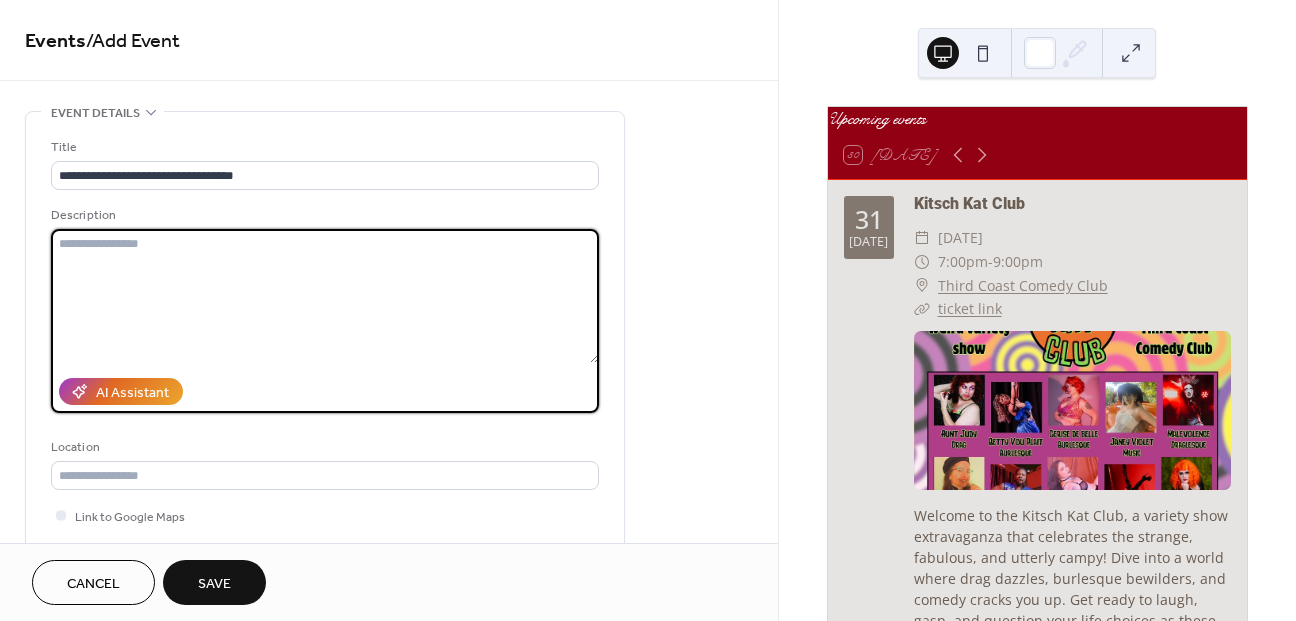 paste on "**********" 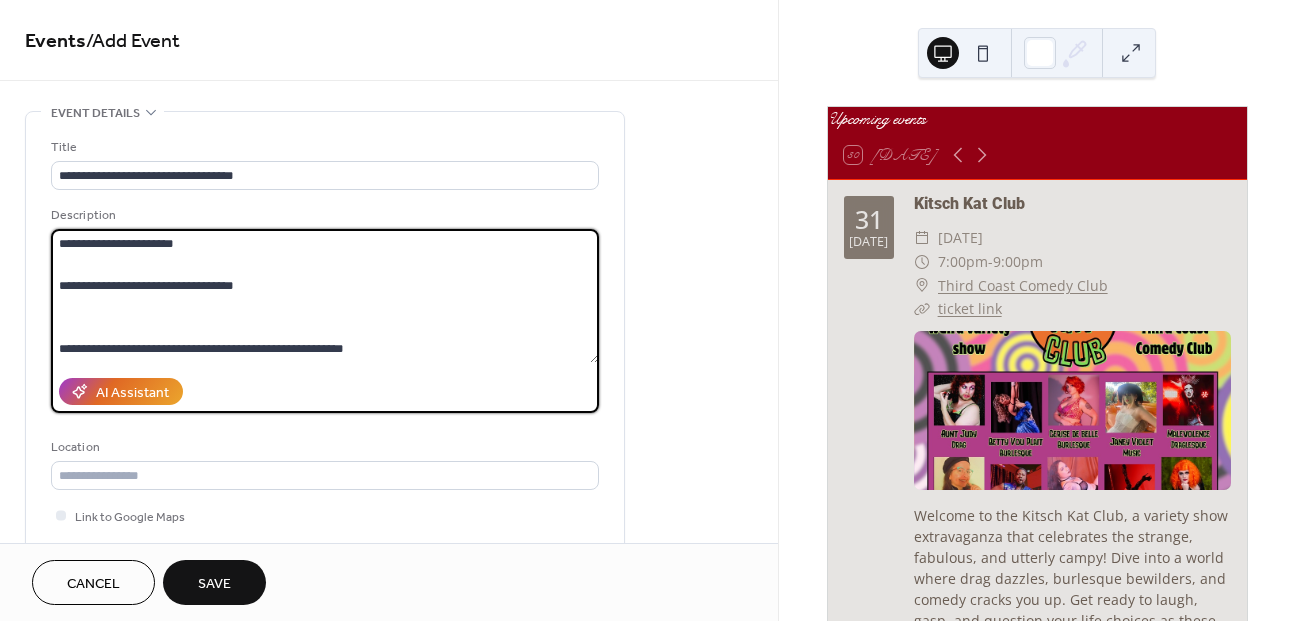 scroll, scrollTop: 144, scrollLeft: 0, axis: vertical 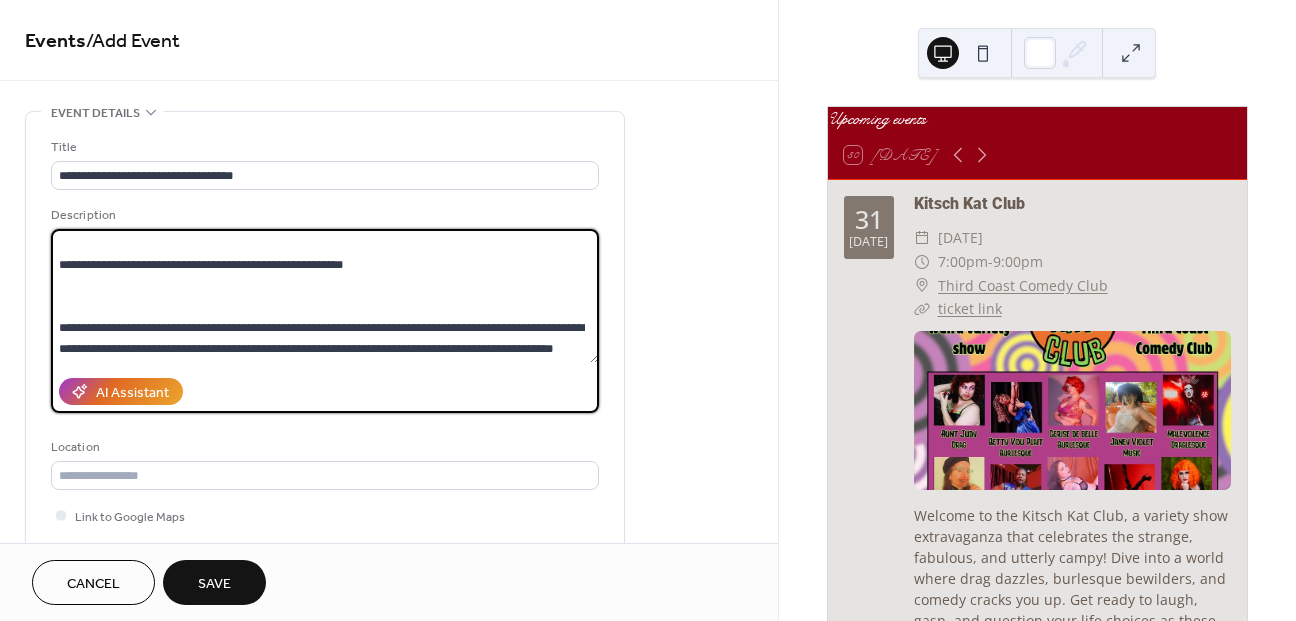 click on "**********" at bounding box center (325, 296) 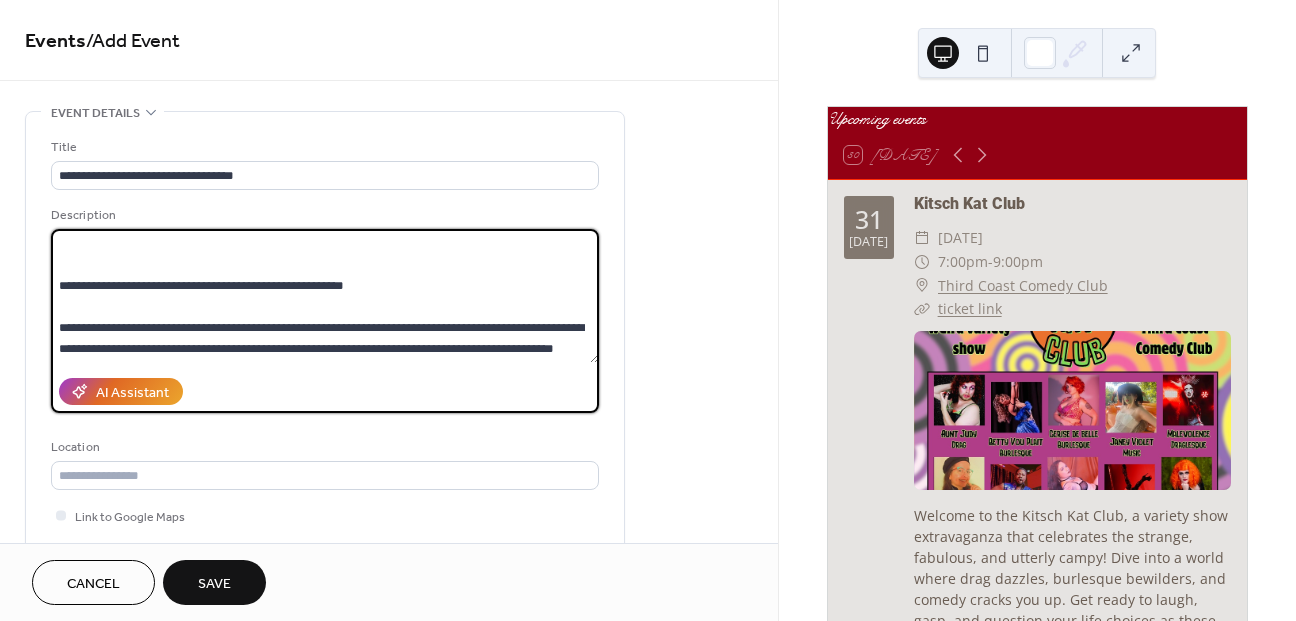 scroll, scrollTop: 107, scrollLeft: 0, axis: vertical 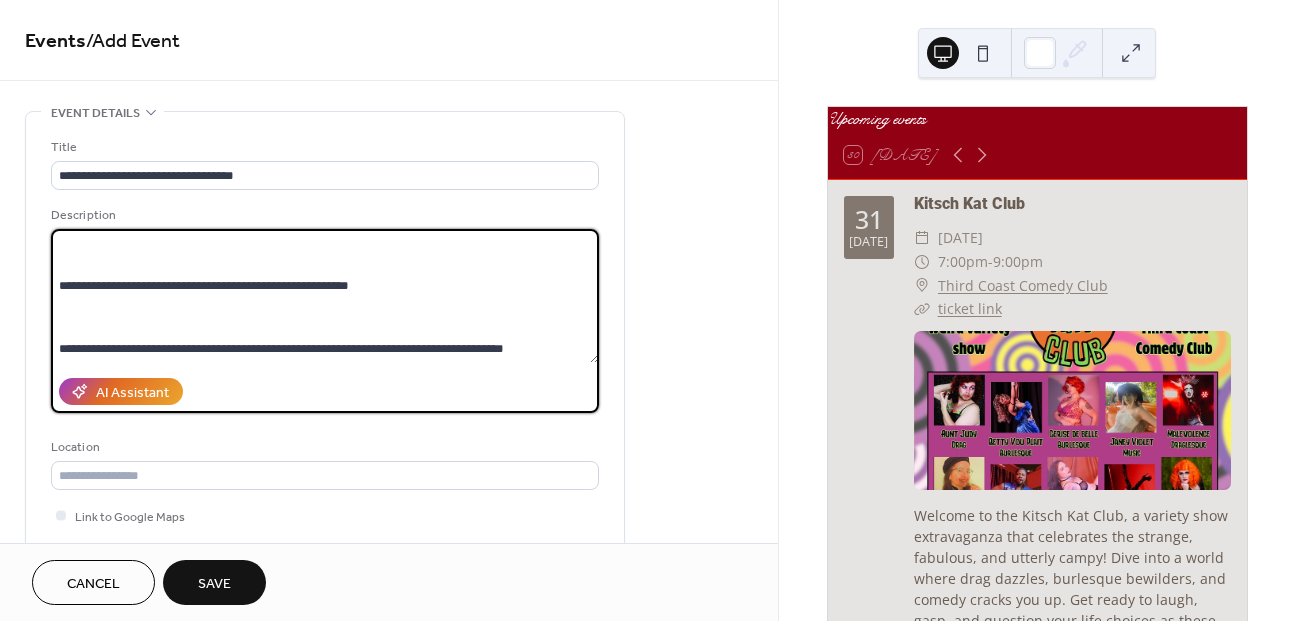 click on "**********" at bounding box center (325, 296) 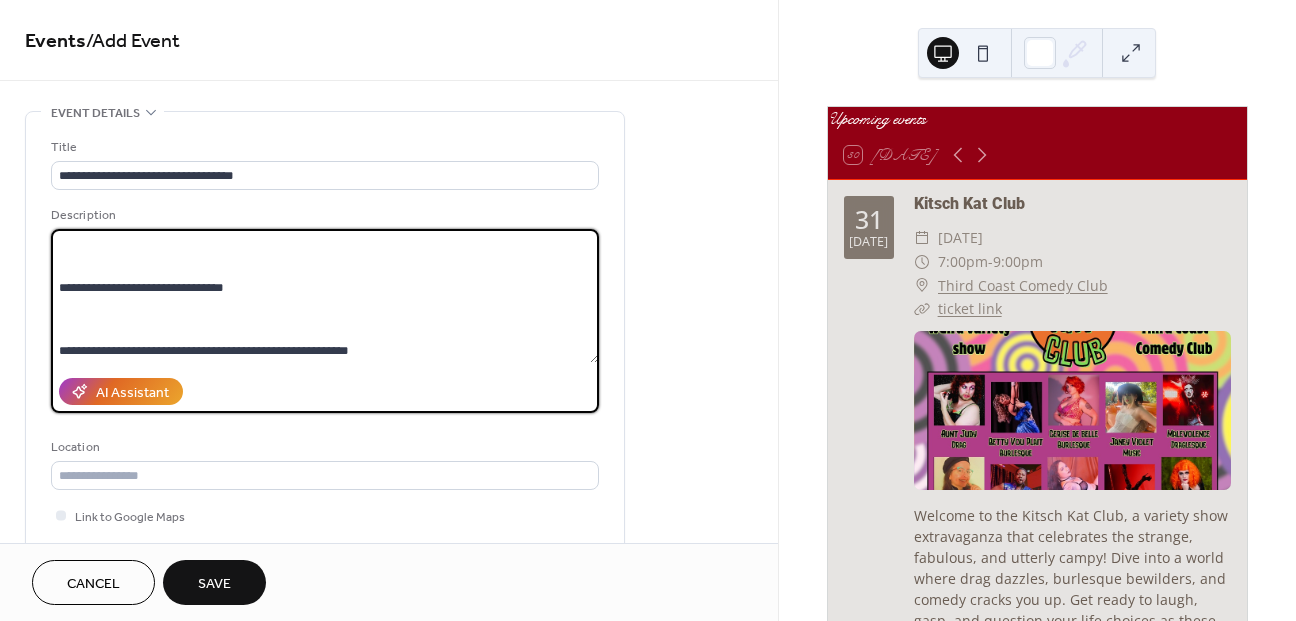 scroll, scrollTop: 243, scrollLeft: 0, axis: vertical 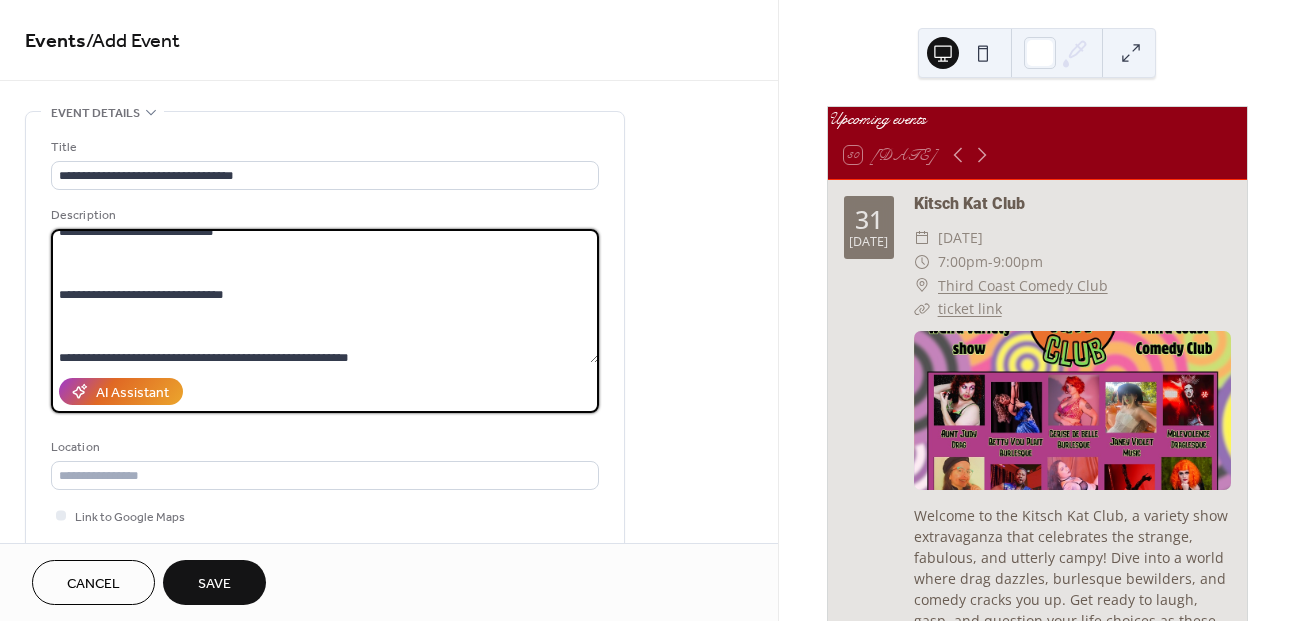 click on "**********" at bounding box center (325, 296) 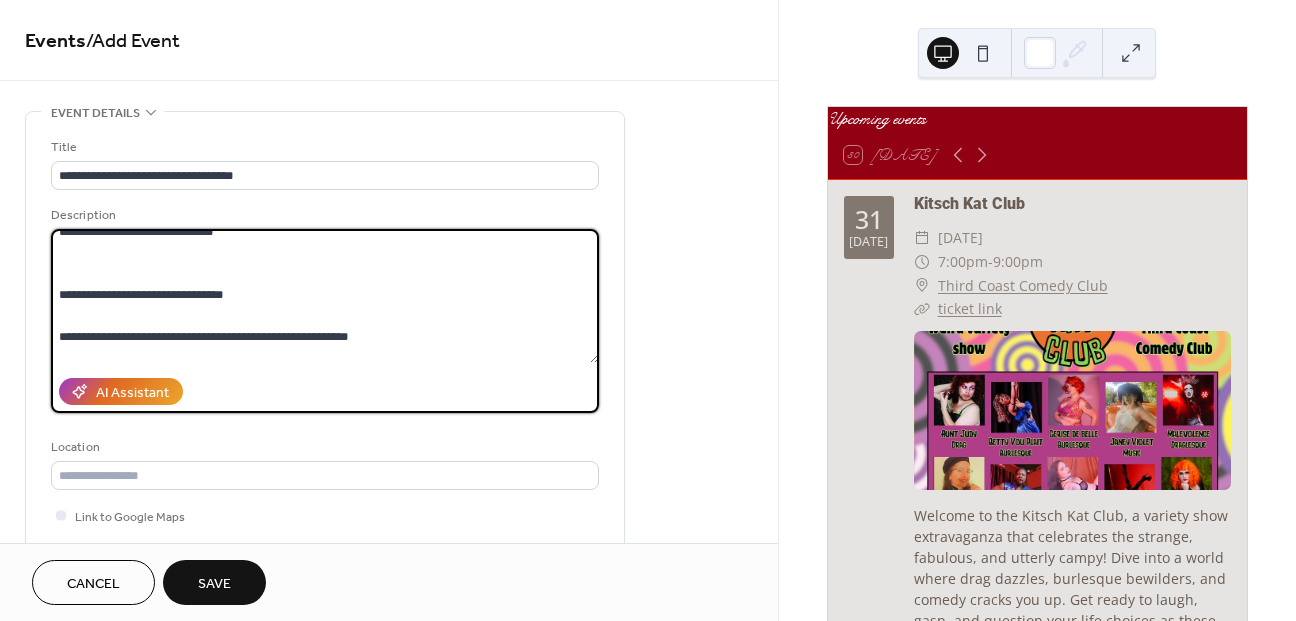 click on "**********" at bounding box center (325, 296) 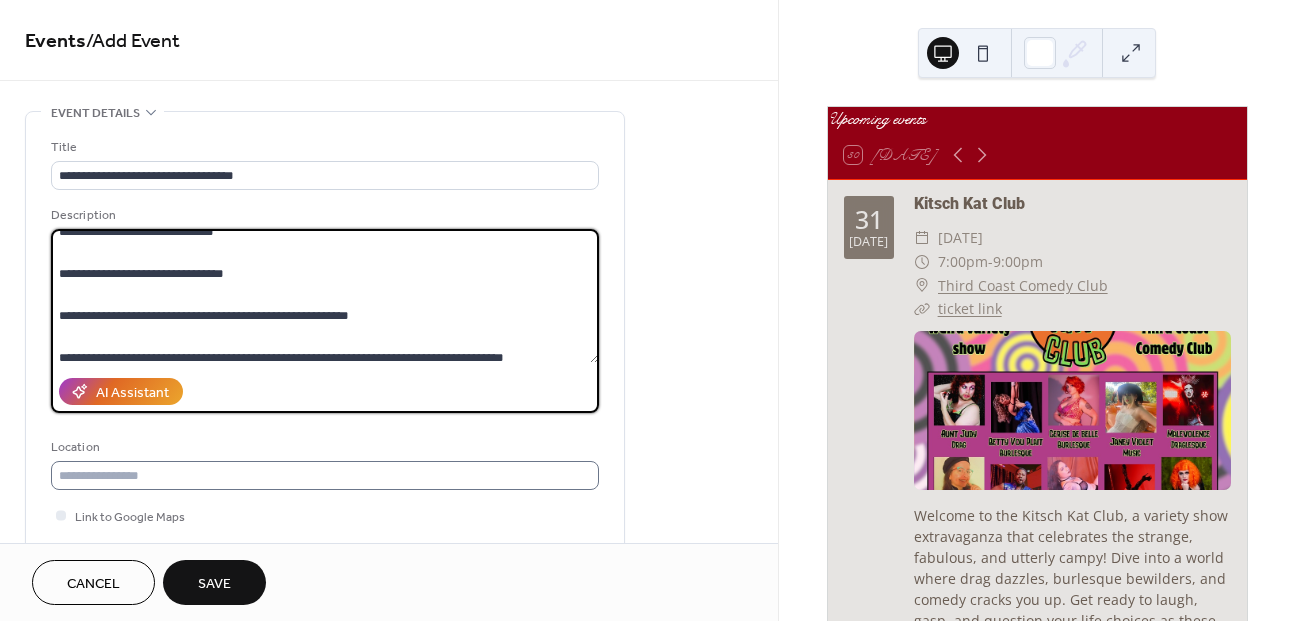 type on "**********" 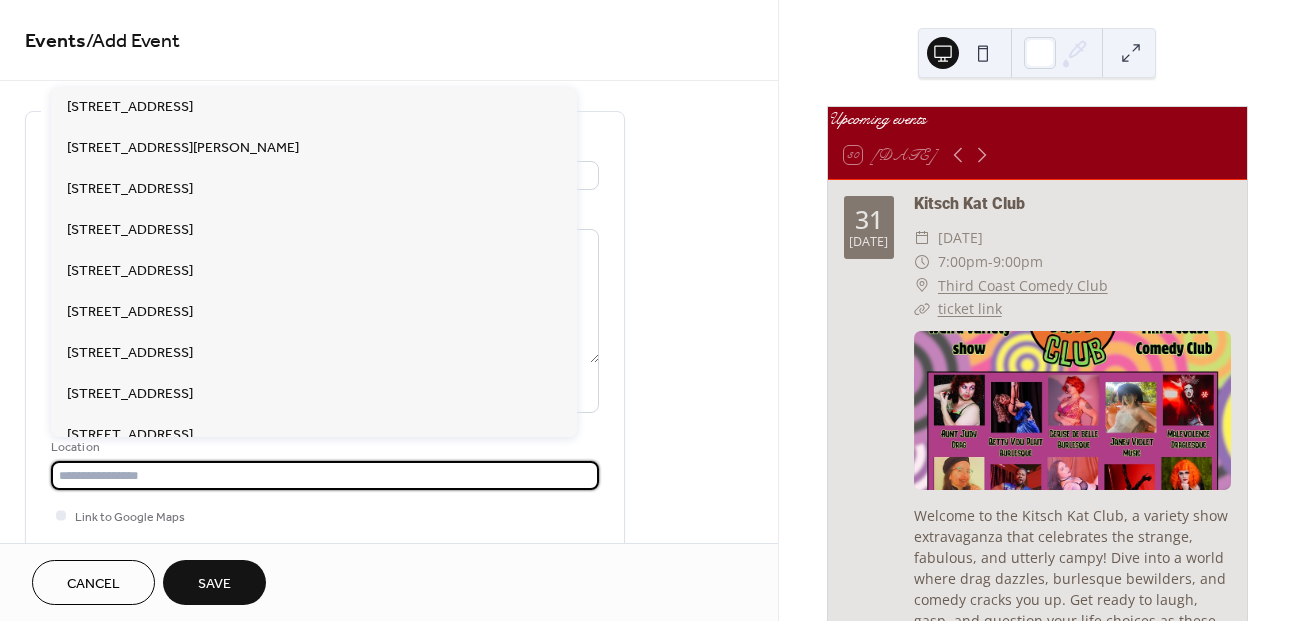 click at bounding box center (325, 475) 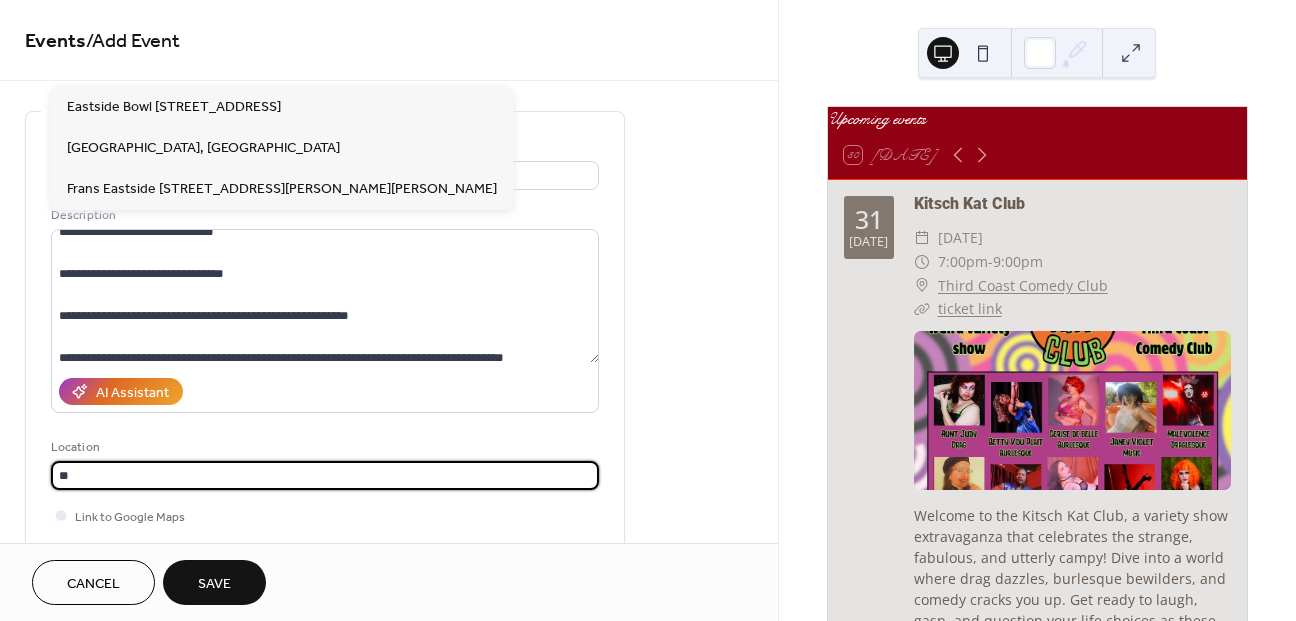 type on "*" 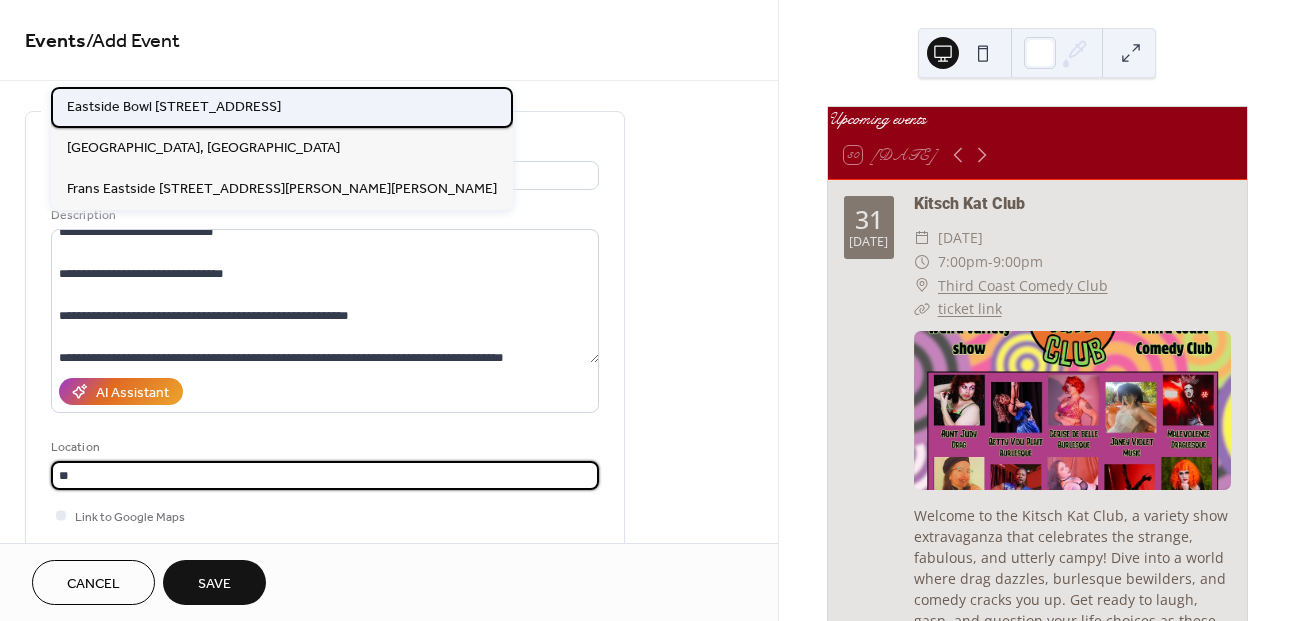 click on "Eastside Bowl [STREET_ADDRESS]" at bounding box center [174, 107] 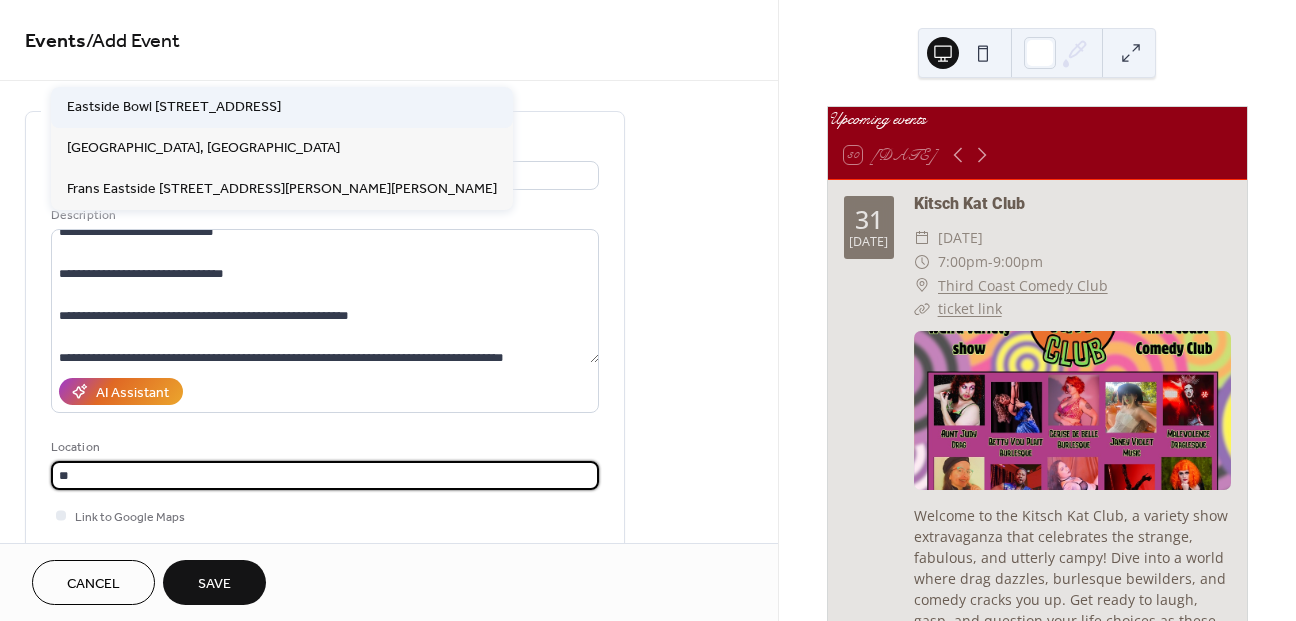 type on "**********" 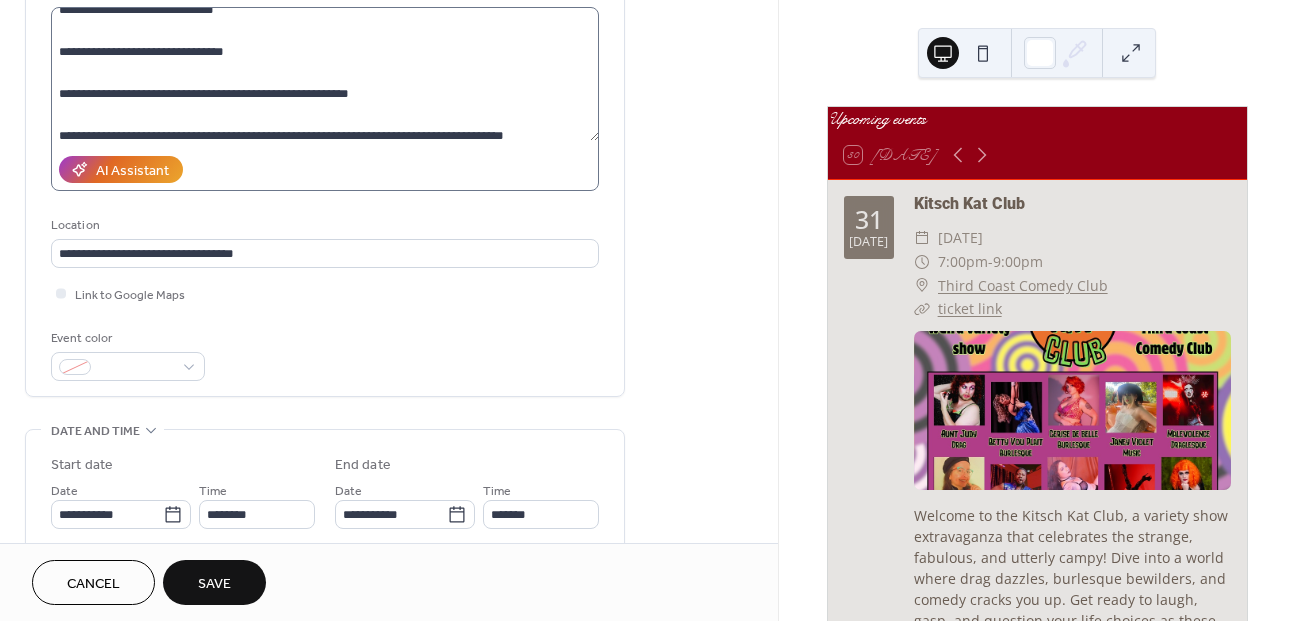 scroll, scrollTop: 231, scrollLeft: 0, axis: vertical 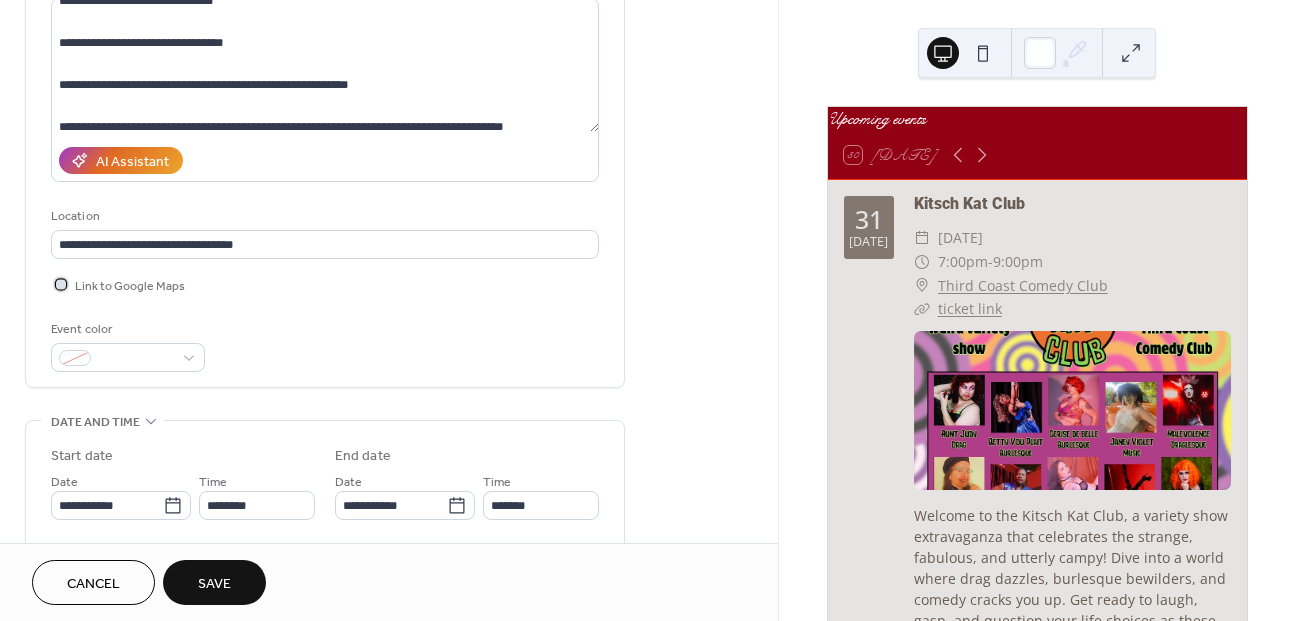 click on "Link to Google Maps" at bounding box center (130, 286) 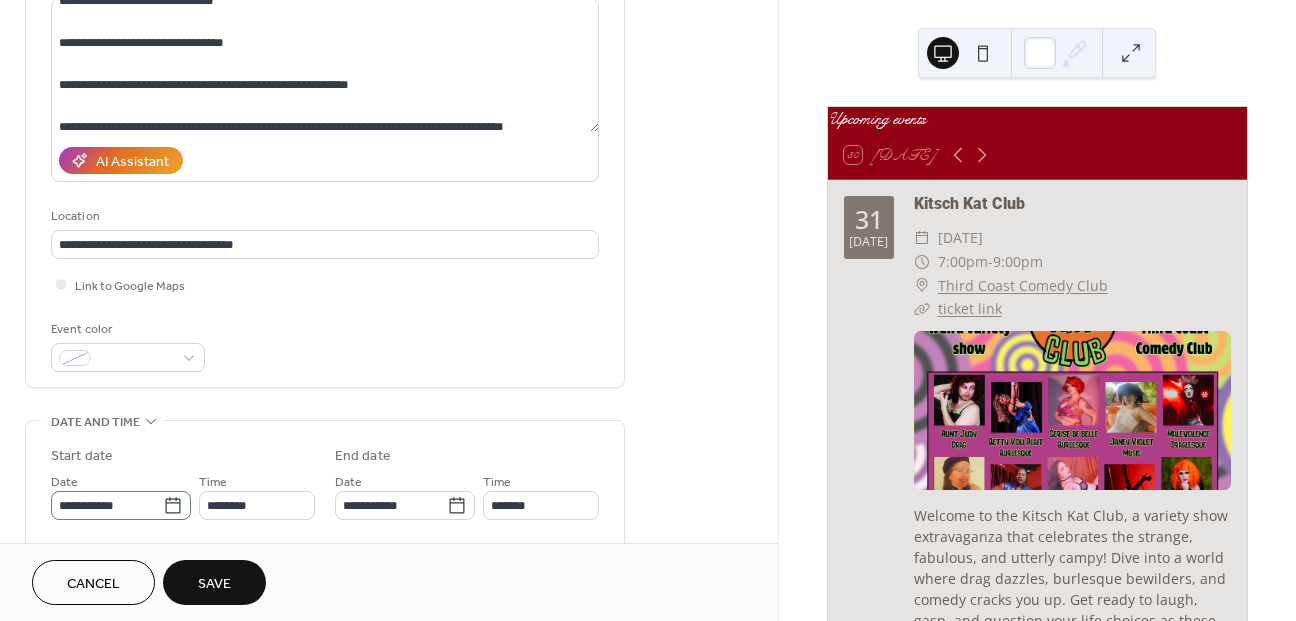 click on "**********" at bounding box center [648, 310] 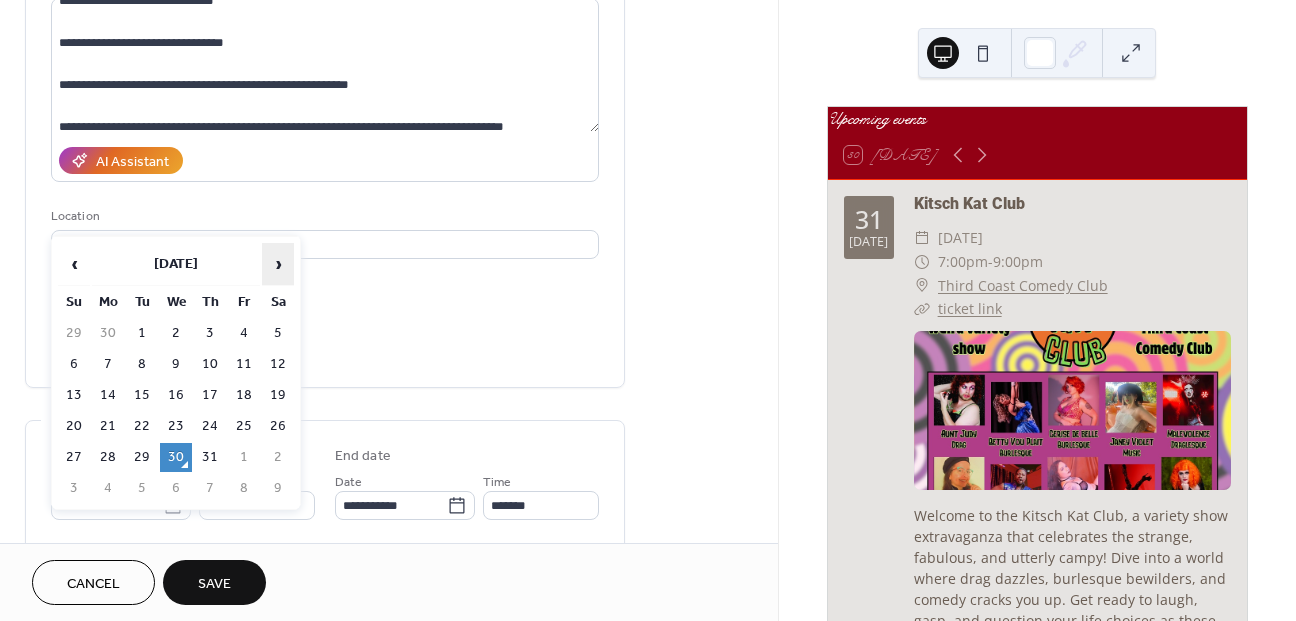 click on "›" at bounding box center [278, 264] 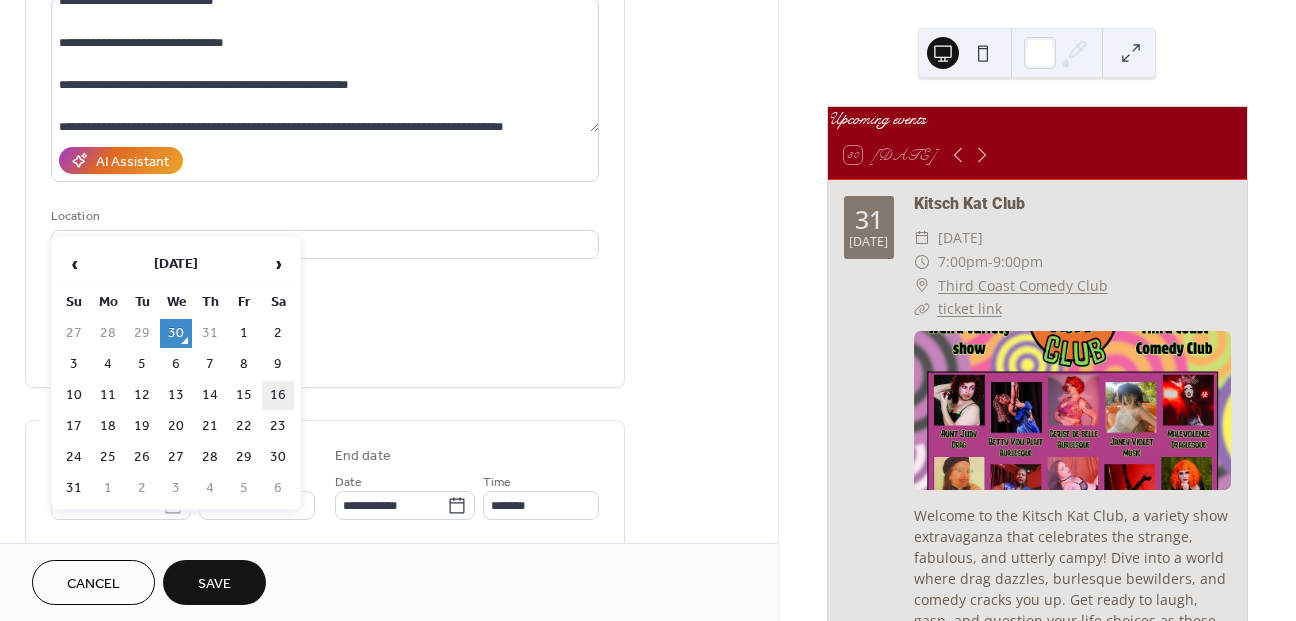 click on "16" at bounding box center (278, 395) 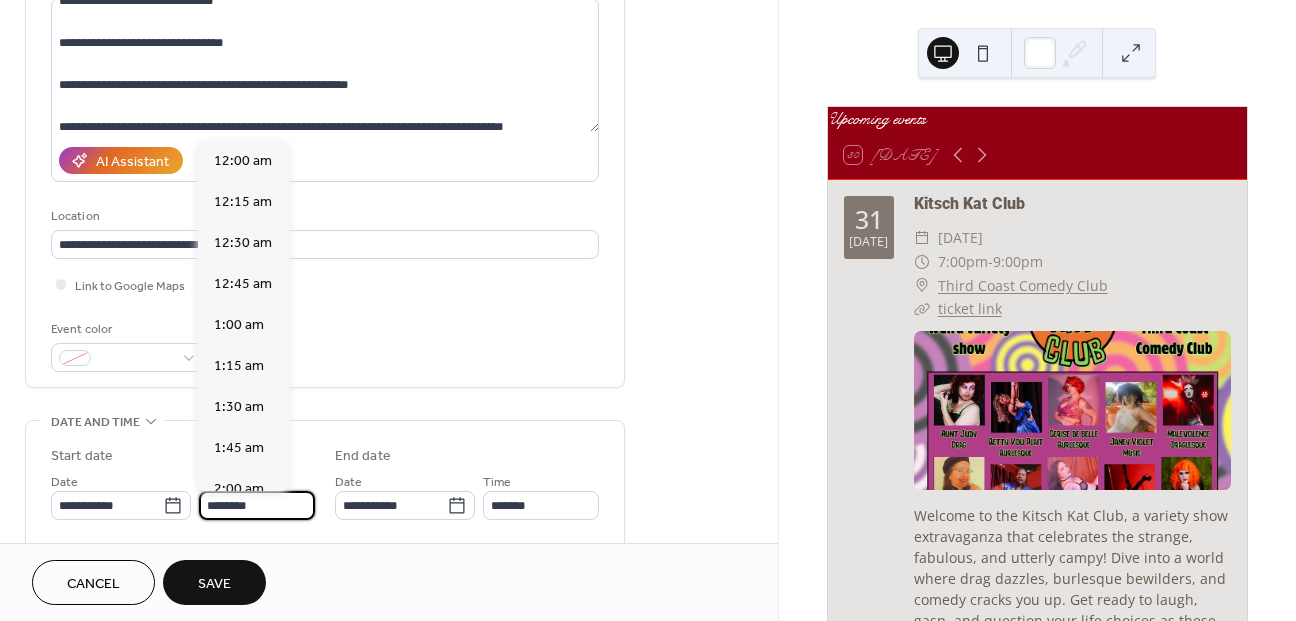 click on "********" at bounding box center [257, 505] 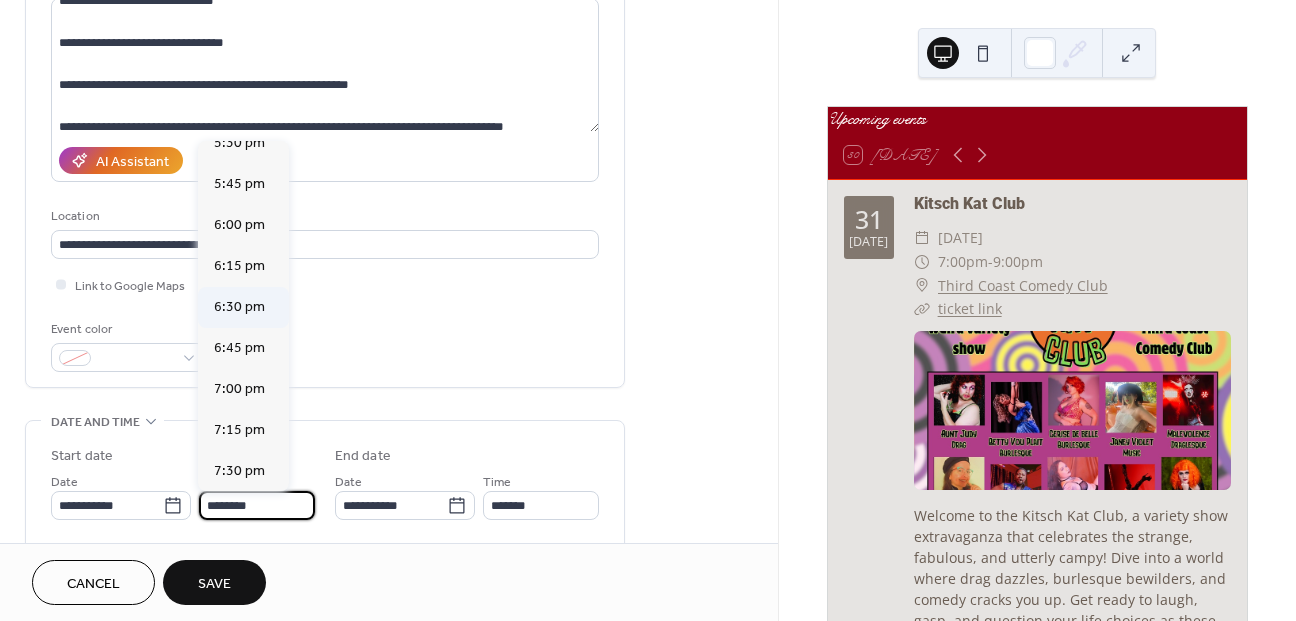 scroll, scrollTop: 2894, scrollLeft: 0, axis: vertical 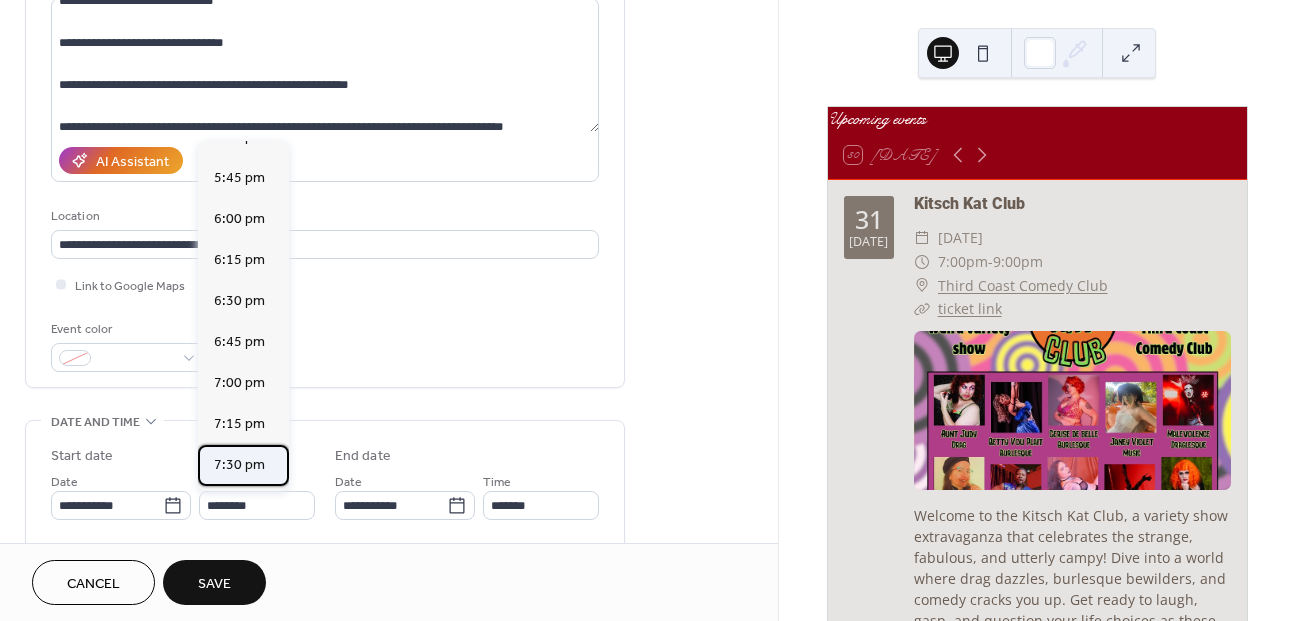 click on "7:30 pm" at bounding box center (239, 465) 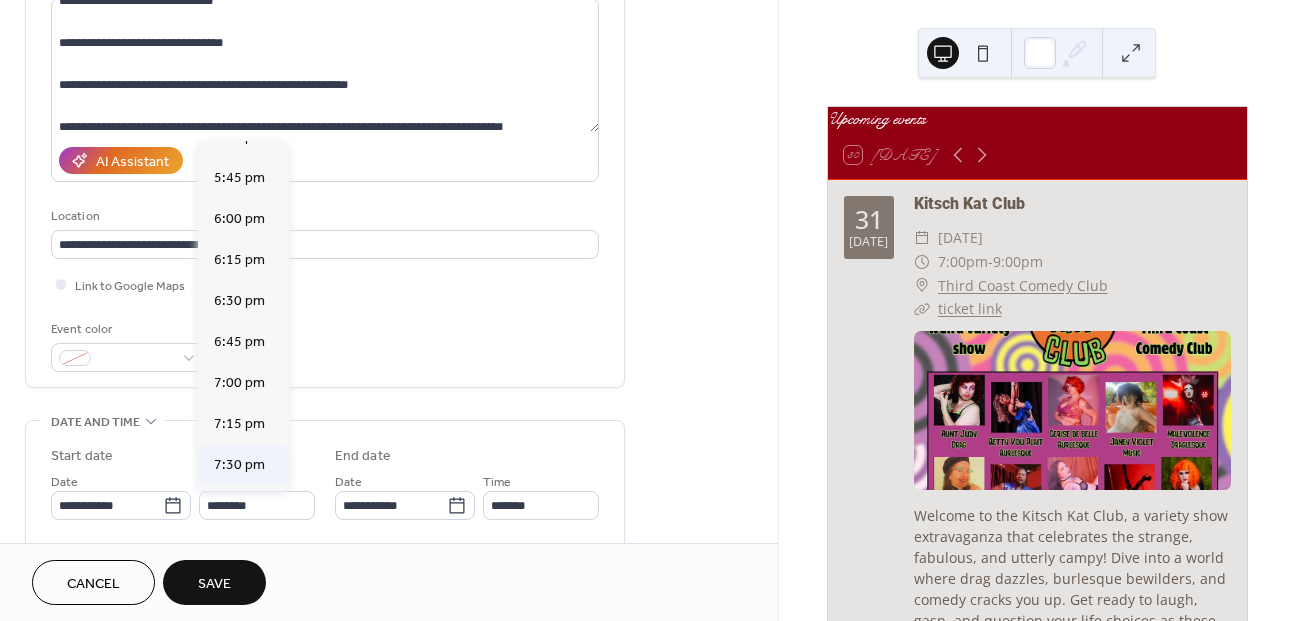 type on "*******" 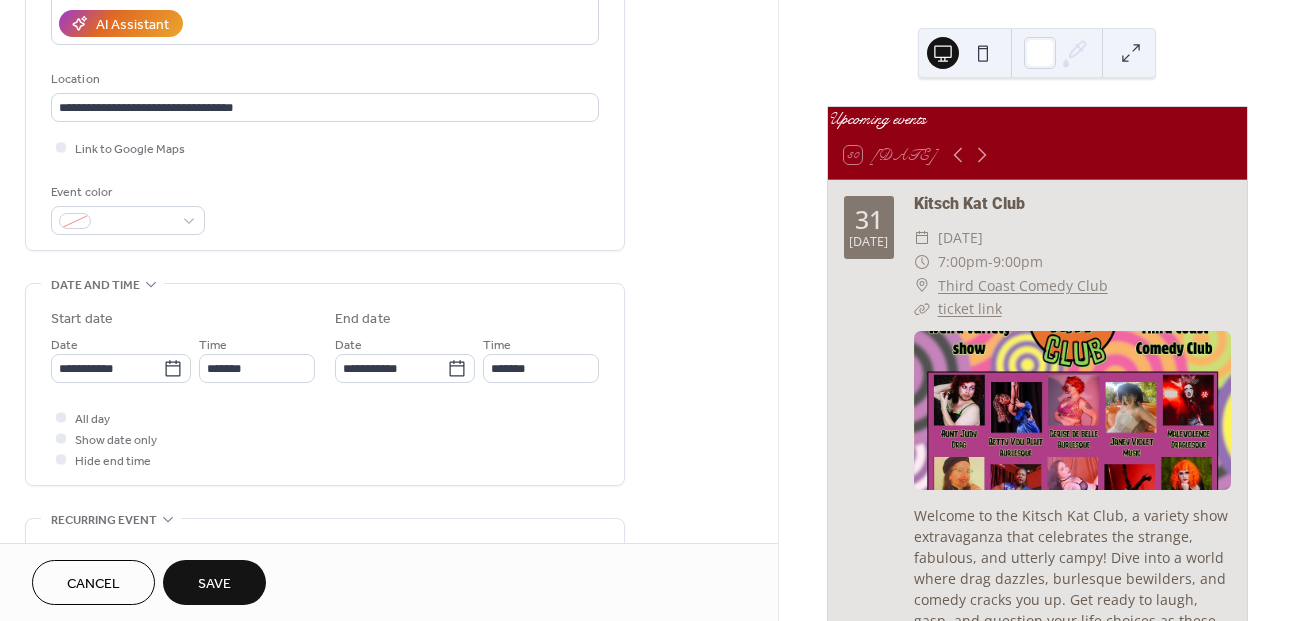 scroll, scrollTop: 369, scrollLeft: 0, axis: vertical 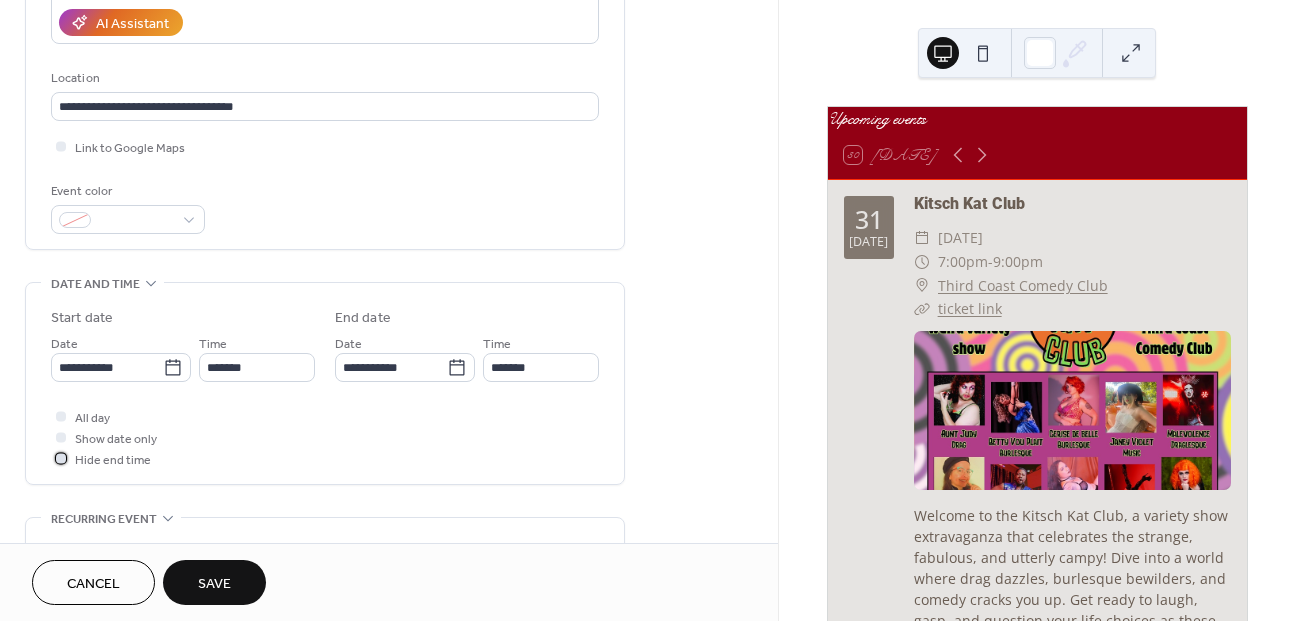click at bounding box center [61, 458] 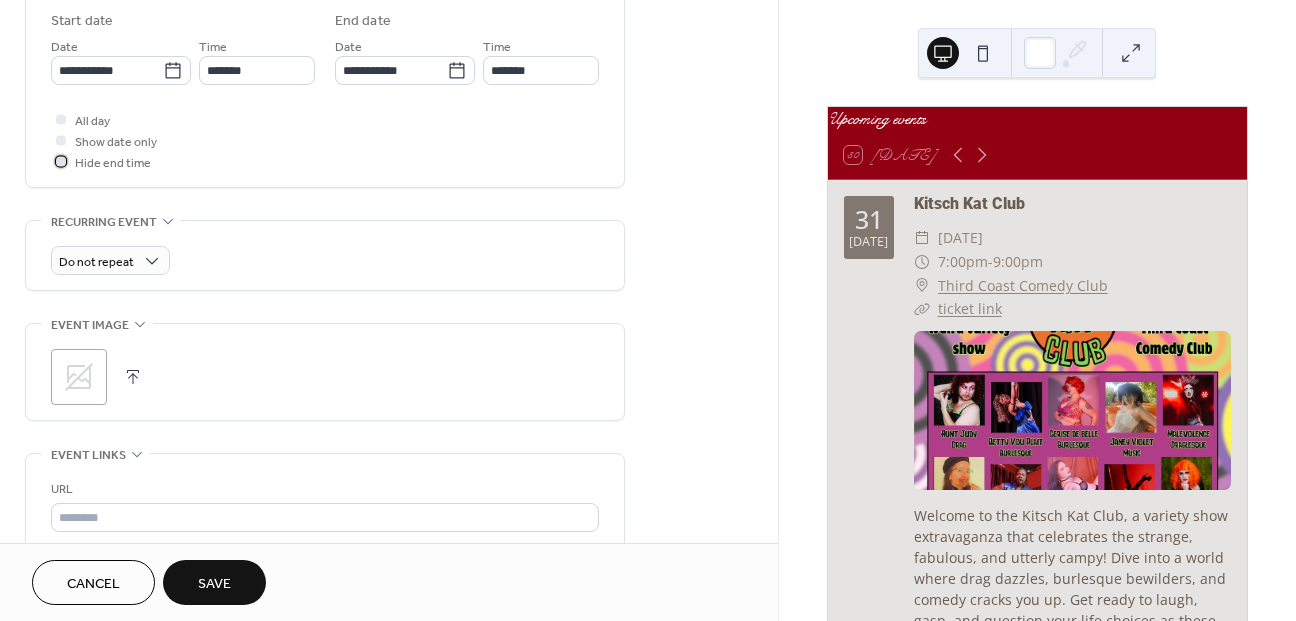 scroll, scrollTop: 669, scrollLeft: 0, axis: vertical 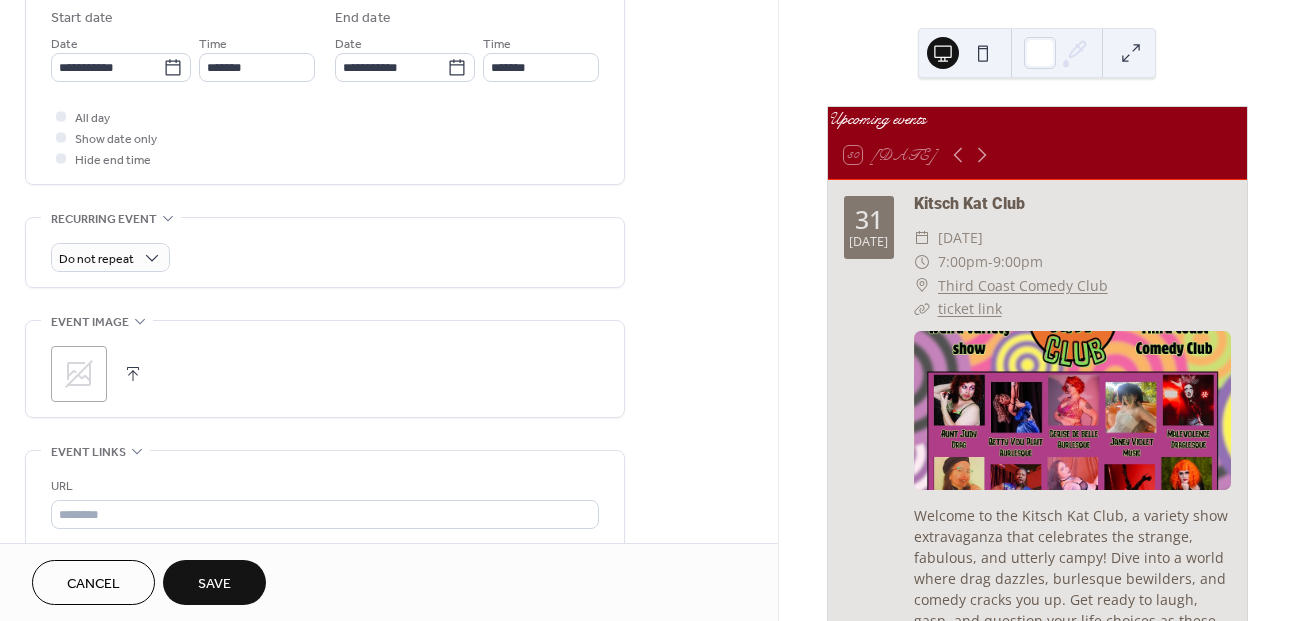 click at bounding box center [133, 374] 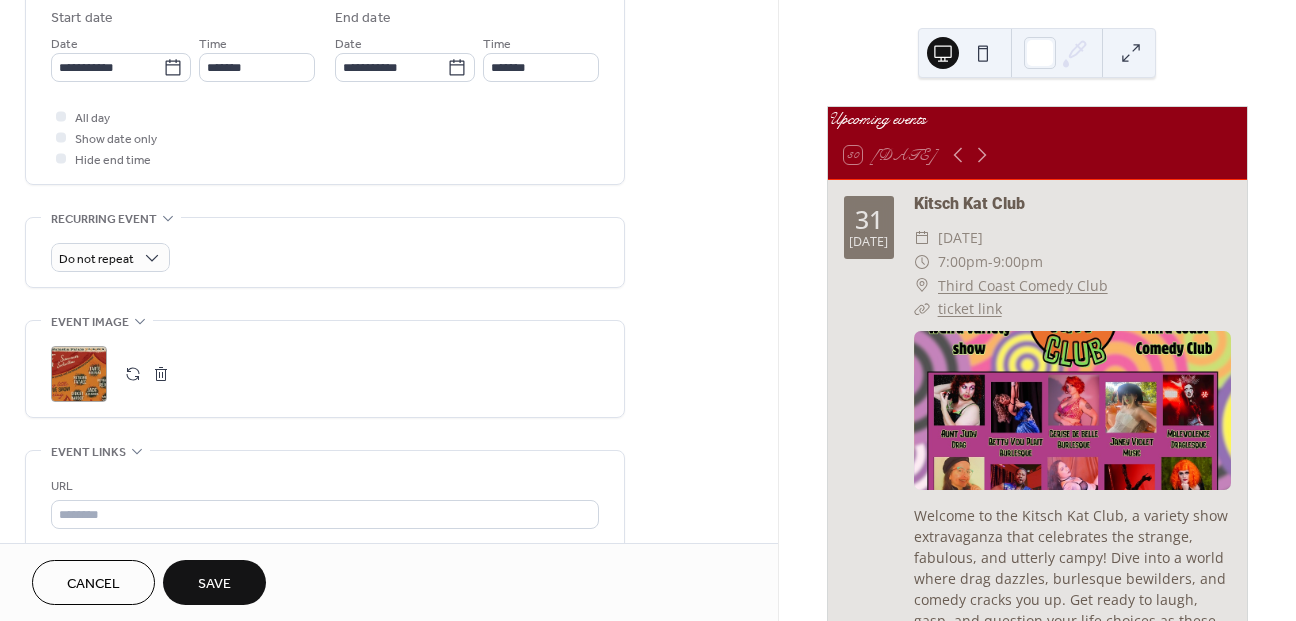 click on "URL" at bounding box center (323, 486) 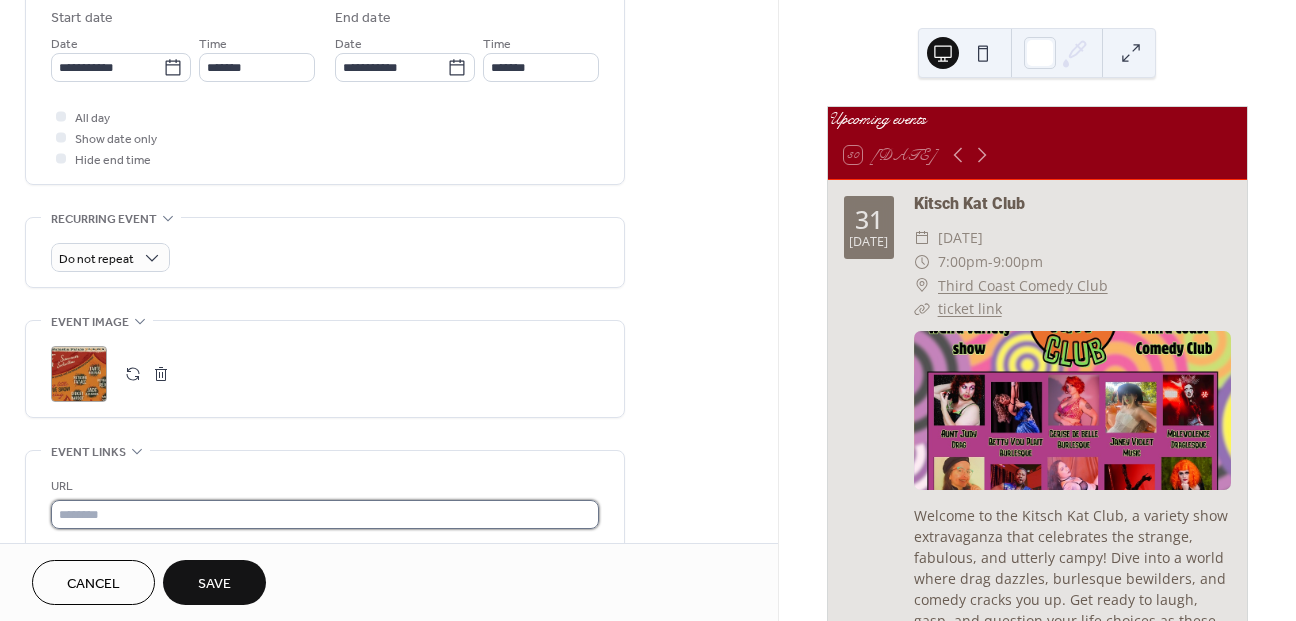 click at bounding box center [325, 514] 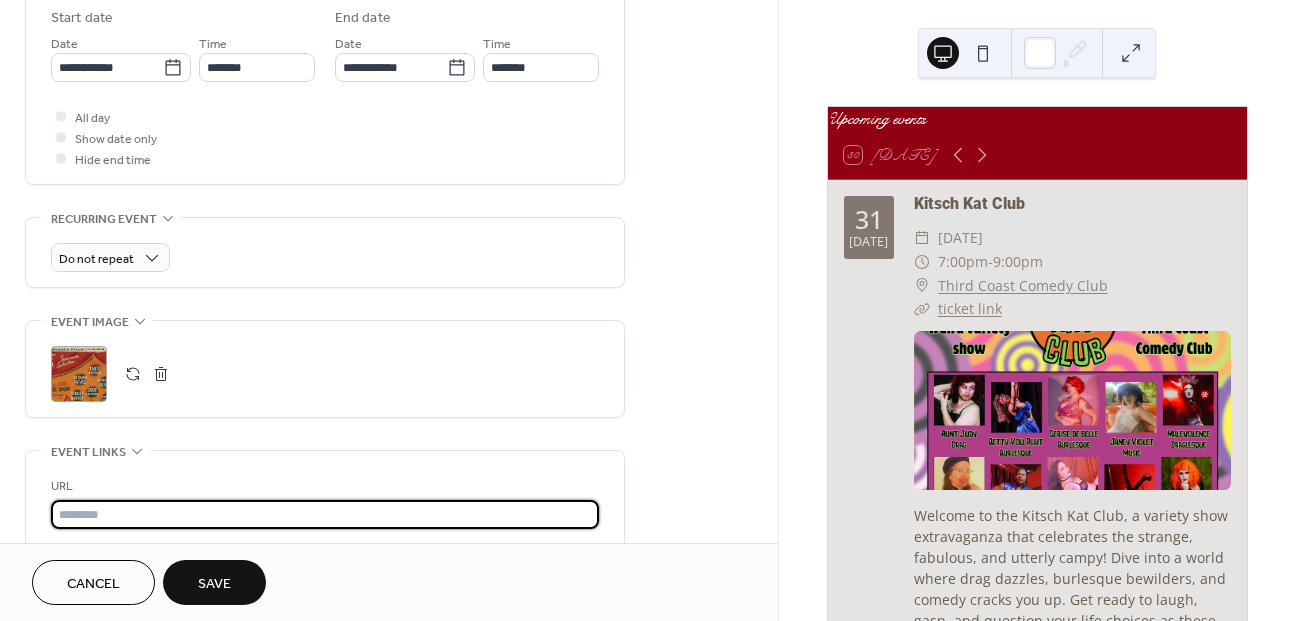 paste on "**********" 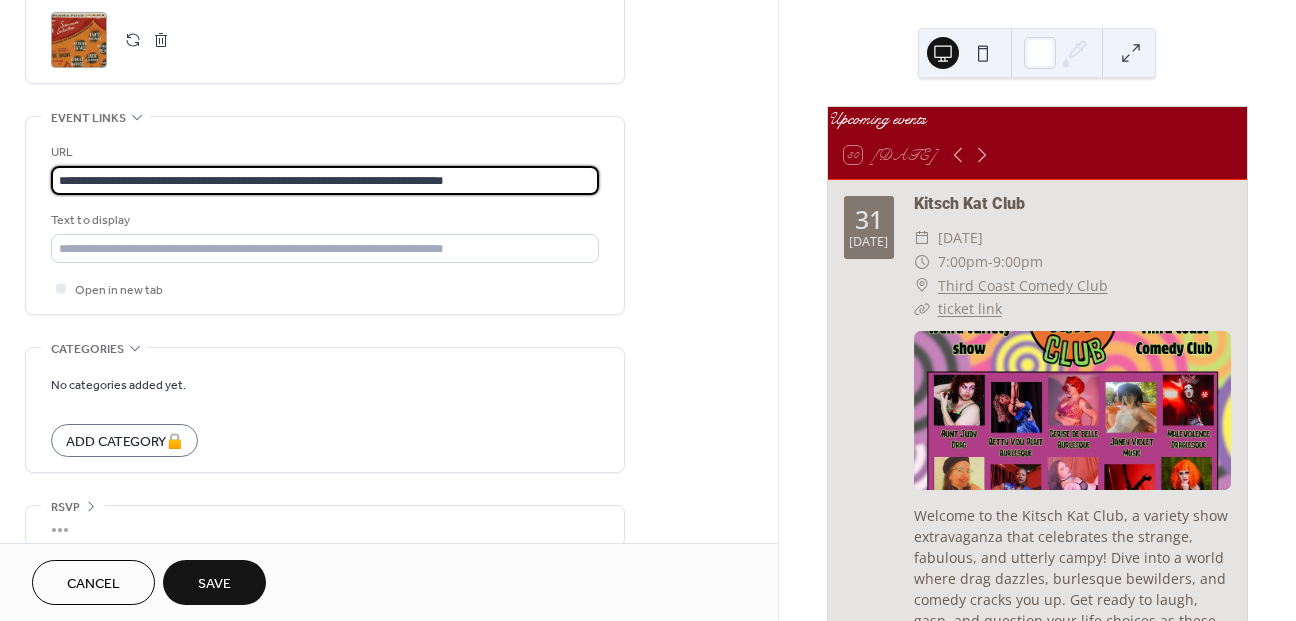 scroll, scrollTop: 1027, scrollLeft: 0, axis: vertical 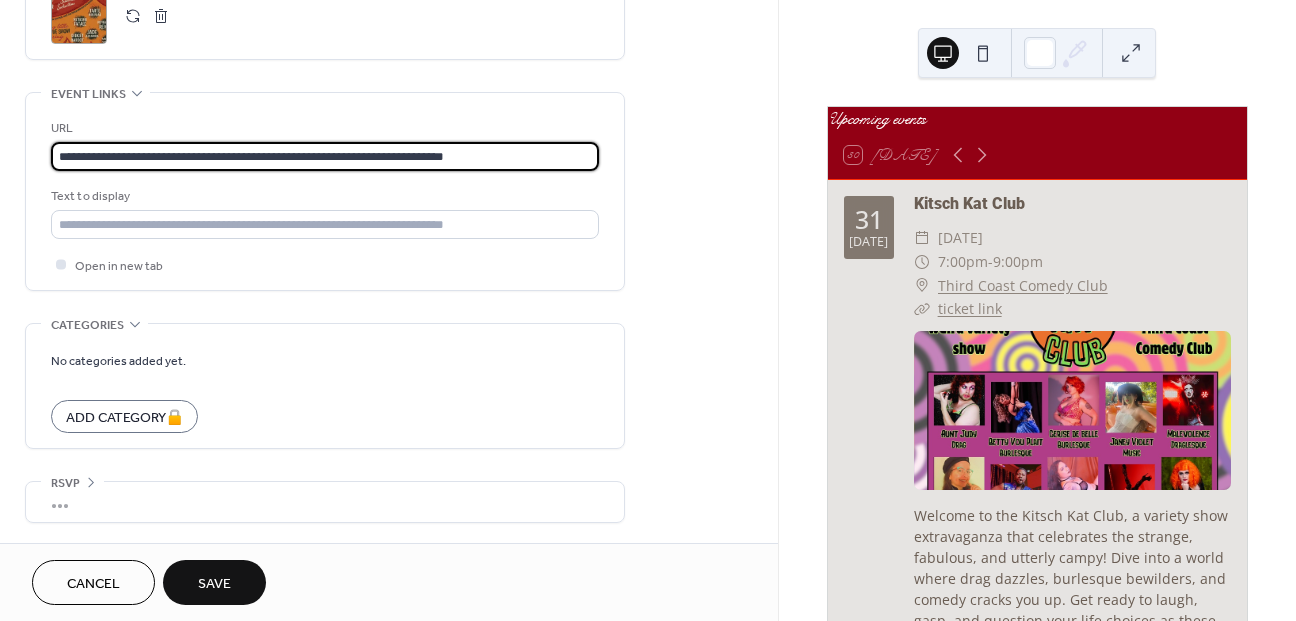 type on "**********" 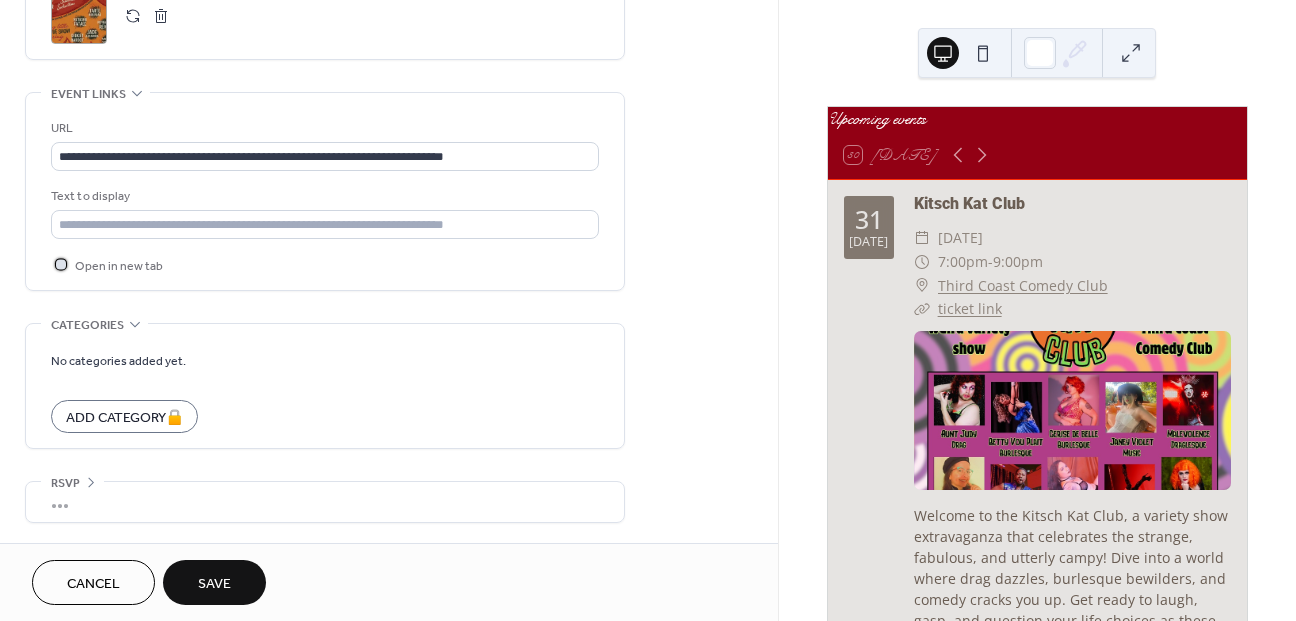 click 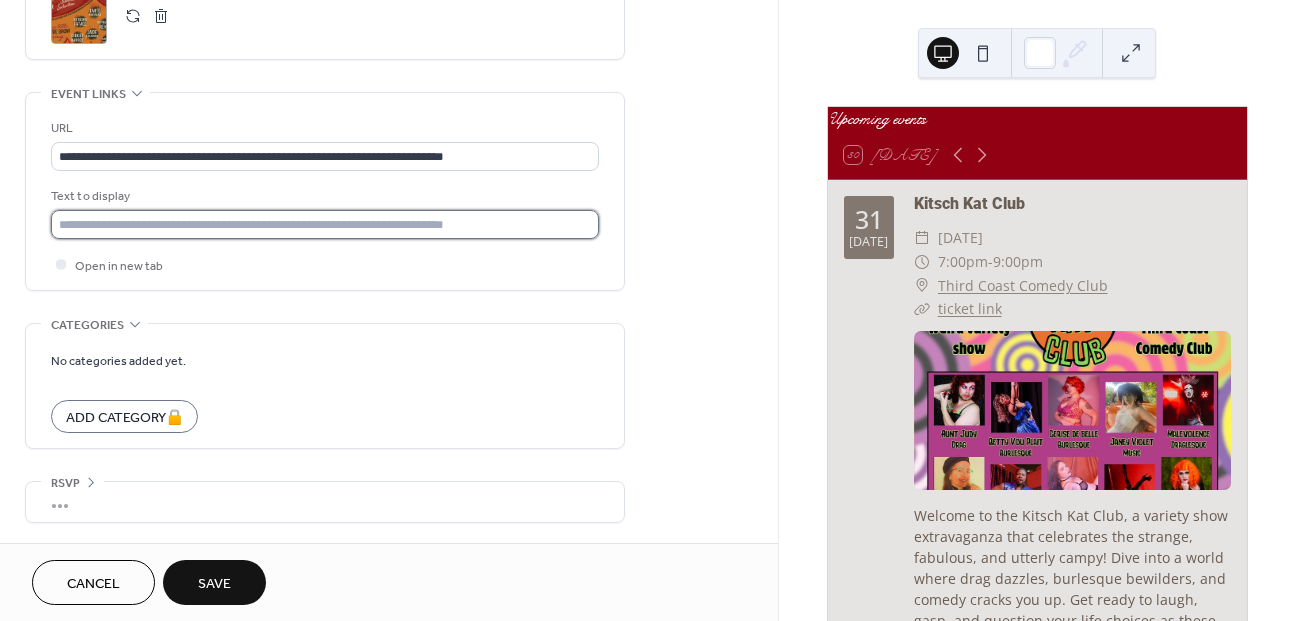 click at bounding box center (325, 224) 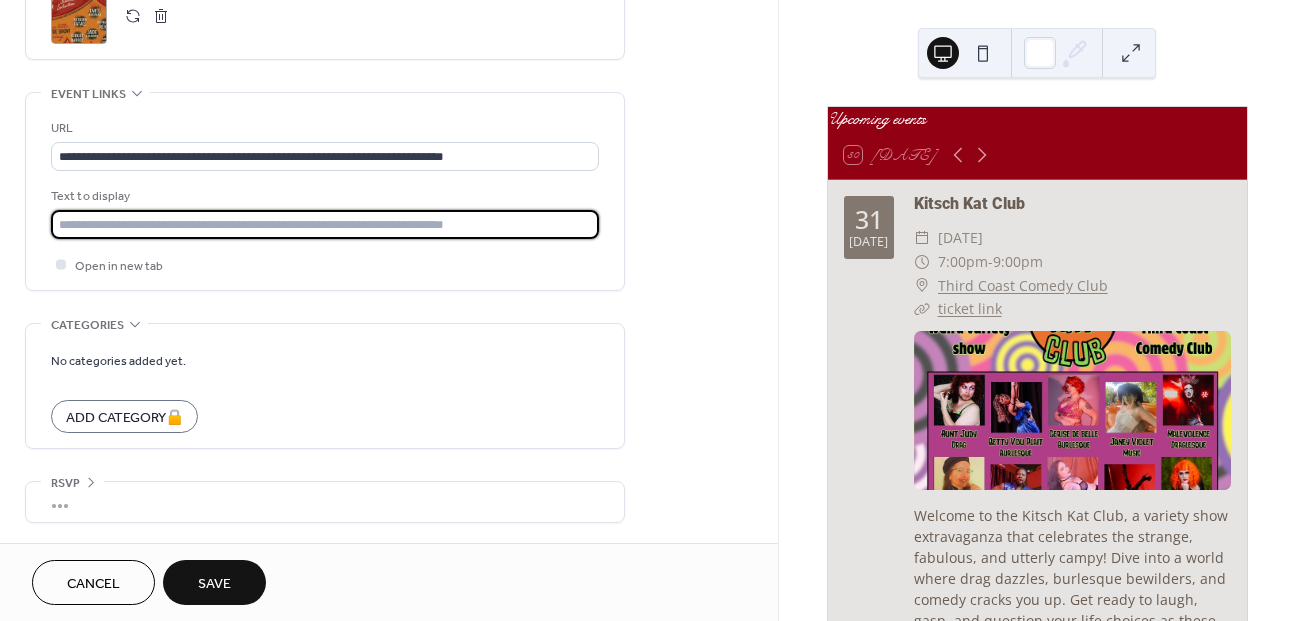 type on "**********" 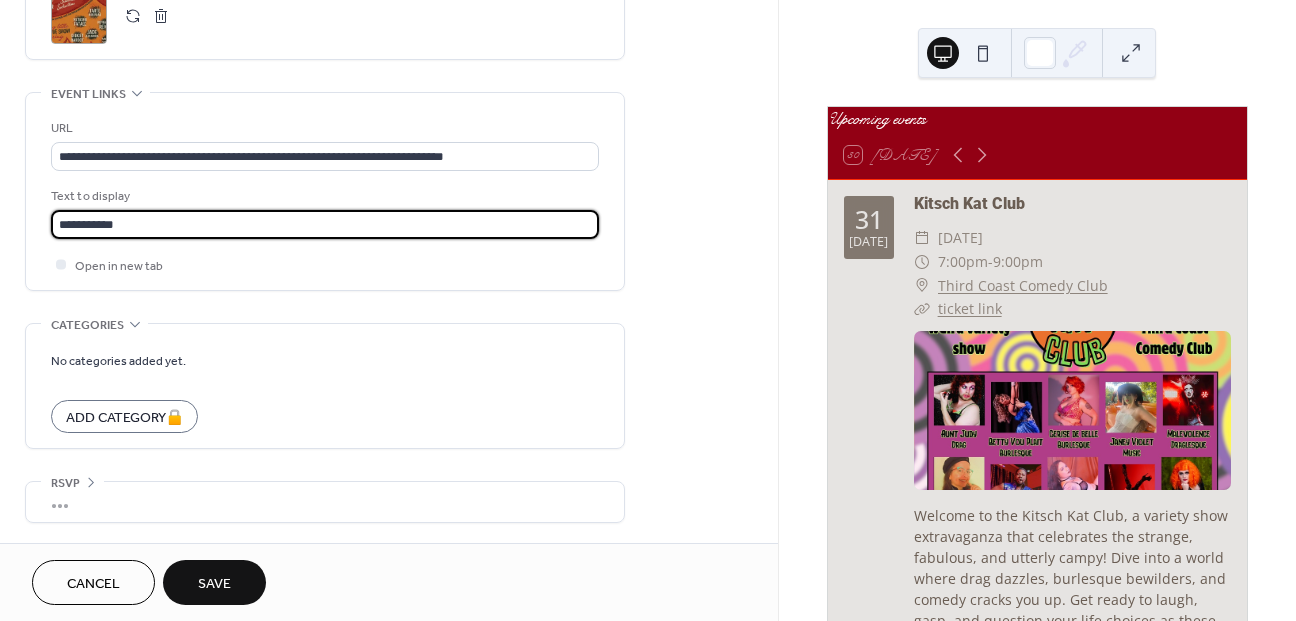 click on "Save" at bounding box center (214, 582) 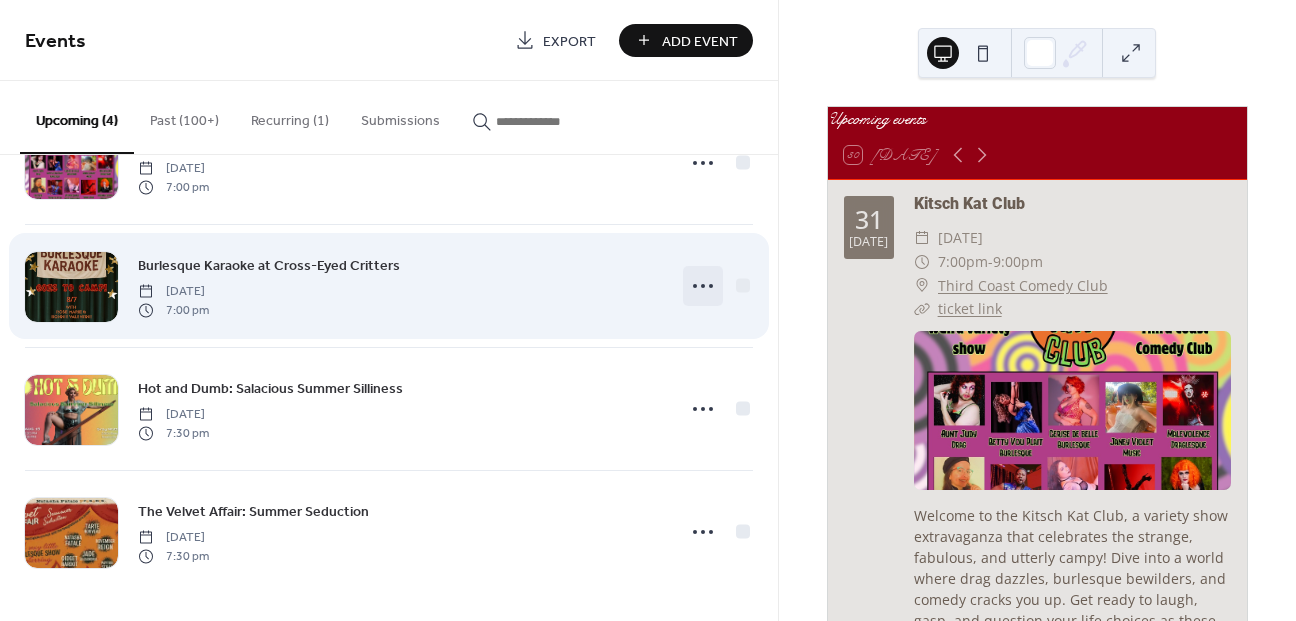 scroll, scrollTop: 85, scrollLeft: 0, axis: vertical 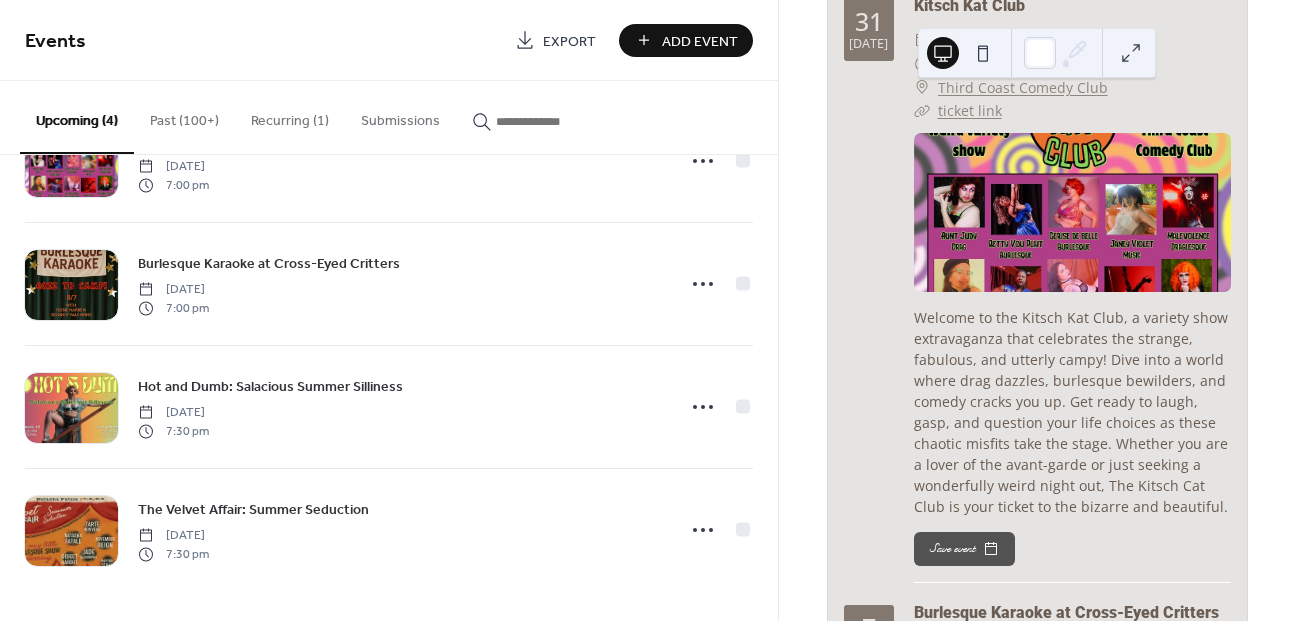 click on "Add Event" at bounding box center [700, 41] 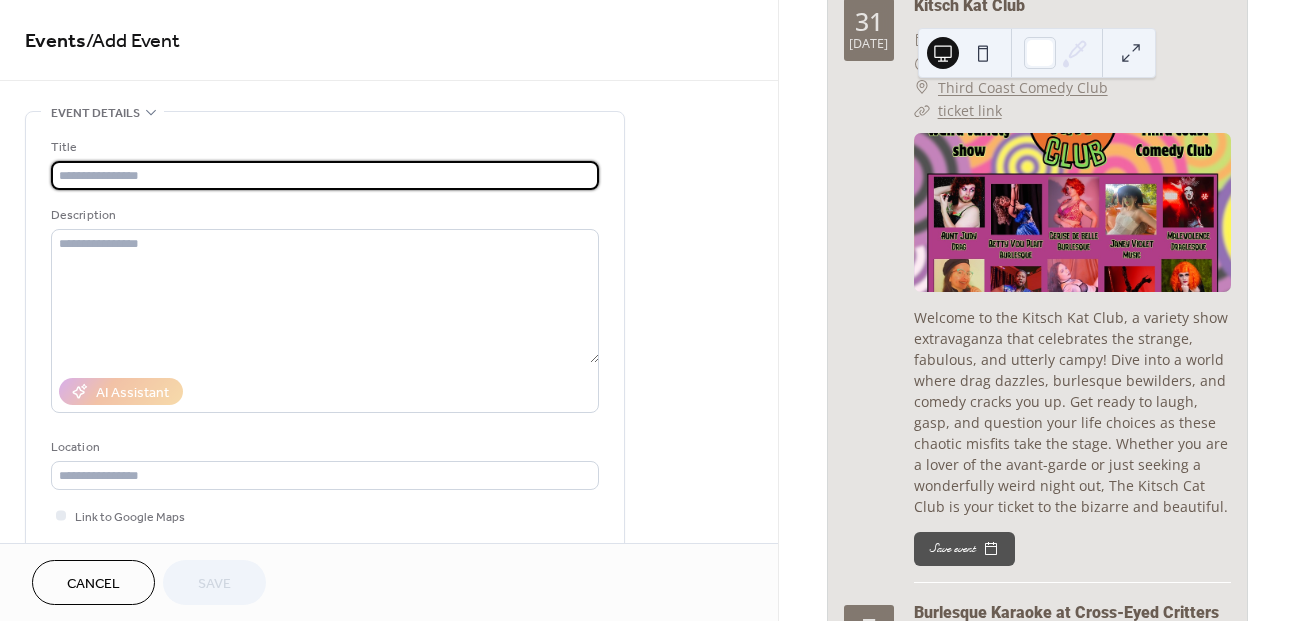 click at bounding box center (325, 175) 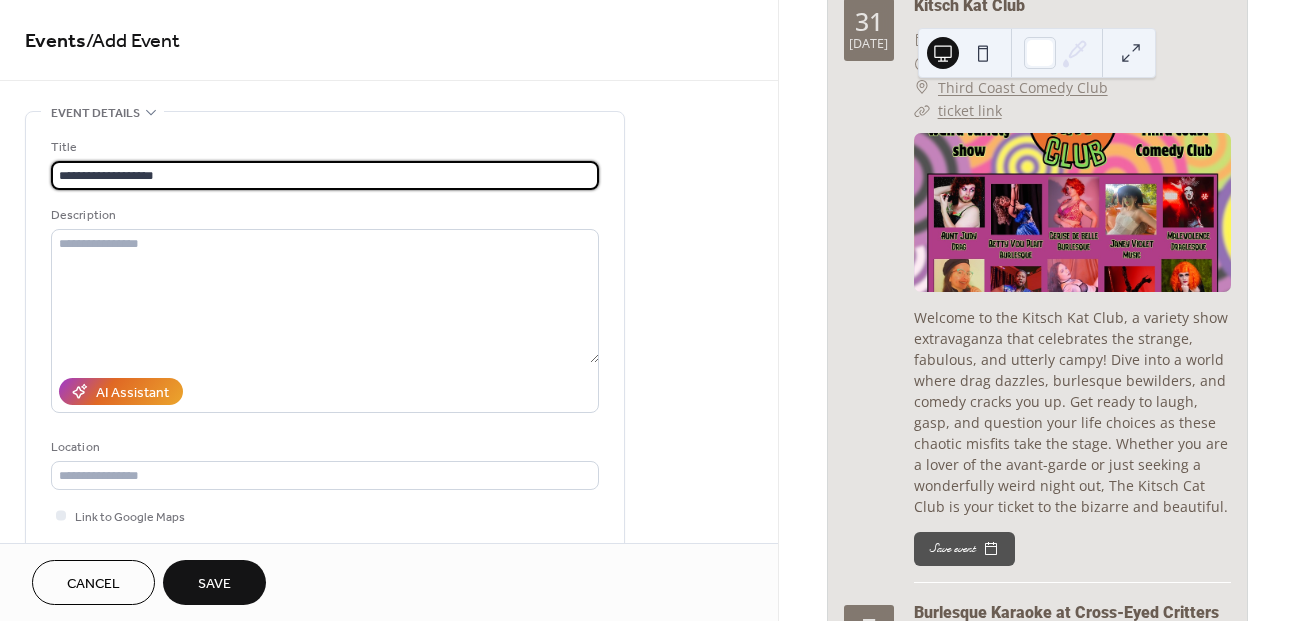 type on "**********" 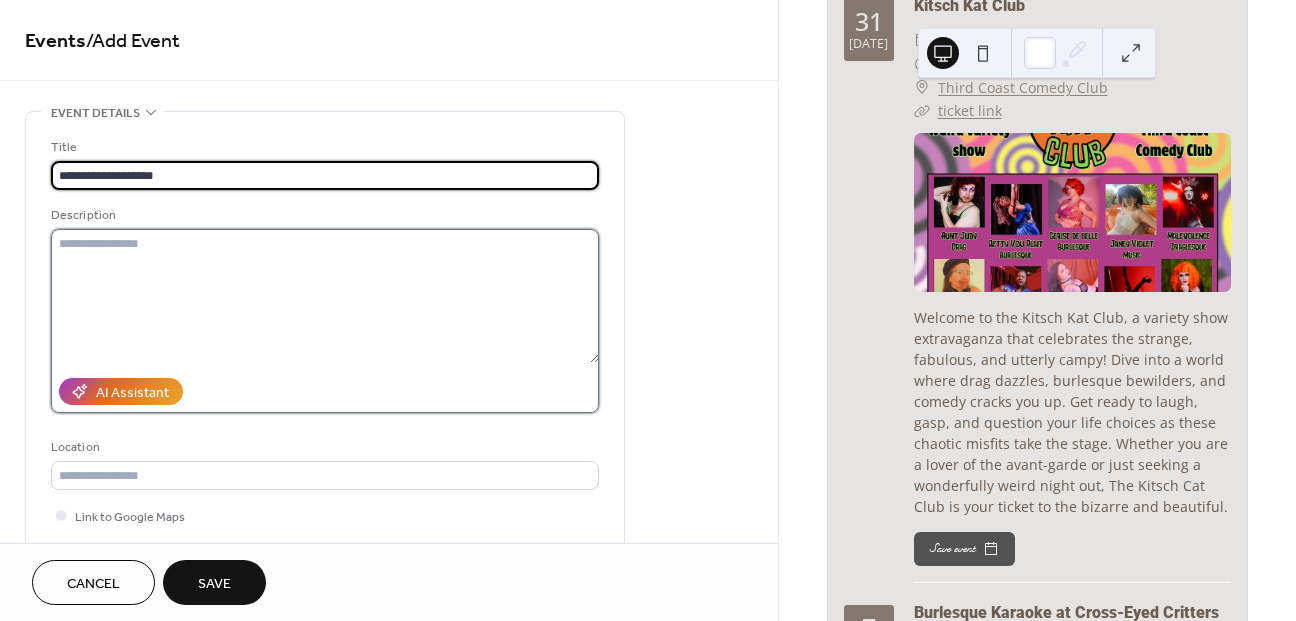 click at bounding box center (325, 296) 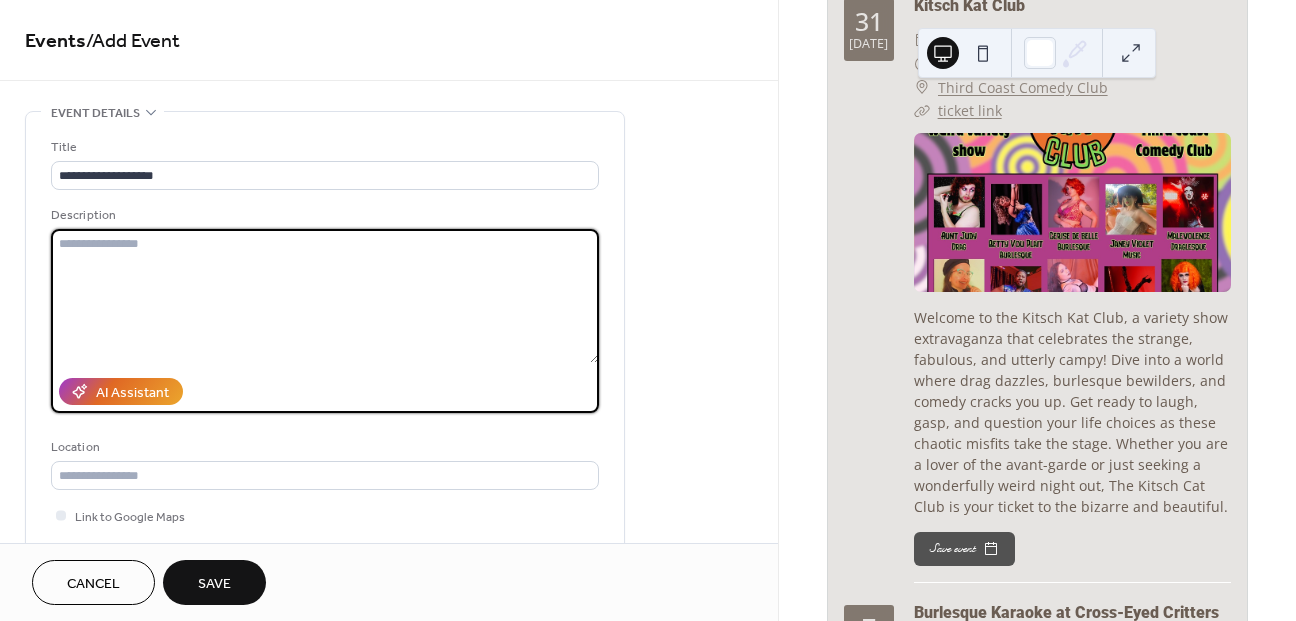 paste on "**********" 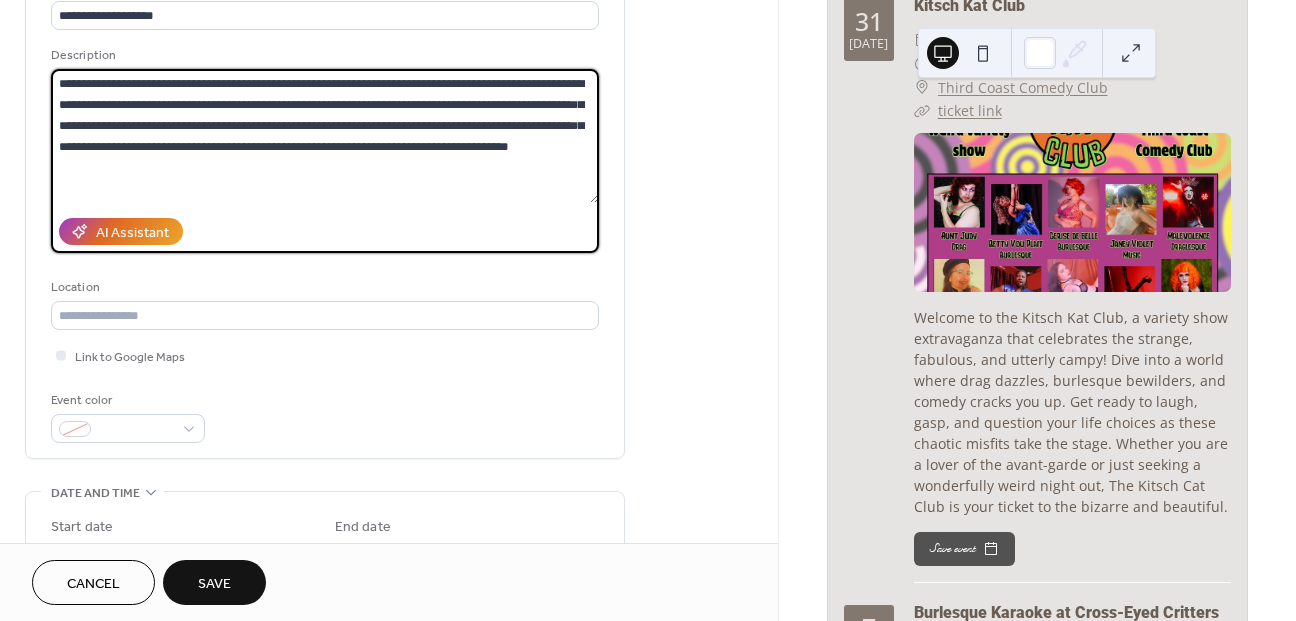 scroll, scrollTop: 163, scrollLeft: 0, axis: vertical 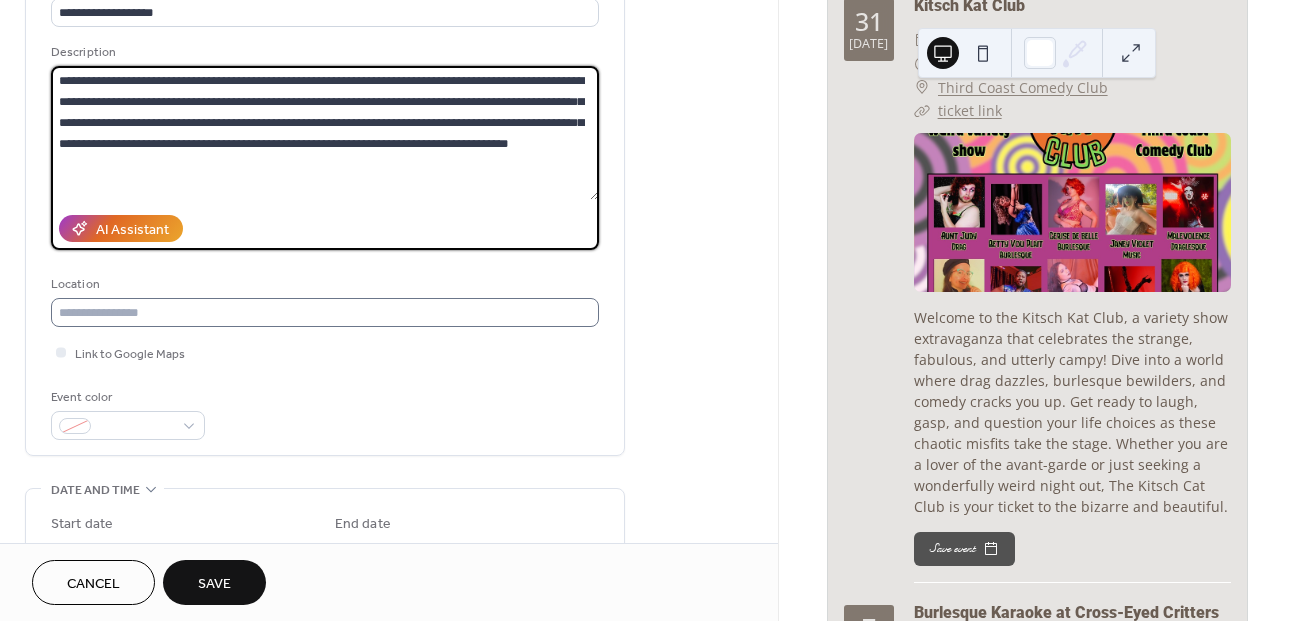 type on "**********" 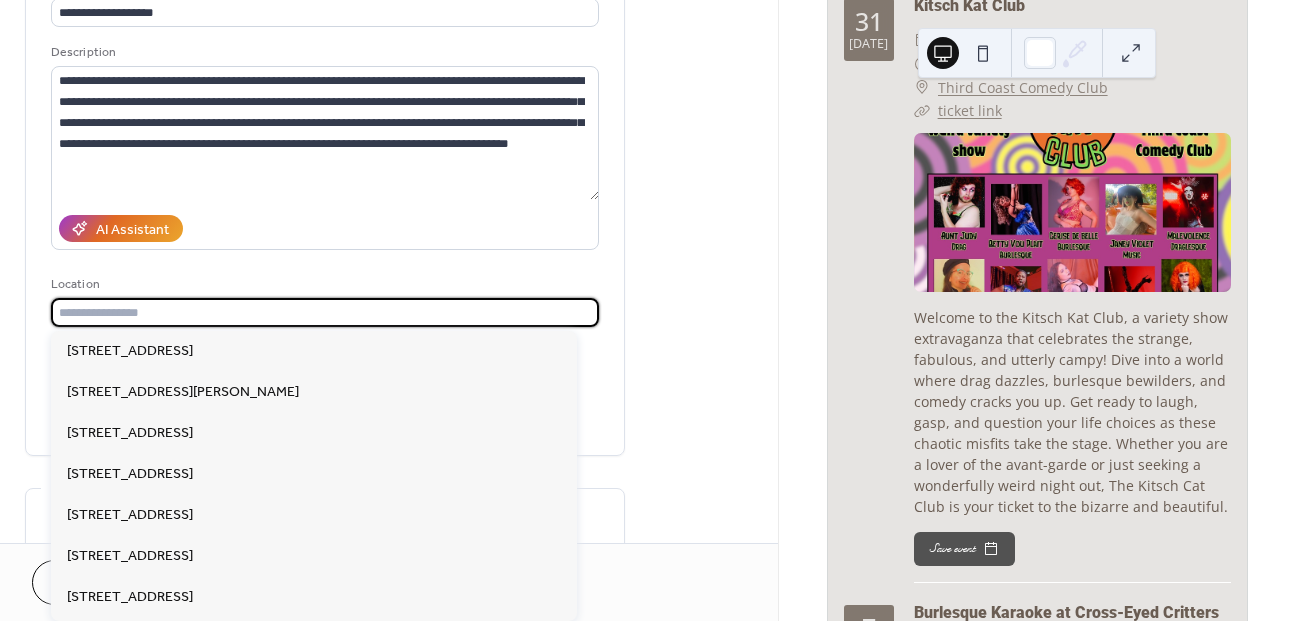 click at bounding box center (325, 312) 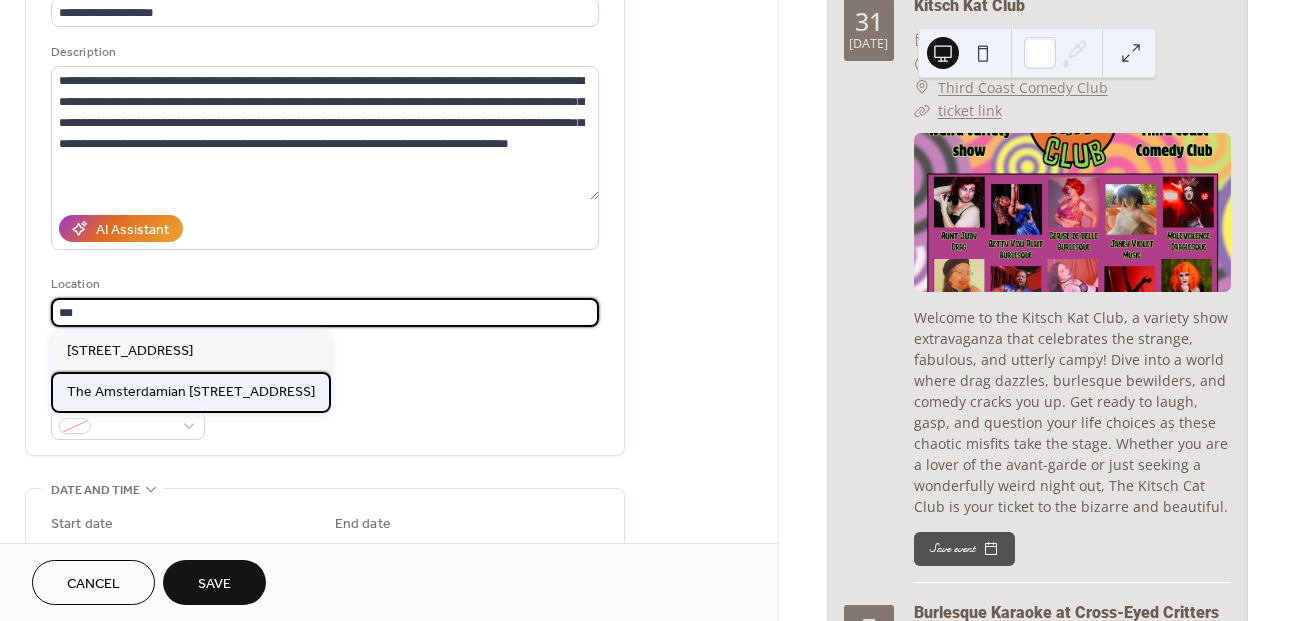 click on "The Amsterdamian  [STREET_ADDRESS]" at bounding box center [191, 392] 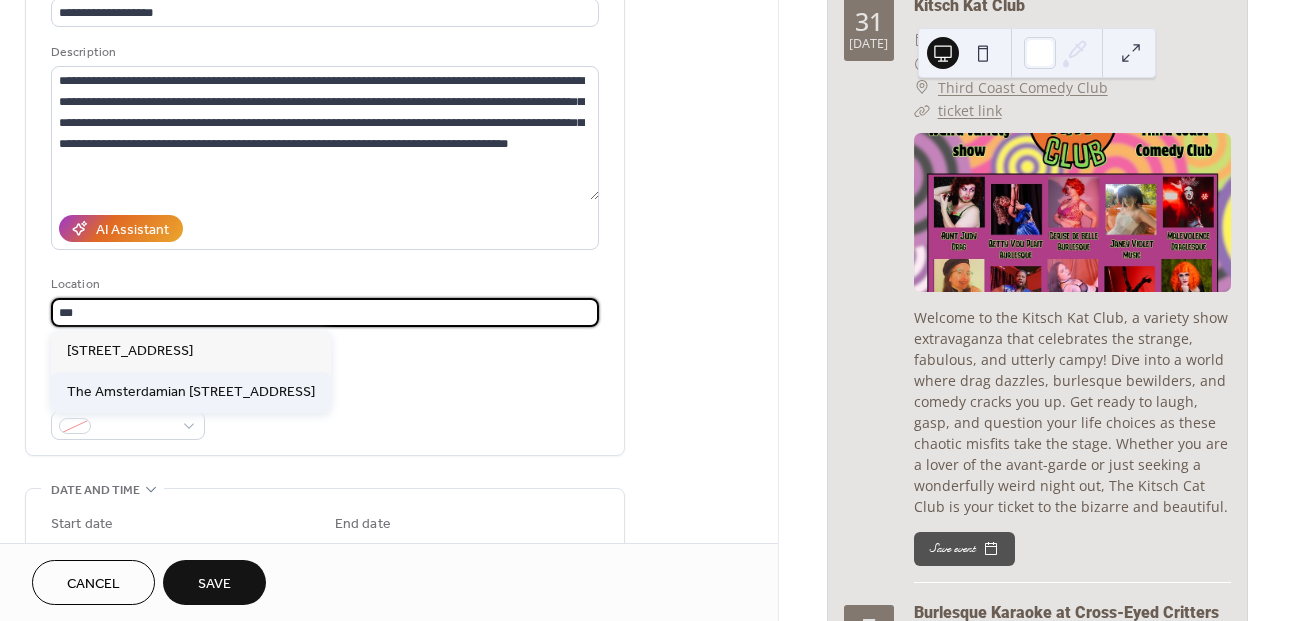 type on "**********" 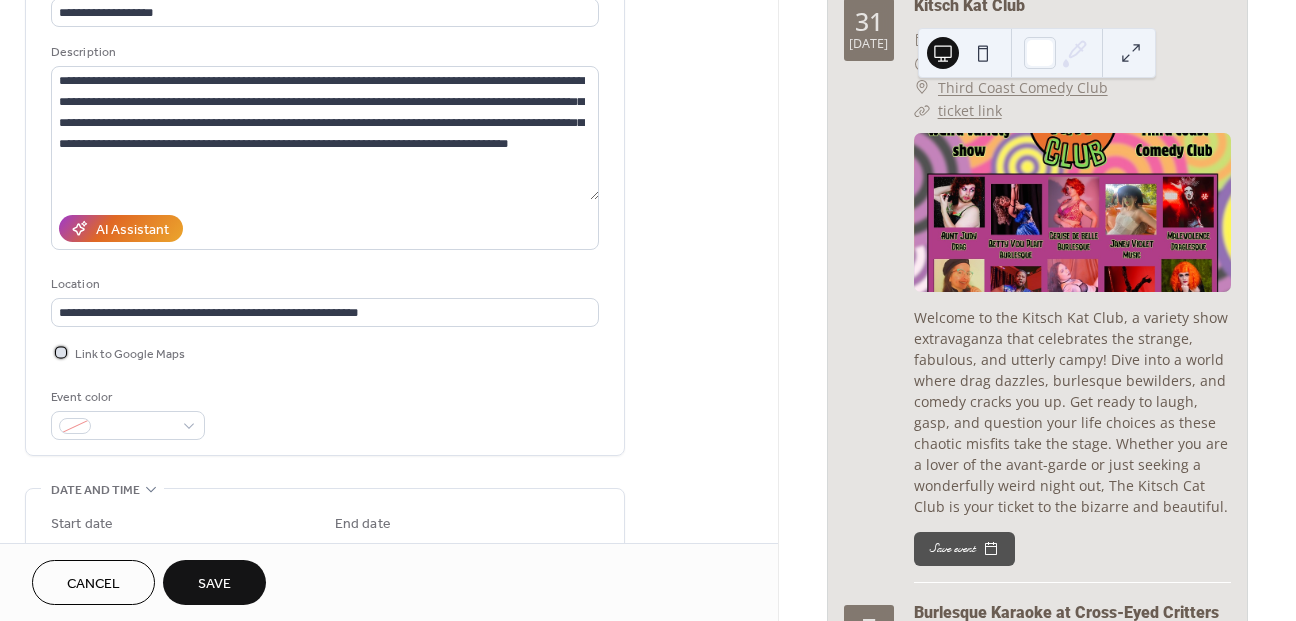 click on "Link to Google Maps" at bounding box center [130, 354] 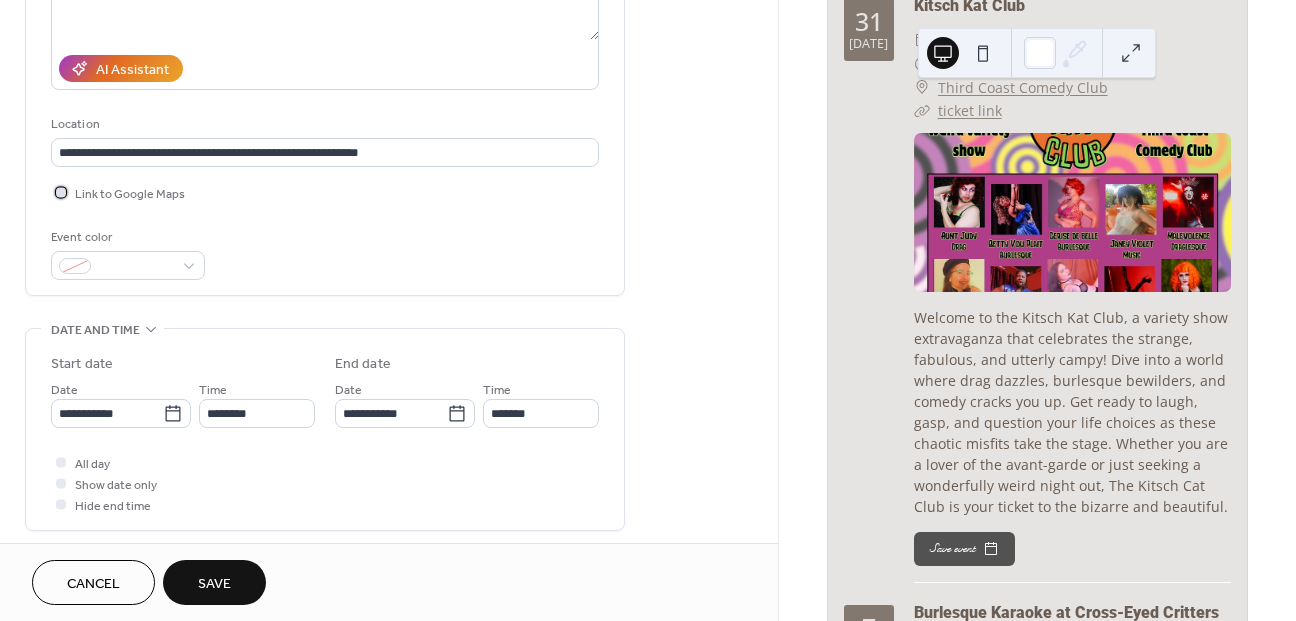 scroll, scrollTop: 324, scrollLeft: 0, axis: vertical 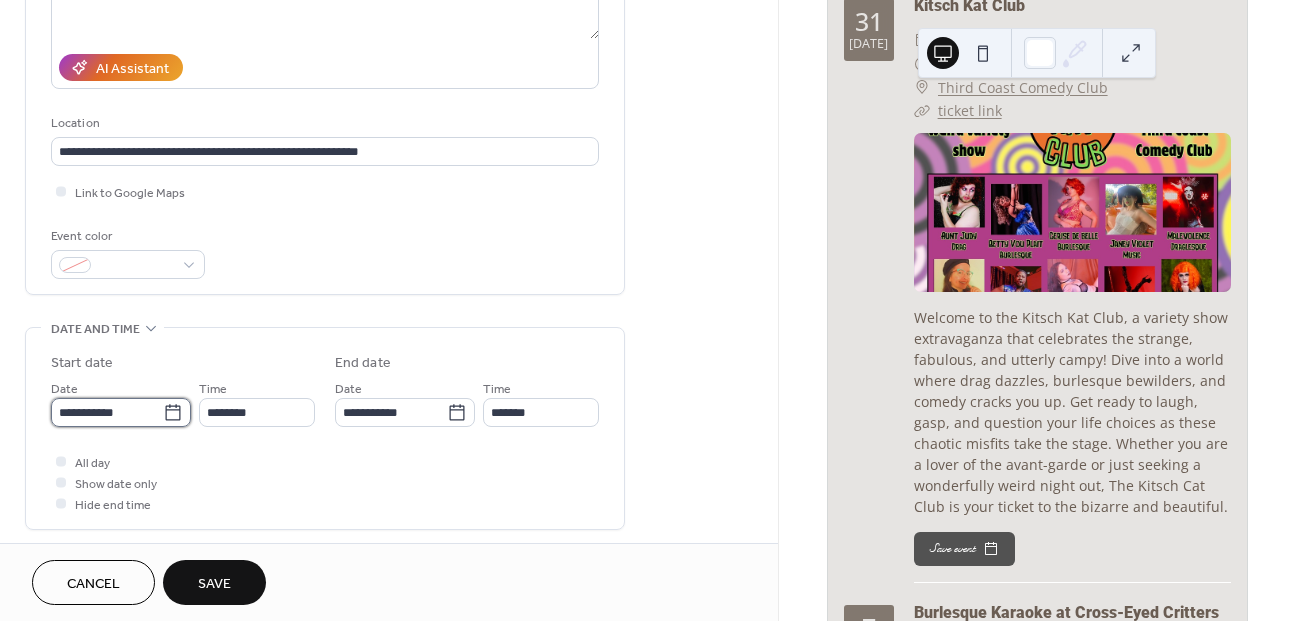 click on "**********" at bounding box center [107, 412] 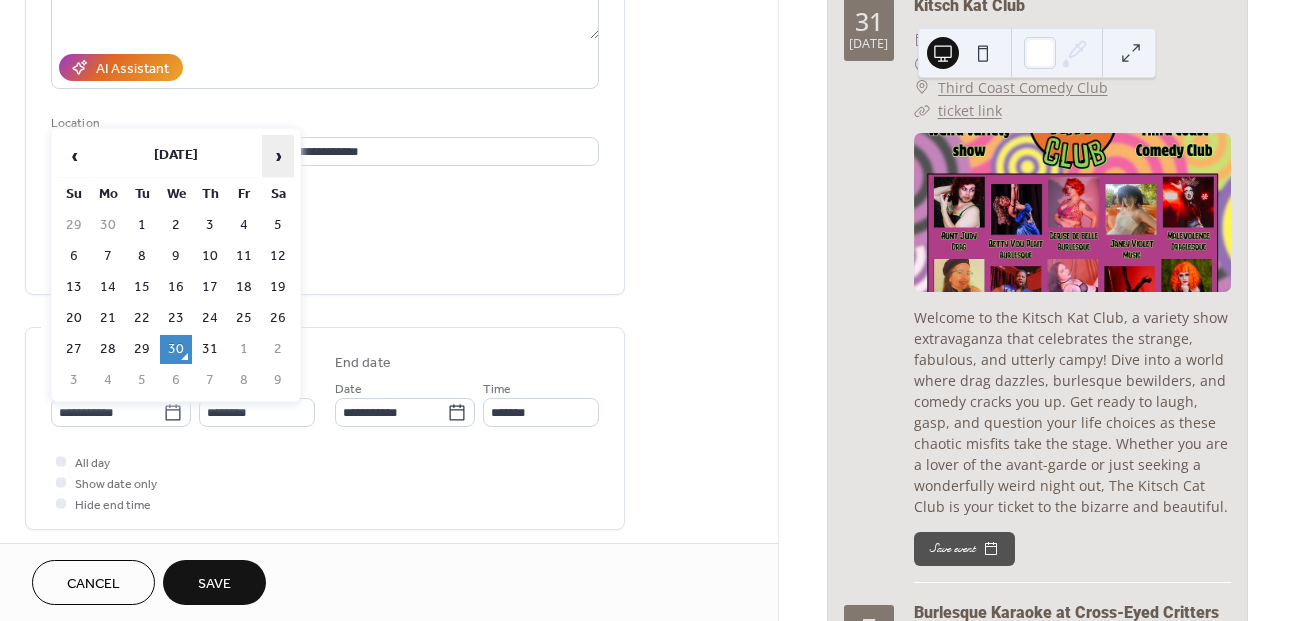 click on "›" at bounding box center (278, 156) 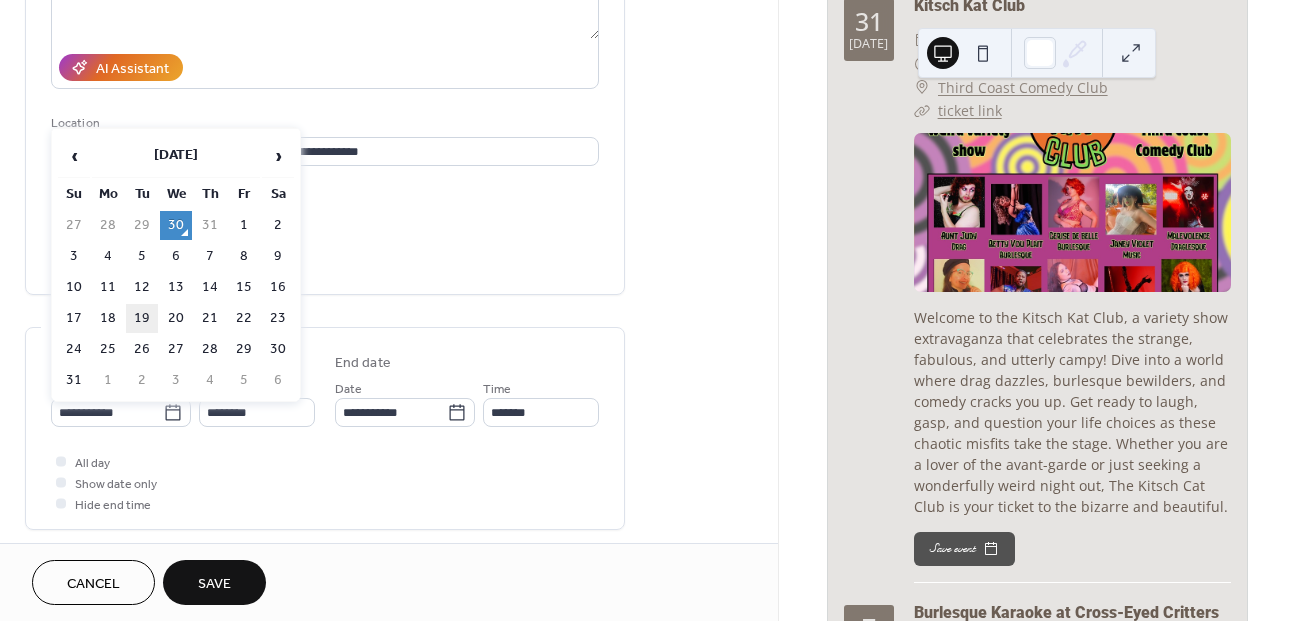 click on "19" at bounding box center [142, 318] 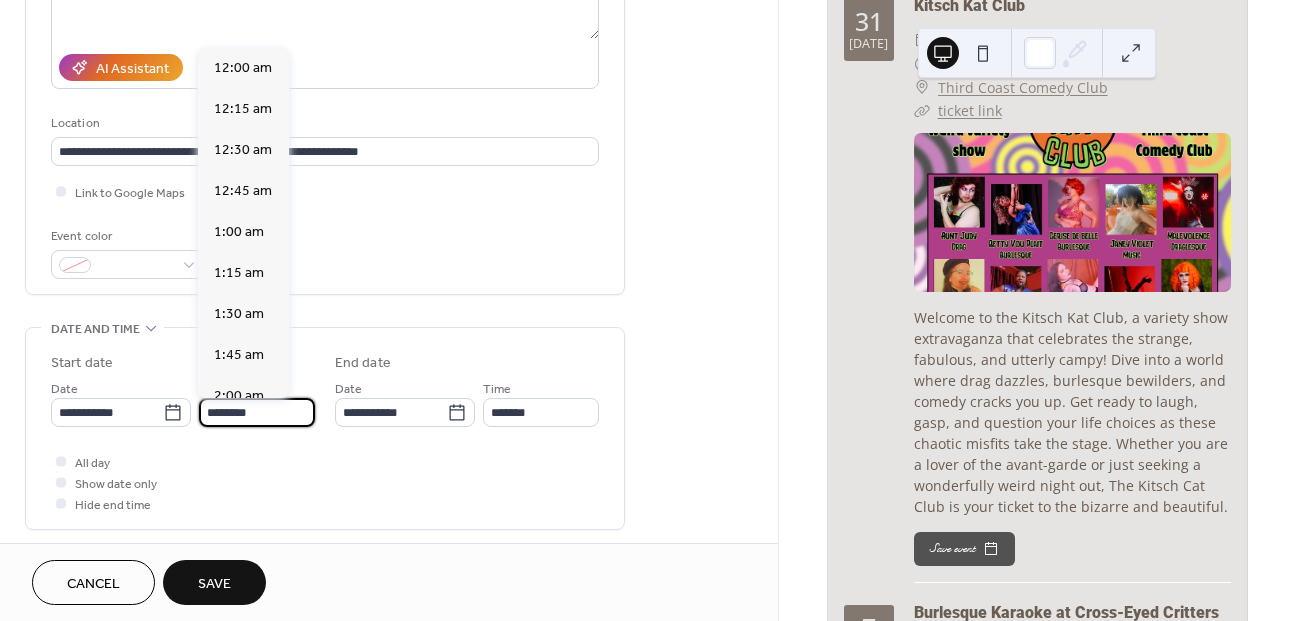 click on "********" at bounding box center (257, 412) 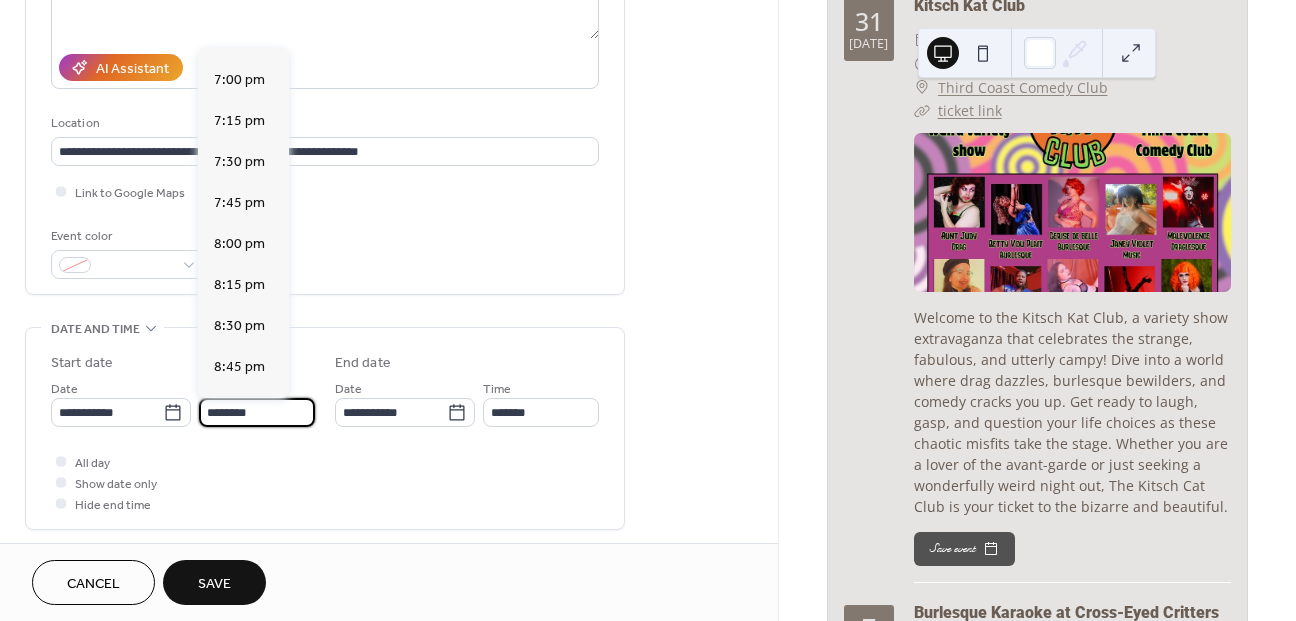 scroll, scrollTop: 3101, scrollLeft: 0, axis: vertical 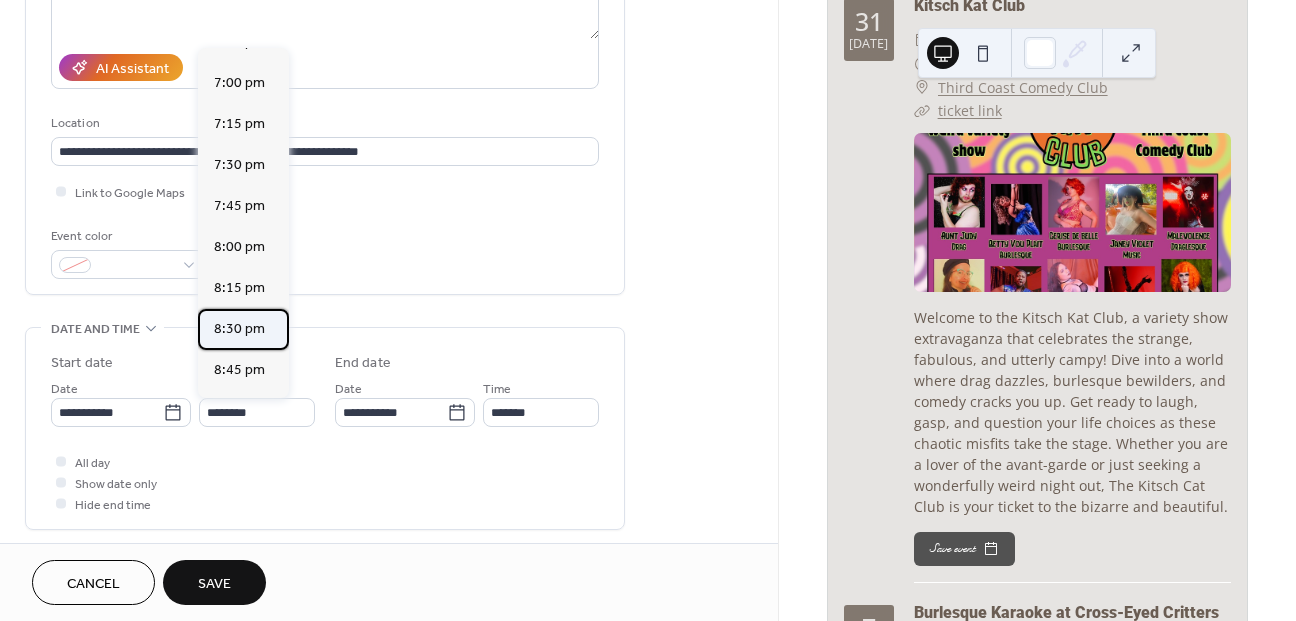 click on "8:30 pm" at bounding box center (239, 329) 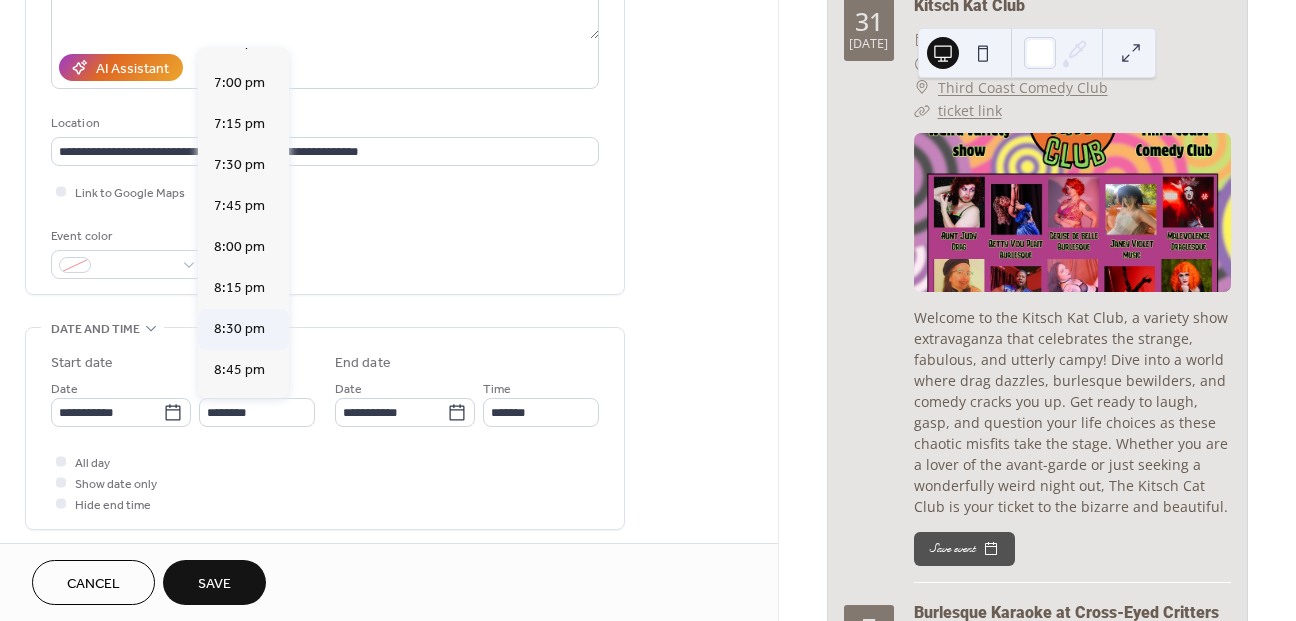 type on "*******" 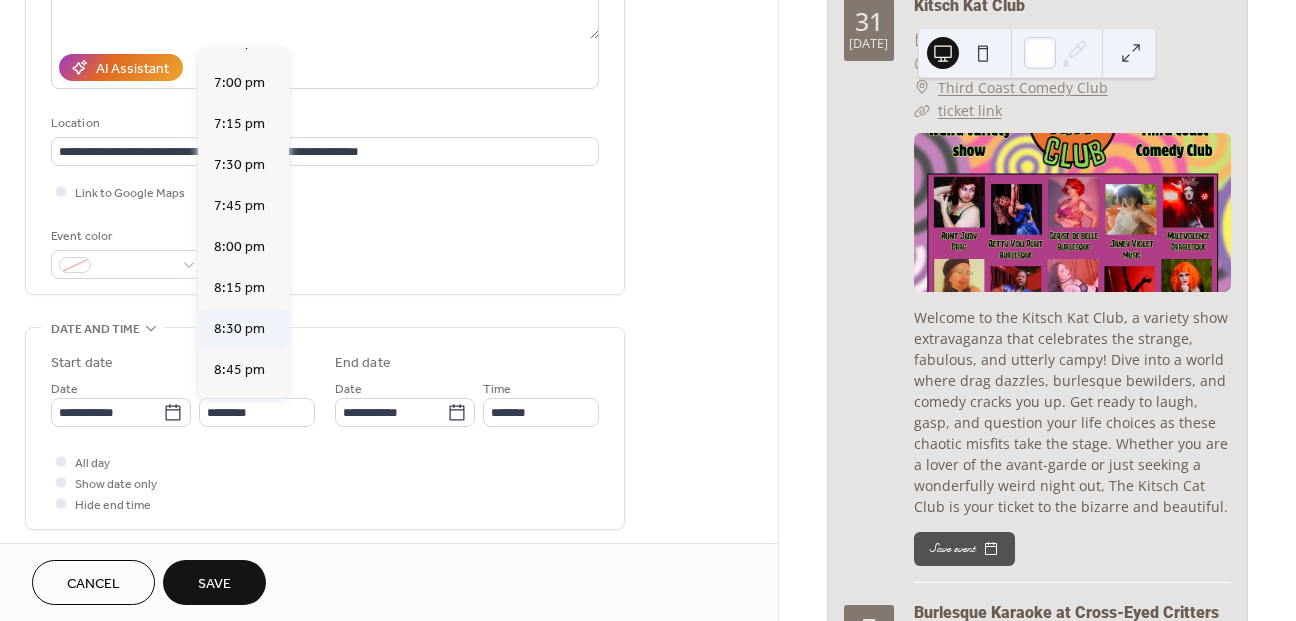type on "*******" 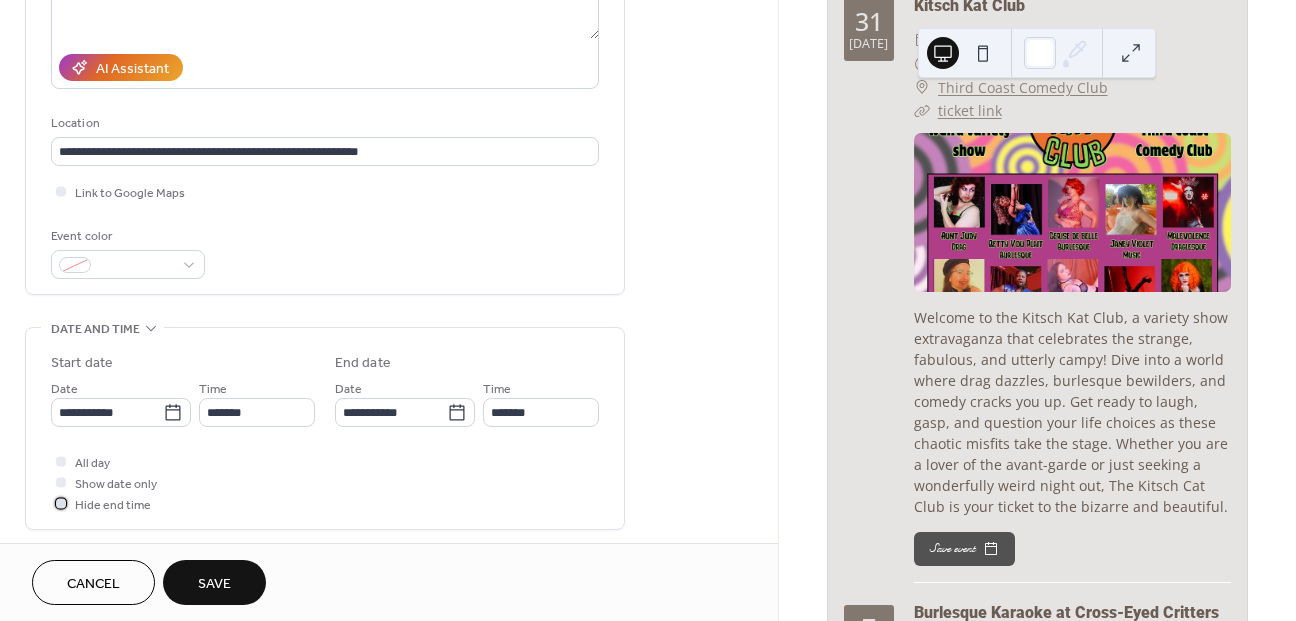 click at bounding box center (61, 503) 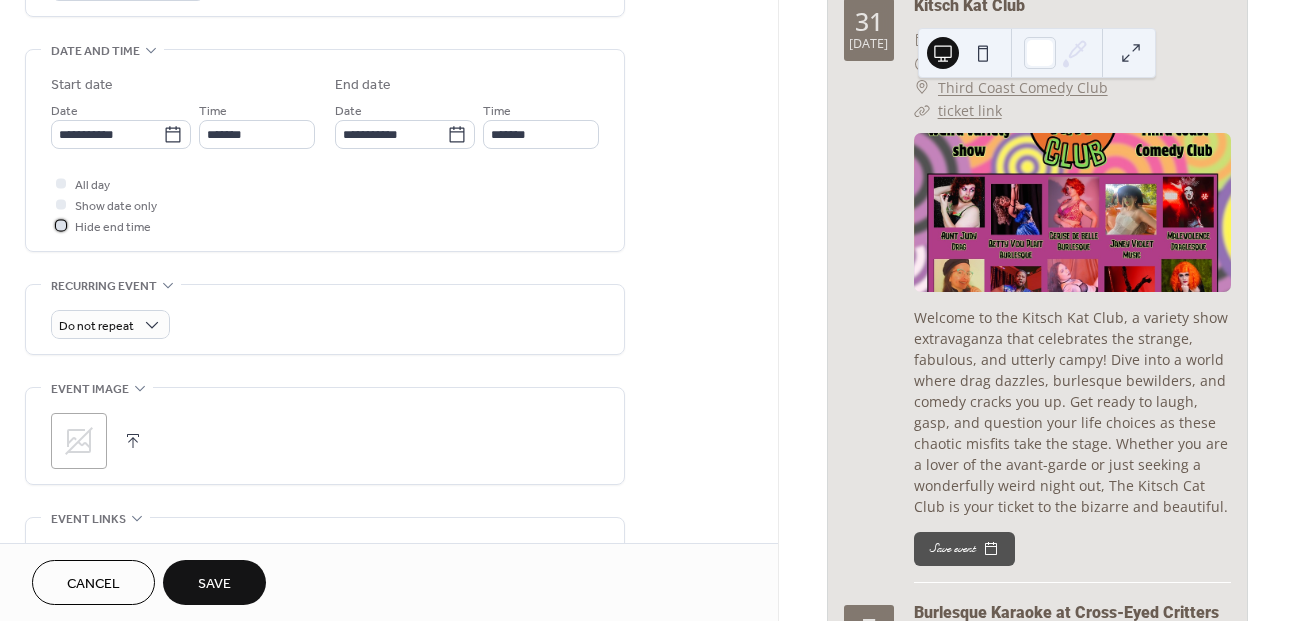 scroll, scrollTop: 605, scrollLeft: 0, axis: vertical 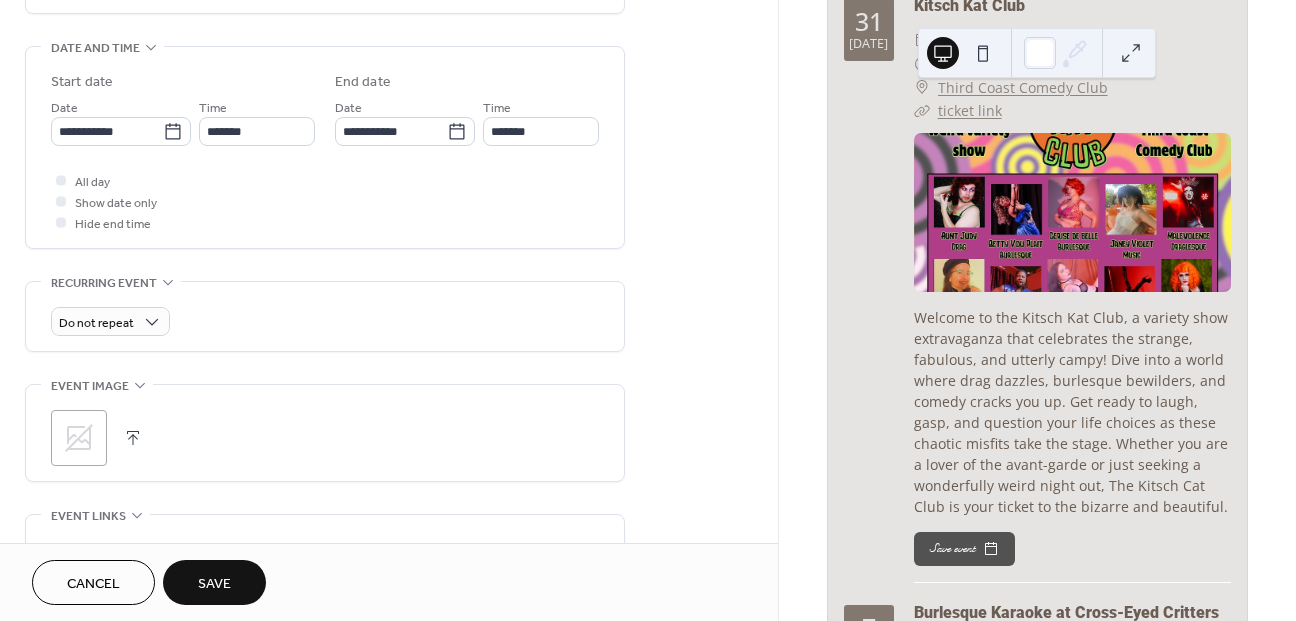 click at bounding box center (133, 438) 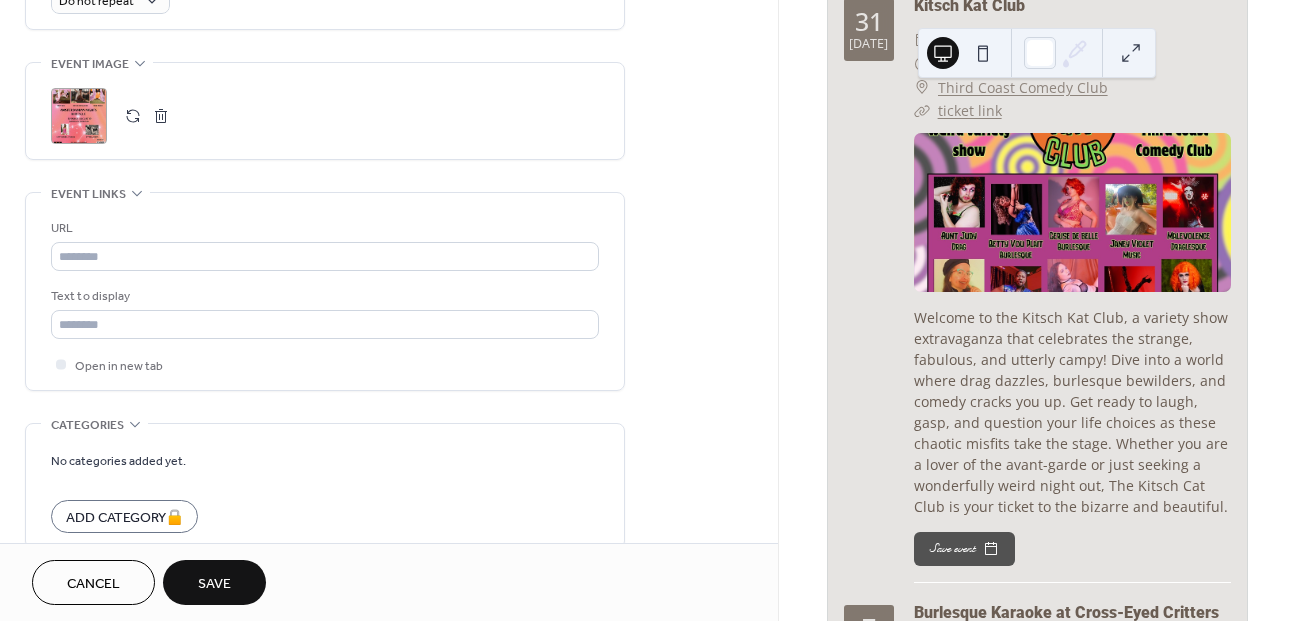 scroll, scrollTop: 924, scrollLeft: 0, axis: vertical 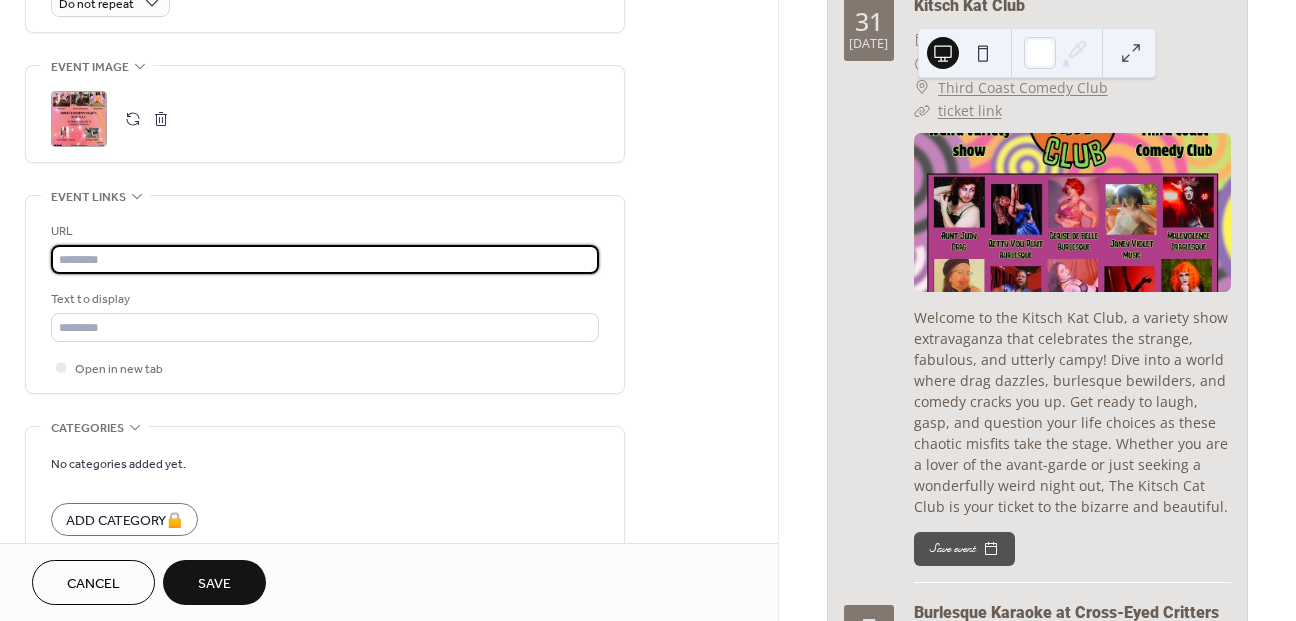 click at bounding box center (325, 259) 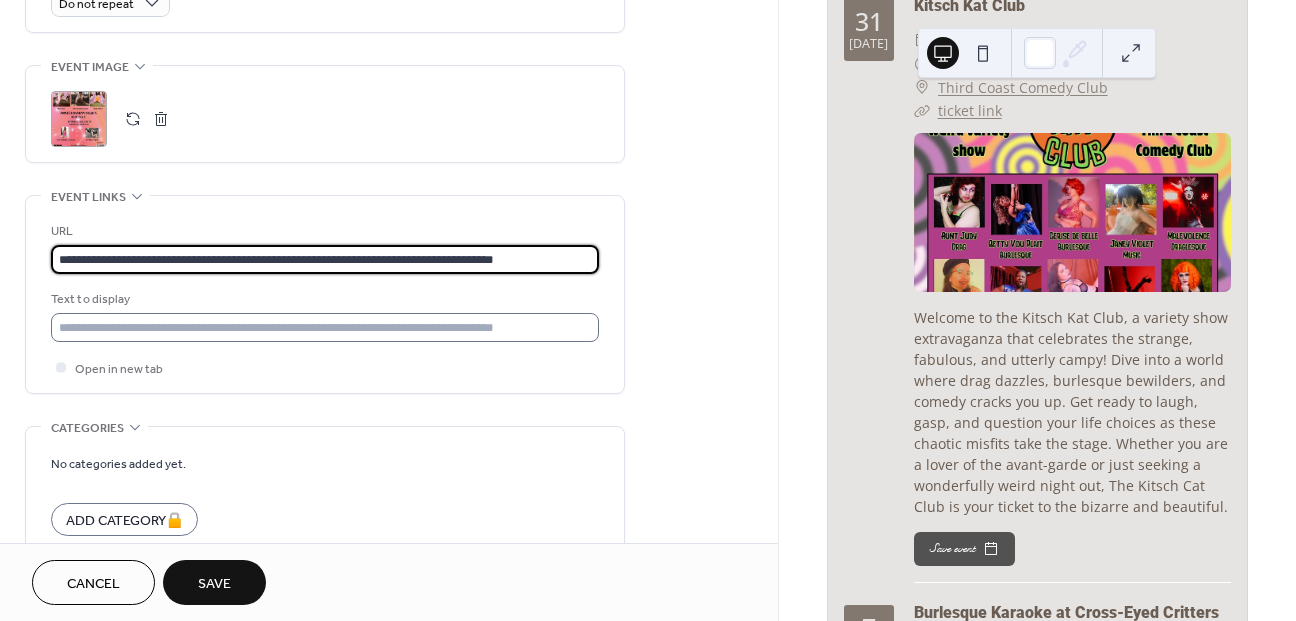 type on "**********" 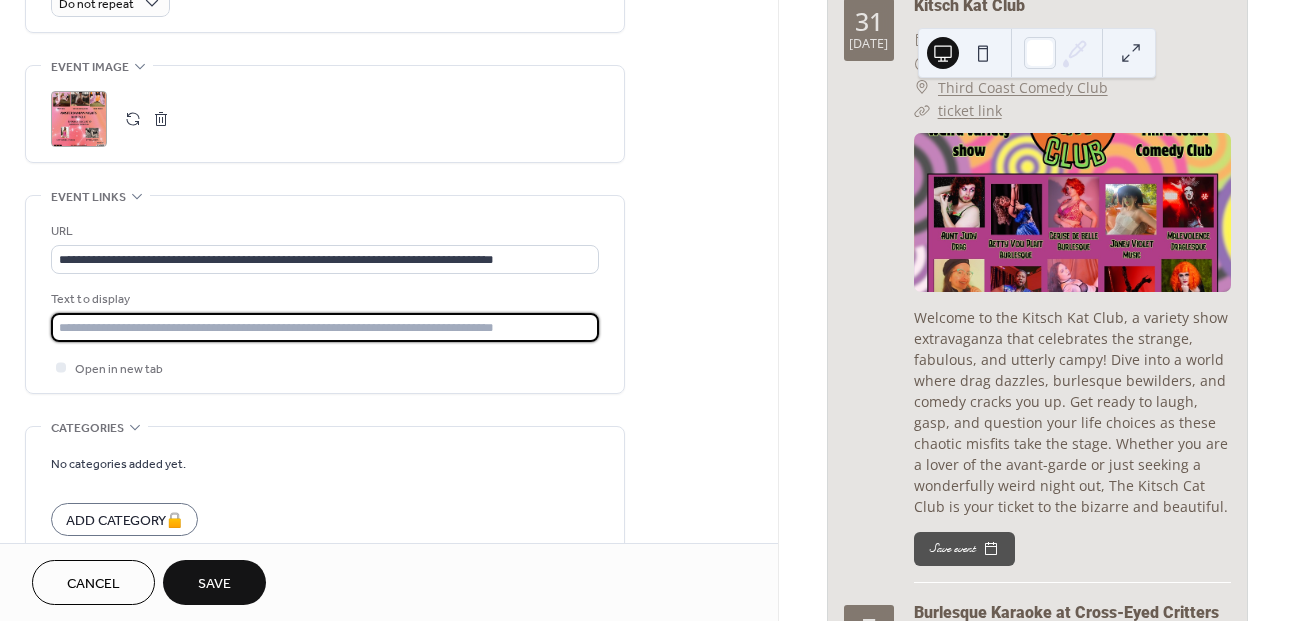click at bounding box center [325, 327] 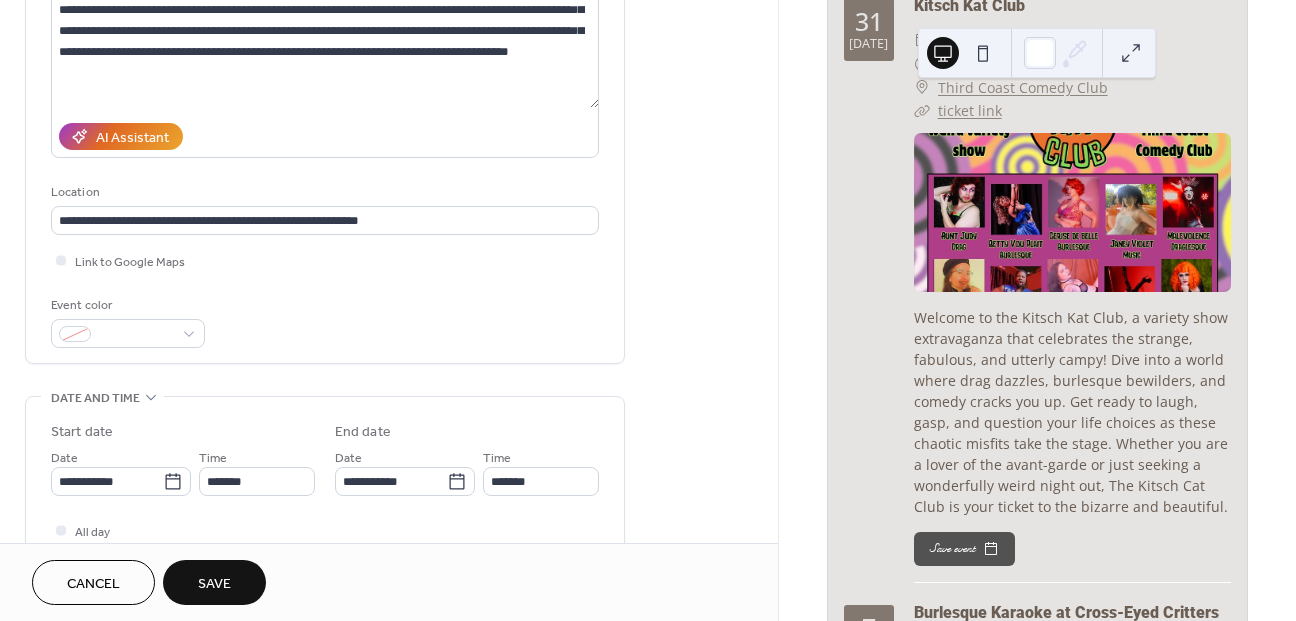 scroll, scrollTop: 0, scrollLeft: 0, axis: both 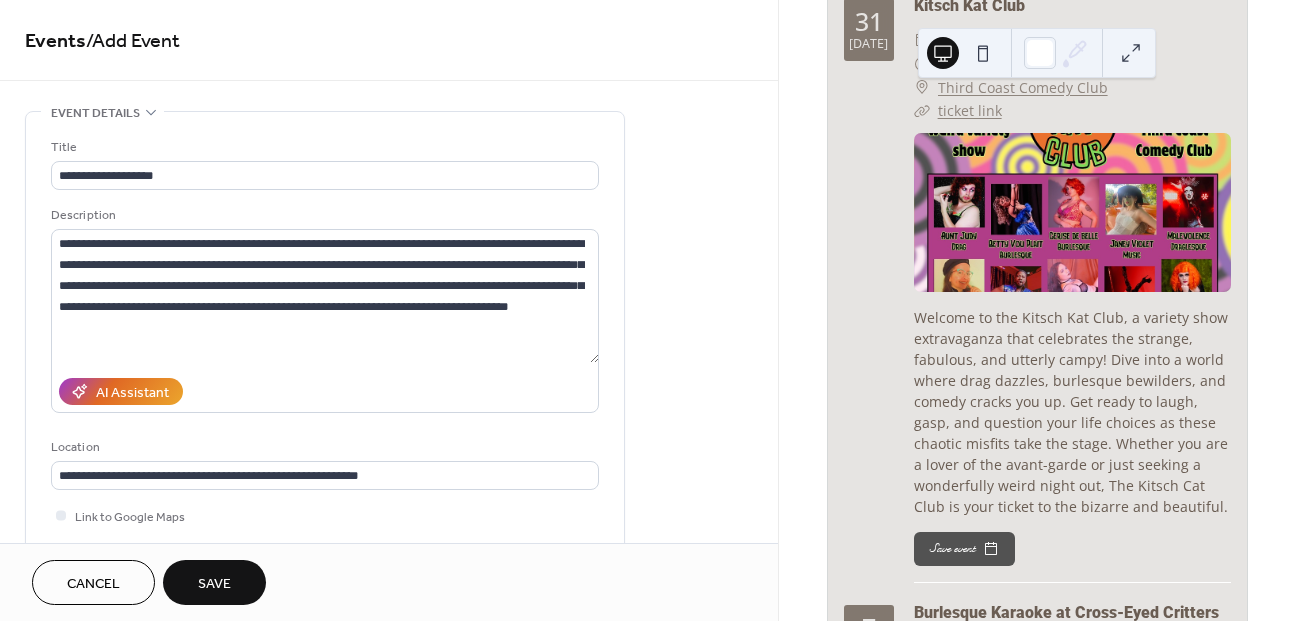 click on "Save" at bounding box center (214, 582) 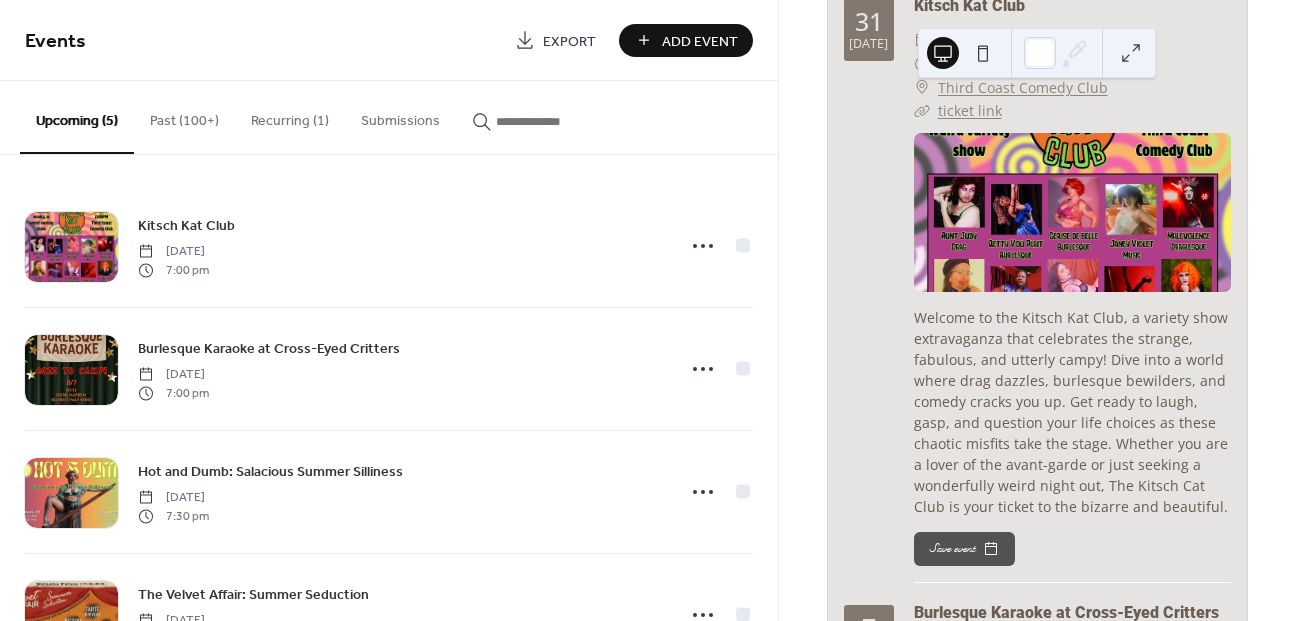 scroll, scrollTop: 208, scrollLeft: 0, axis: vertical 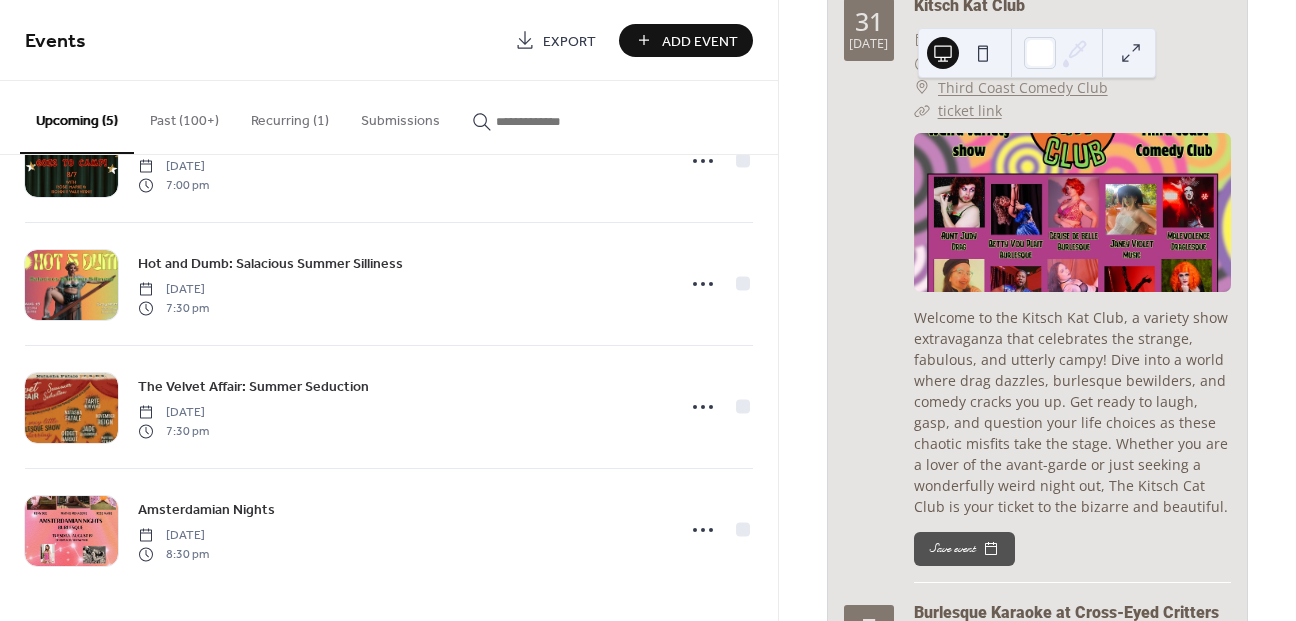 click on "Add Event" at bounding box center (686, 40) 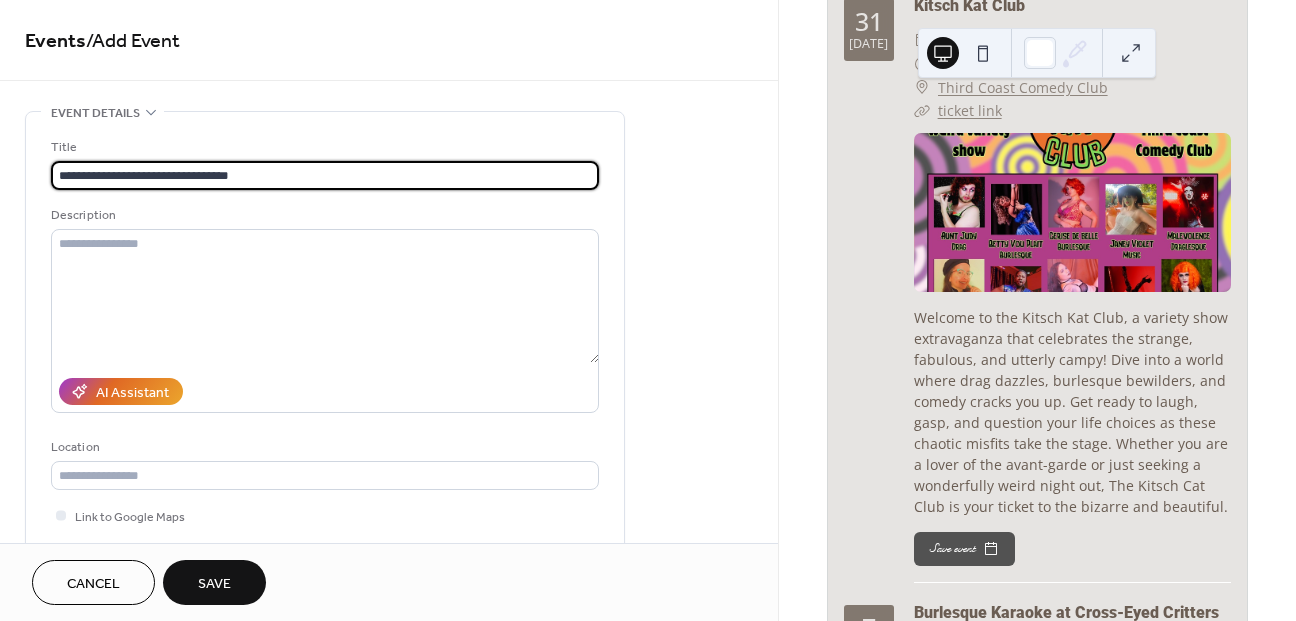 click on "**********" at bounding box center (325, 175) 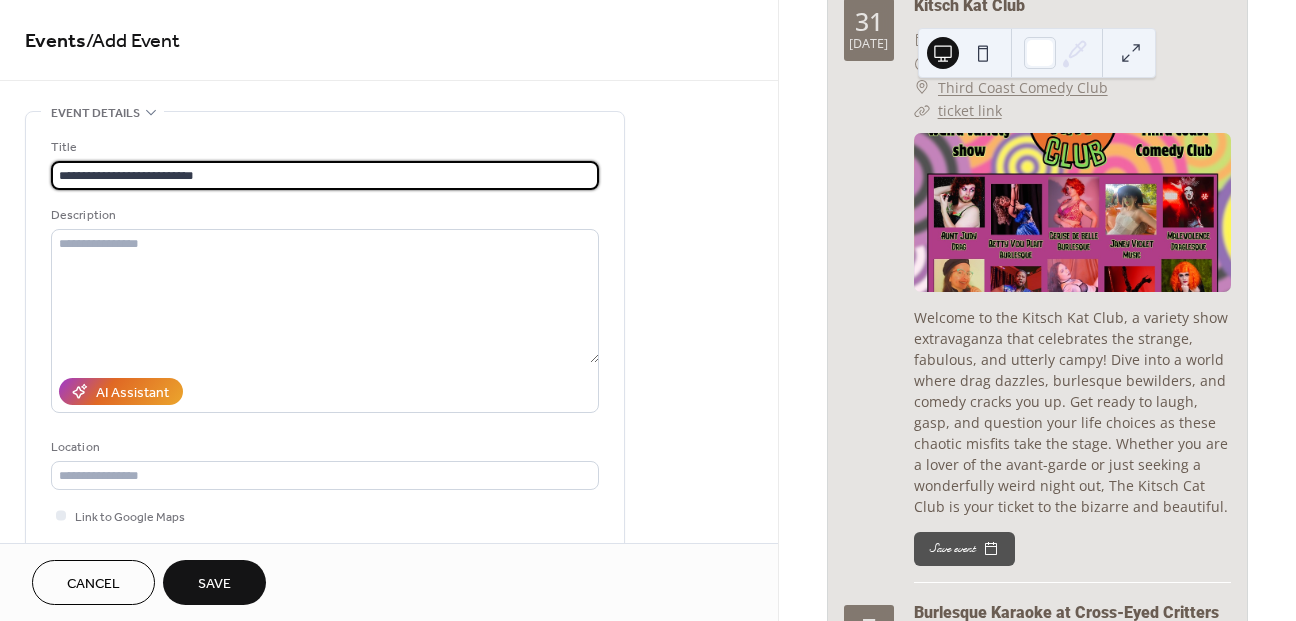 type on "**********" 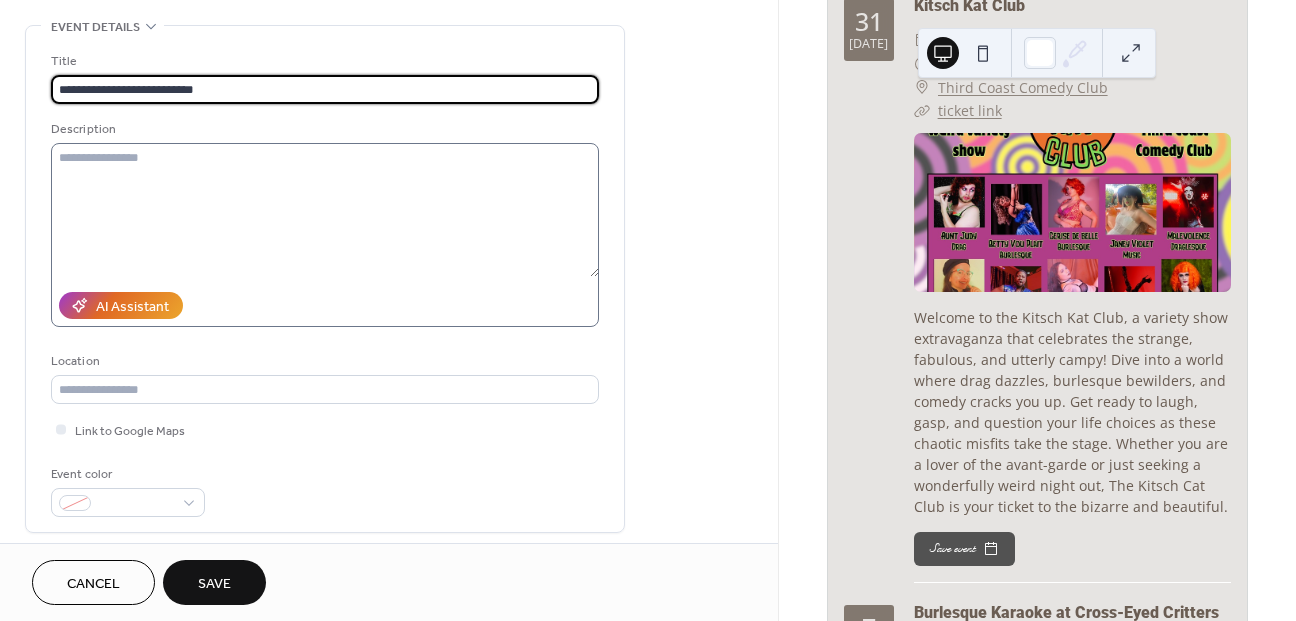 scroll, scrollTop: 92, scrollLeft: 0, axis: vertical 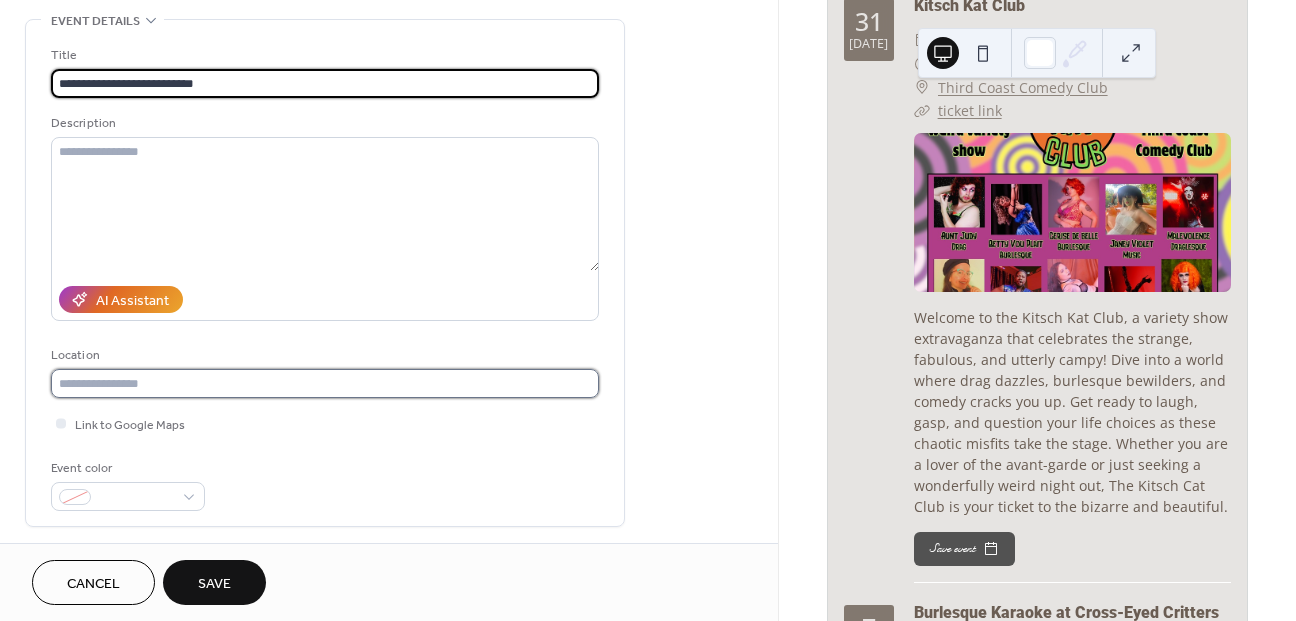 click at bounding box center (325, 383) 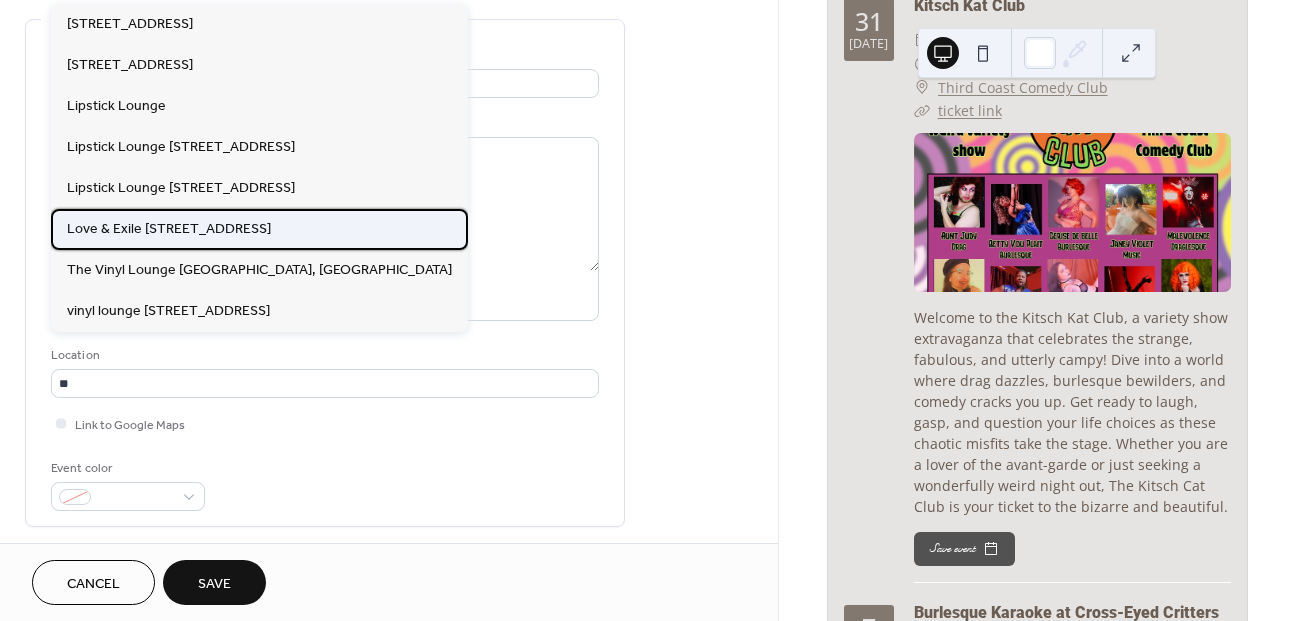 click on "Love & Exile  [STREET_ADDRESS]" at bounding box center [169, 229] 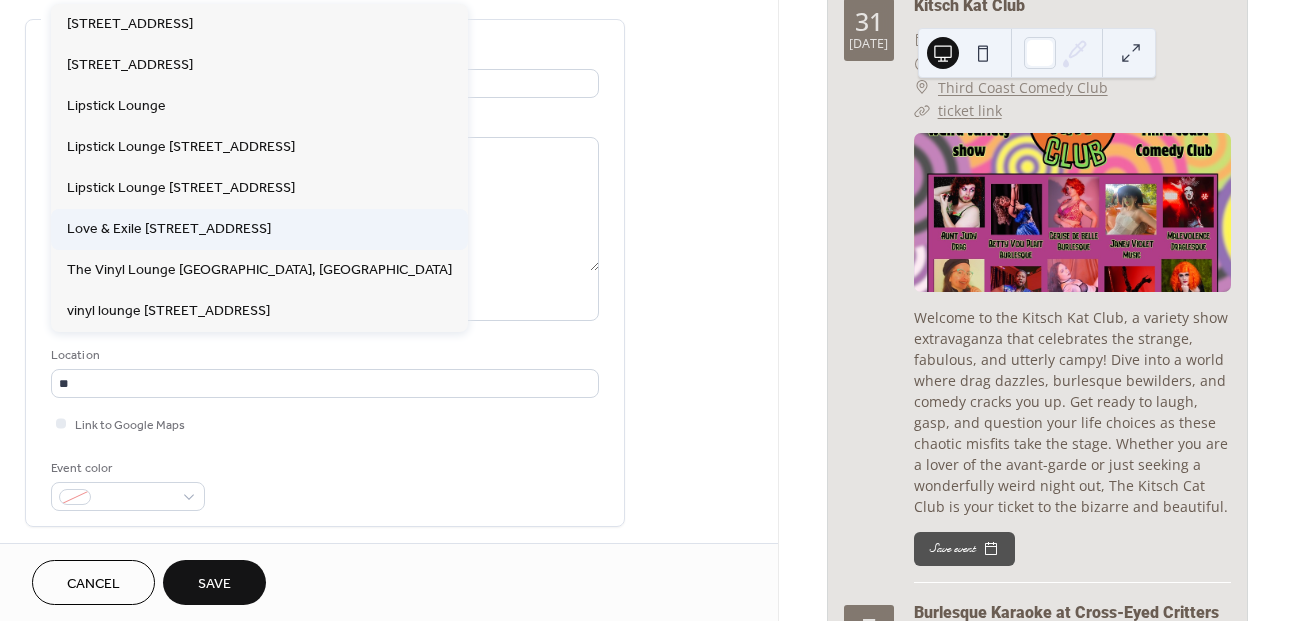 type on "**********" 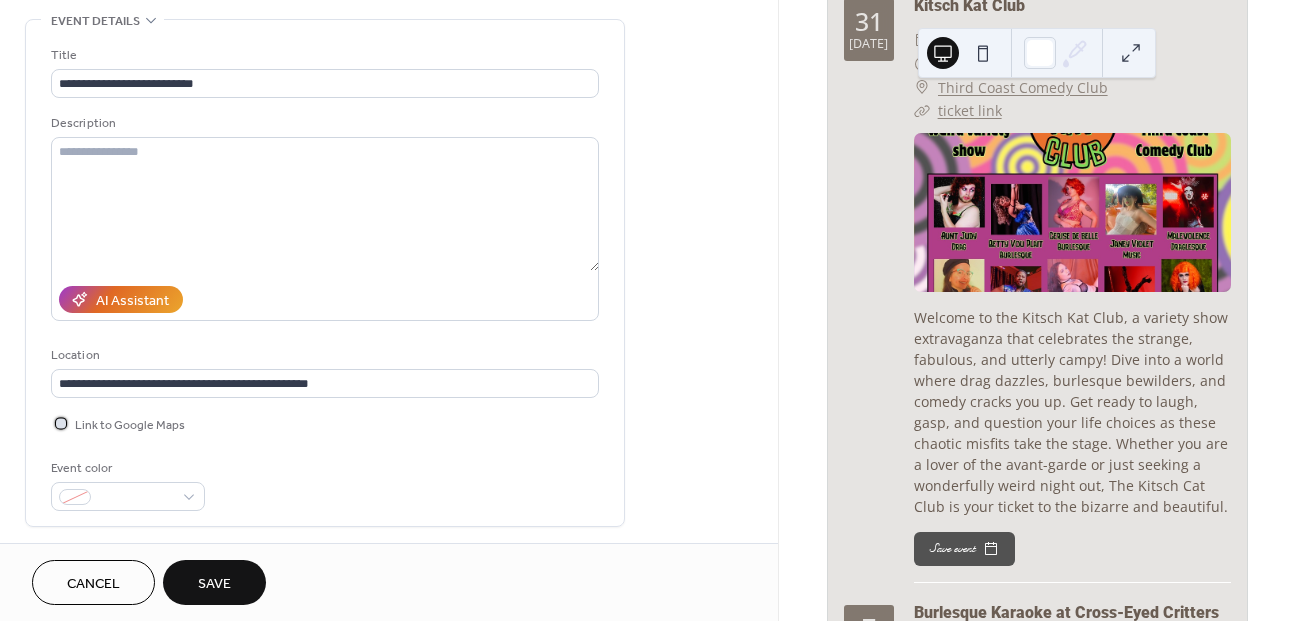 click at bounding box center (61, 423) 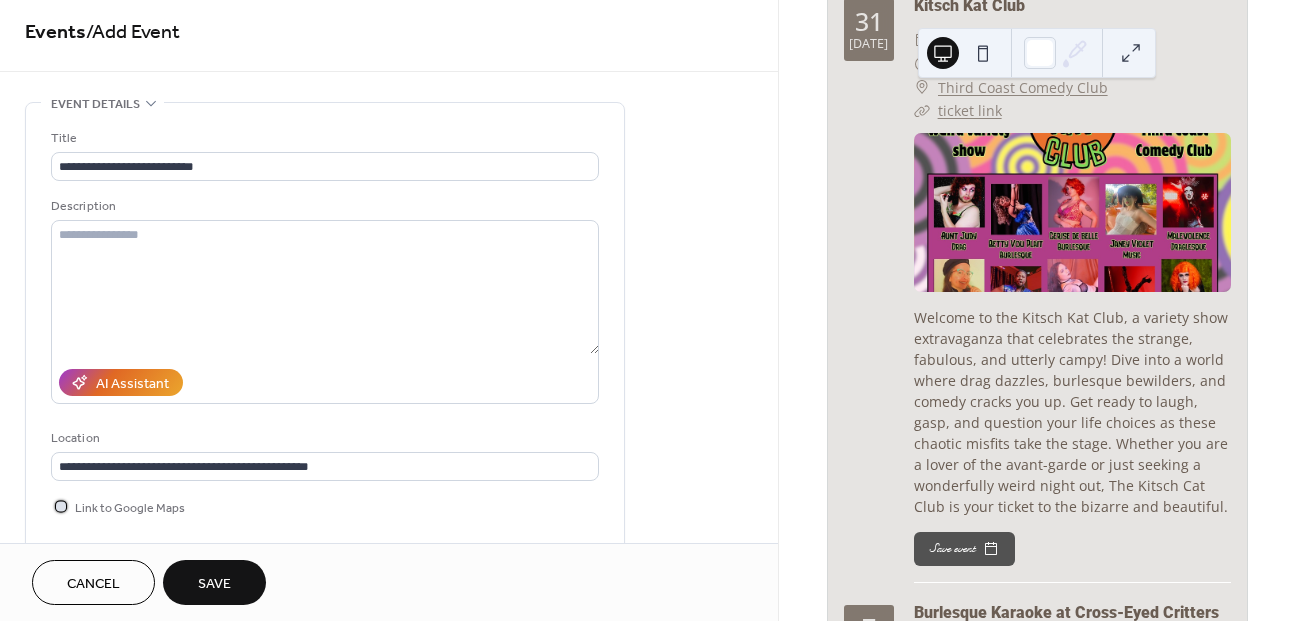 scroll, scrollTop: 0, scrollLeft: 0, axis: both 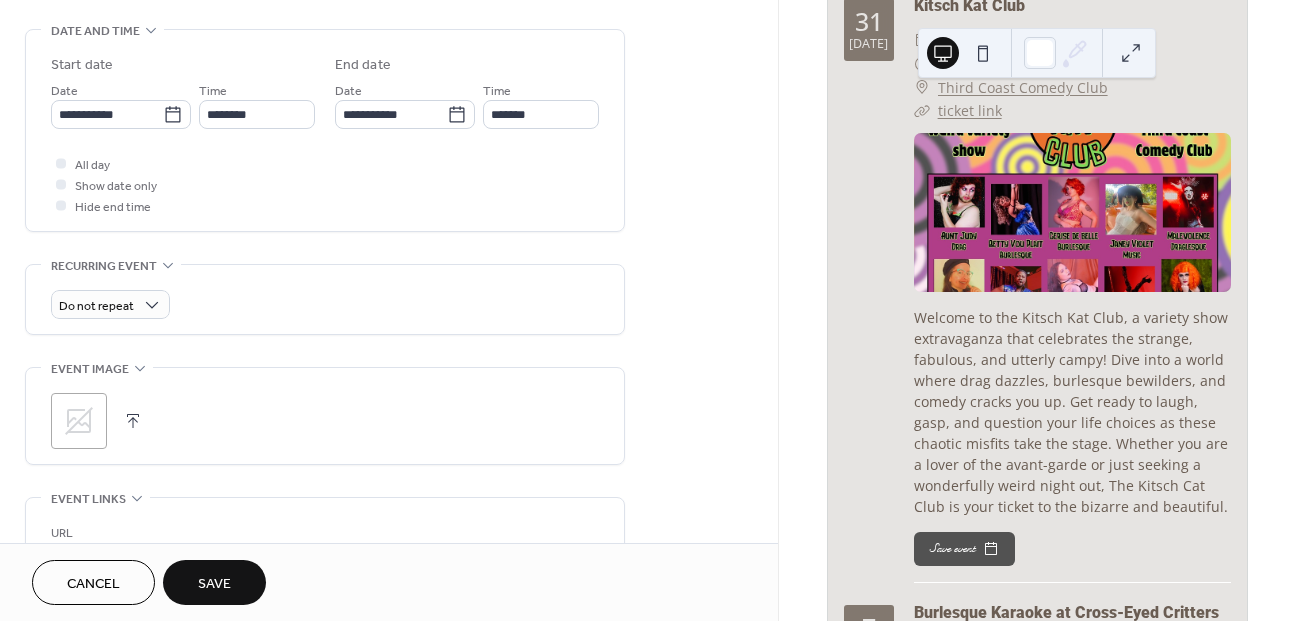 click 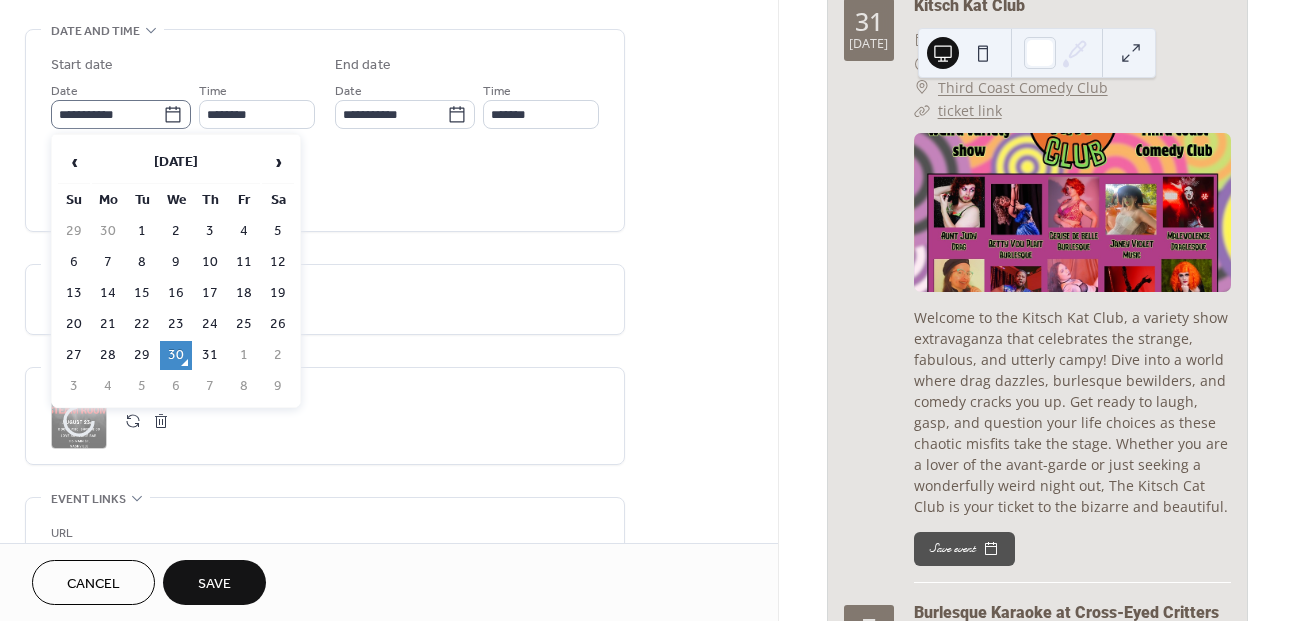 click 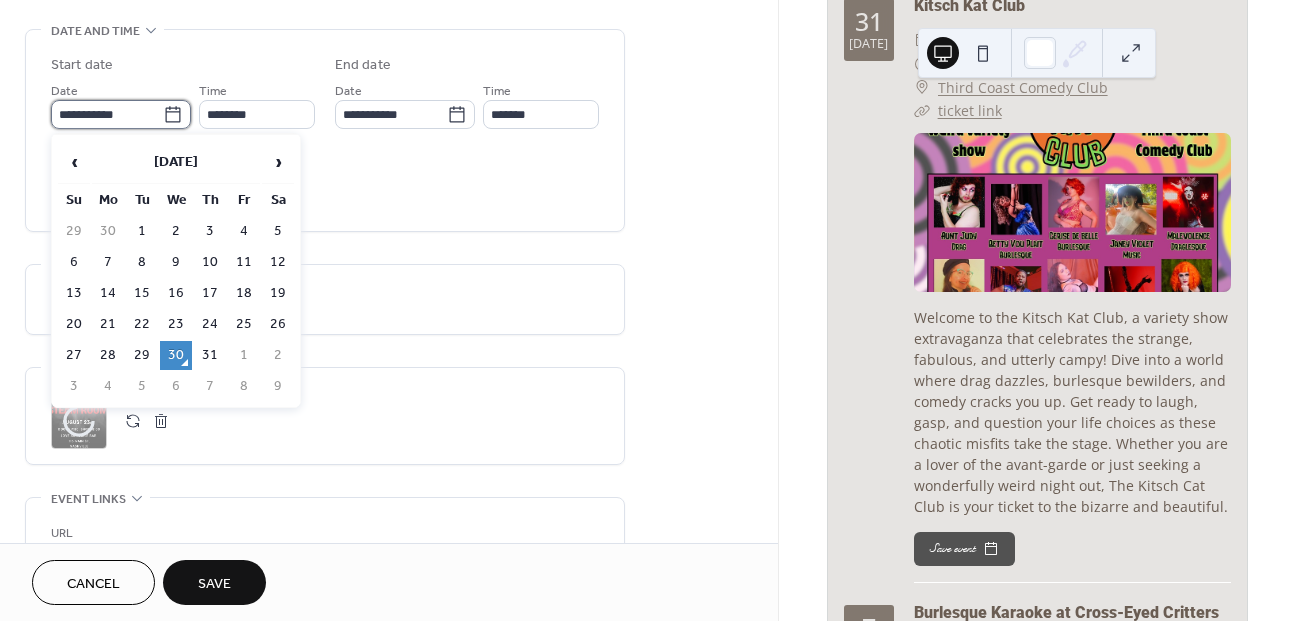 click on "**********" at bounding box center [107, 114] 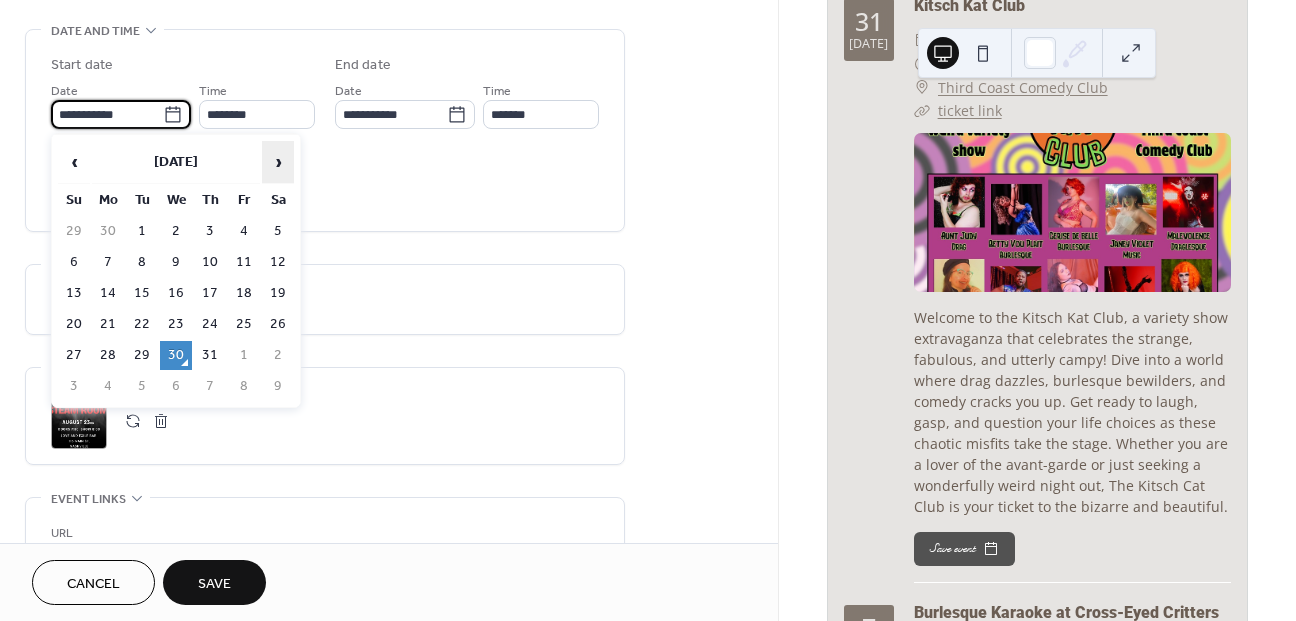 click on "›" at bounding box center [278, 162] 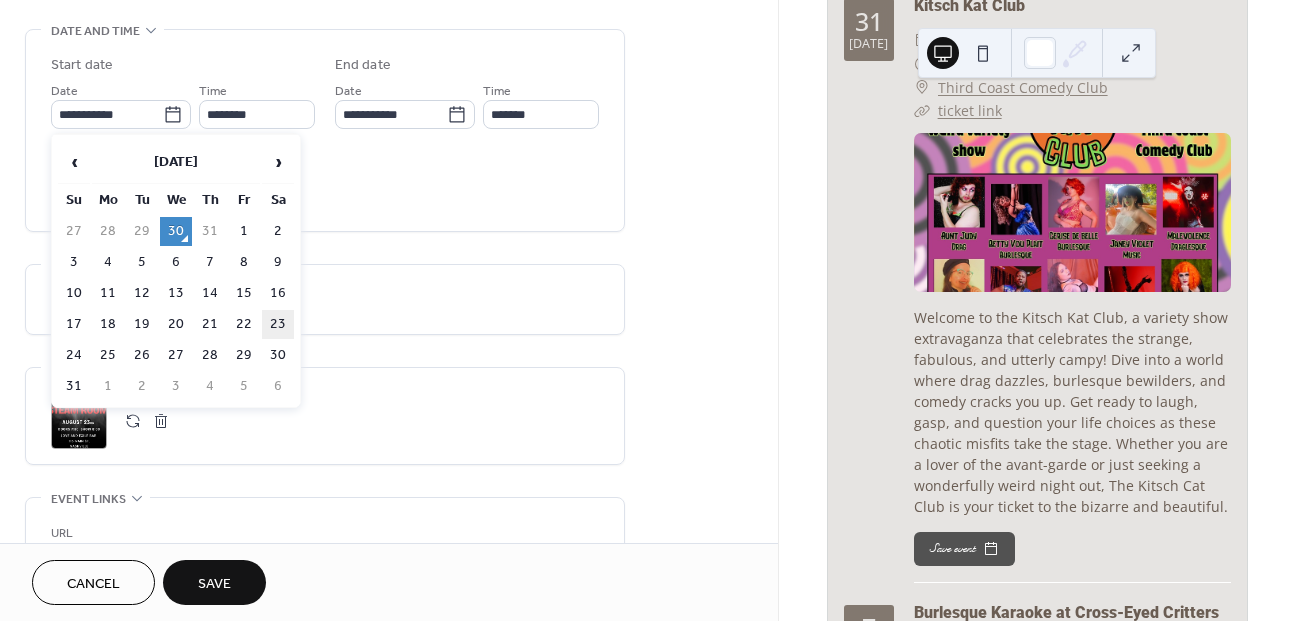 click on "23" at bounding box center [278, 324] 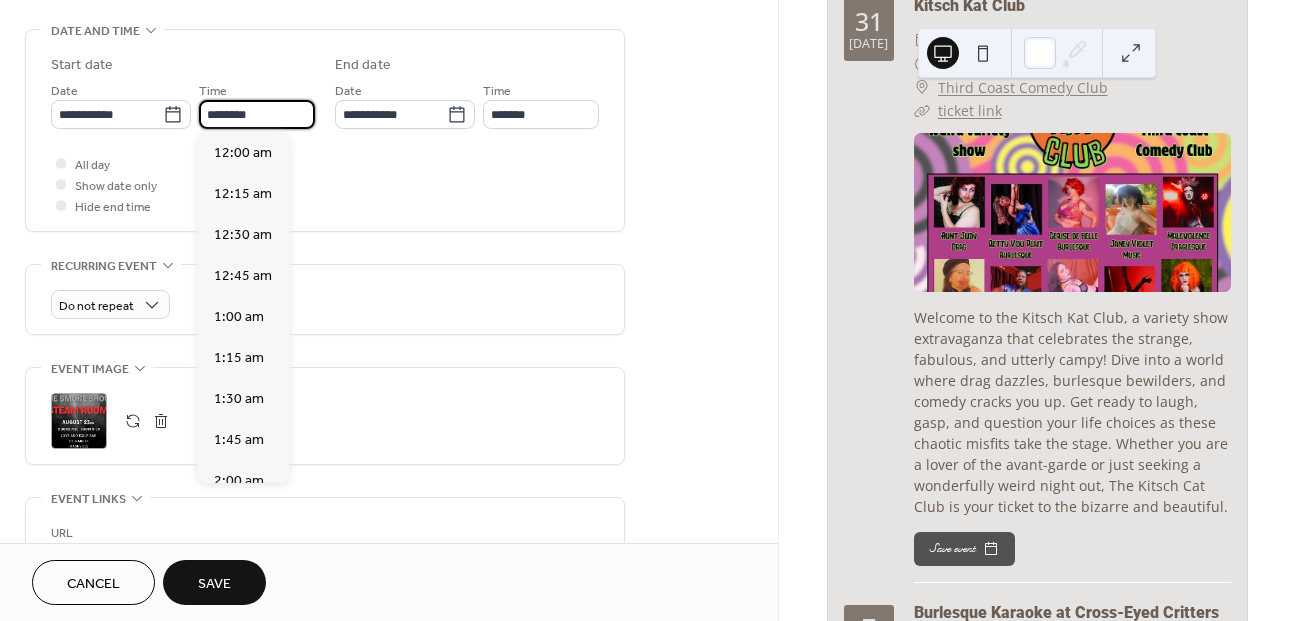 scroll, scrollTop: 1944, scrollLeft: 0, axis: vertical 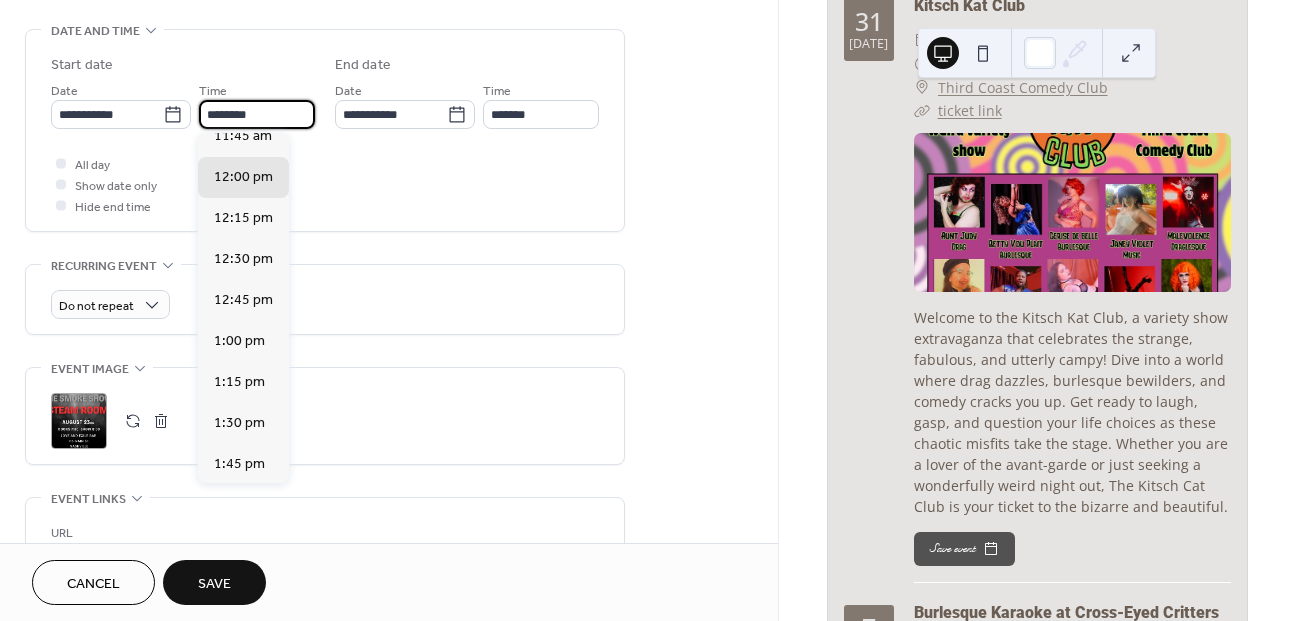 click on "********" at bounding box center (257, 114) 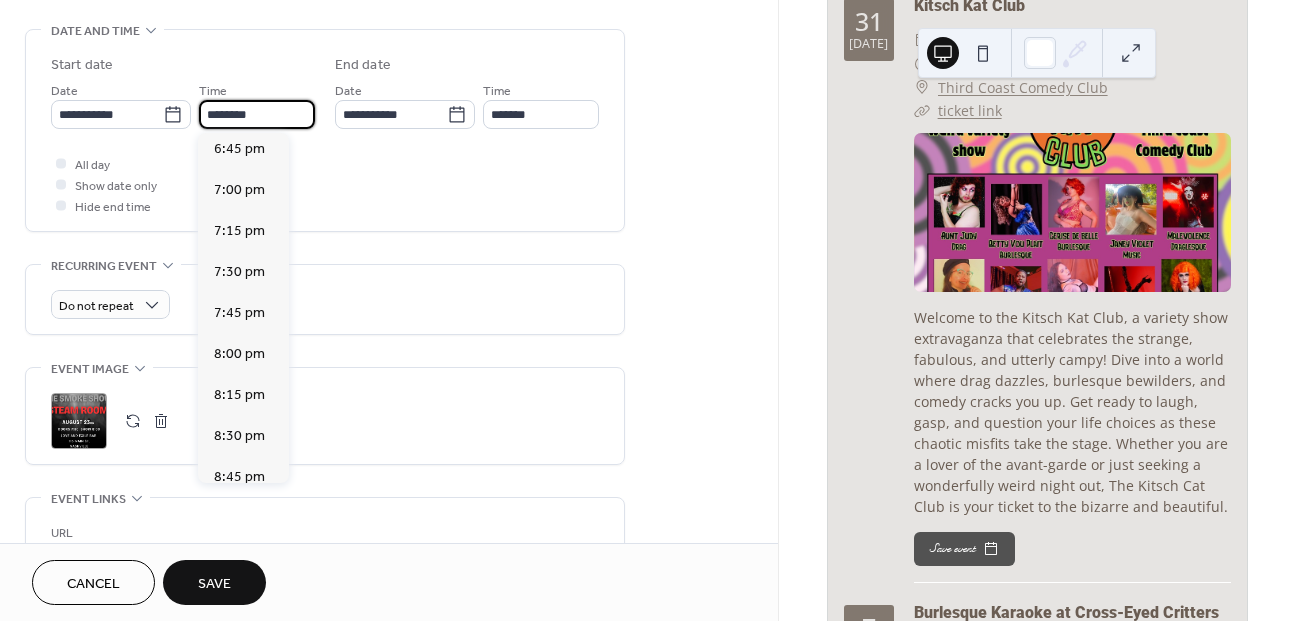 scroll, scrollTop: 3075, scrollLeft: 0, axis: vertical 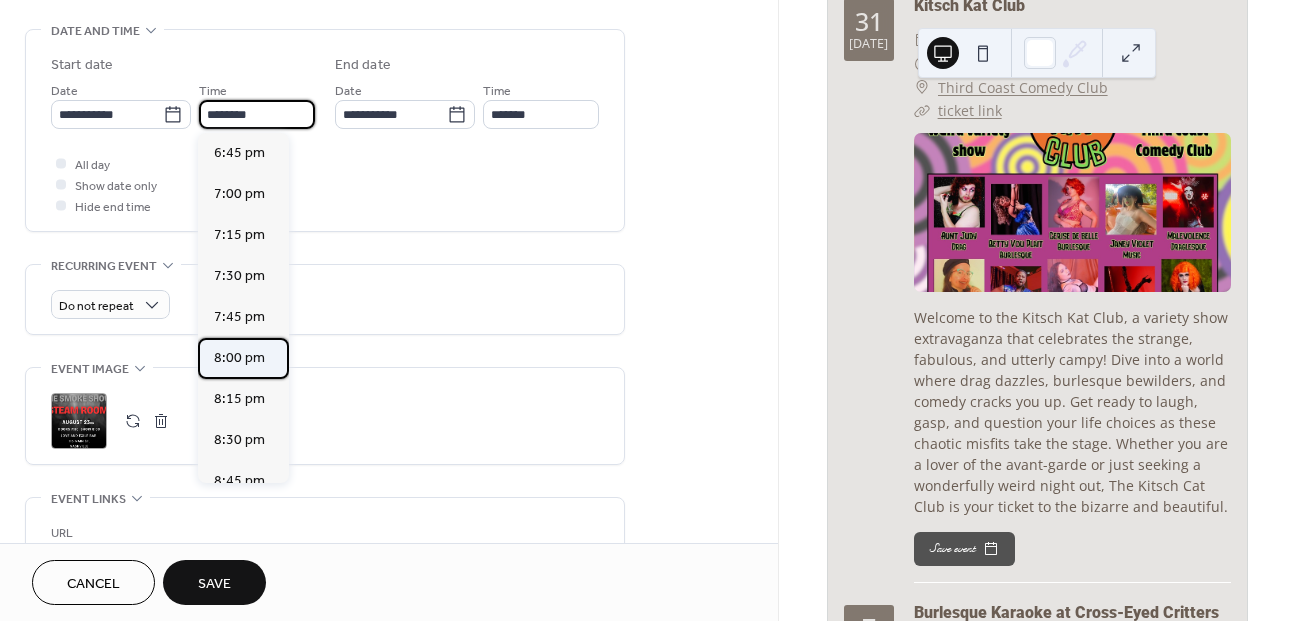 click on "8:00 pm" at bounding box center [239, 358] 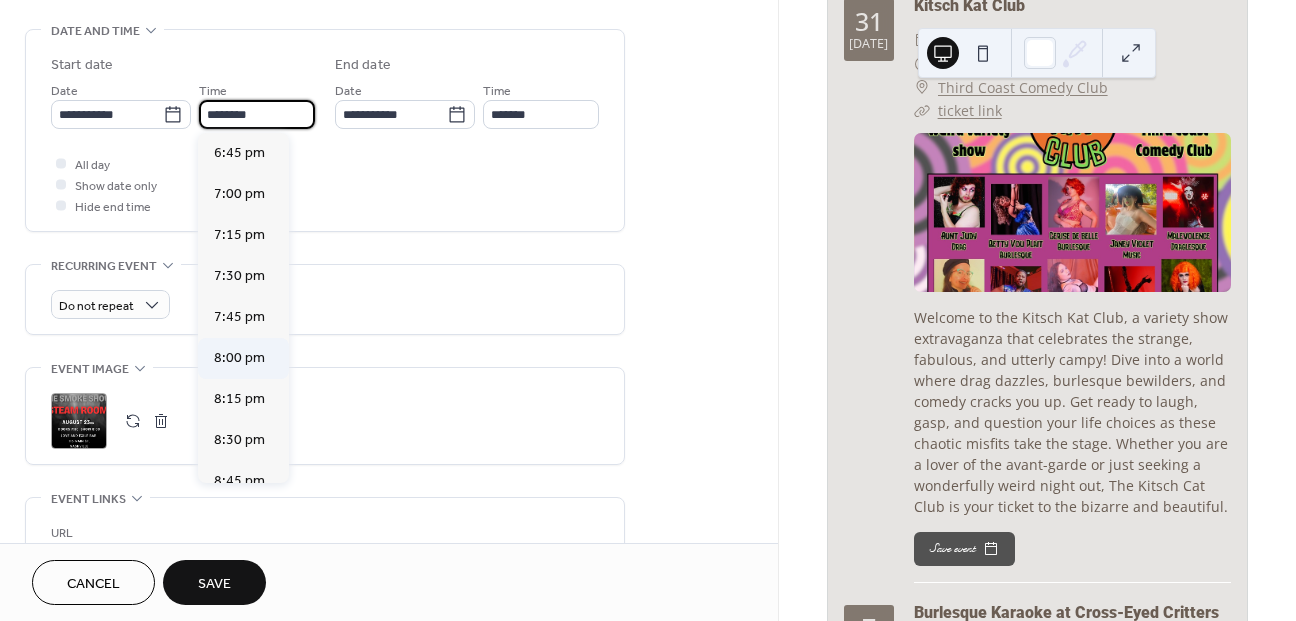 type on "*******" 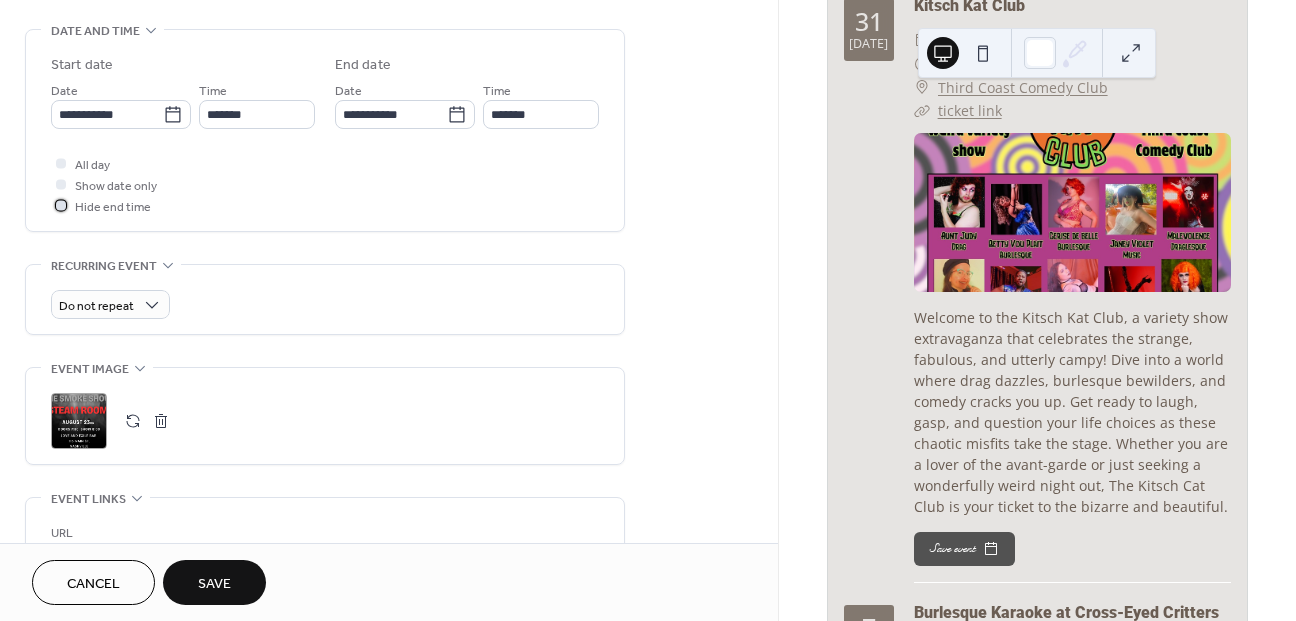 click on "Hide end time" at bounding box center (113, 207) 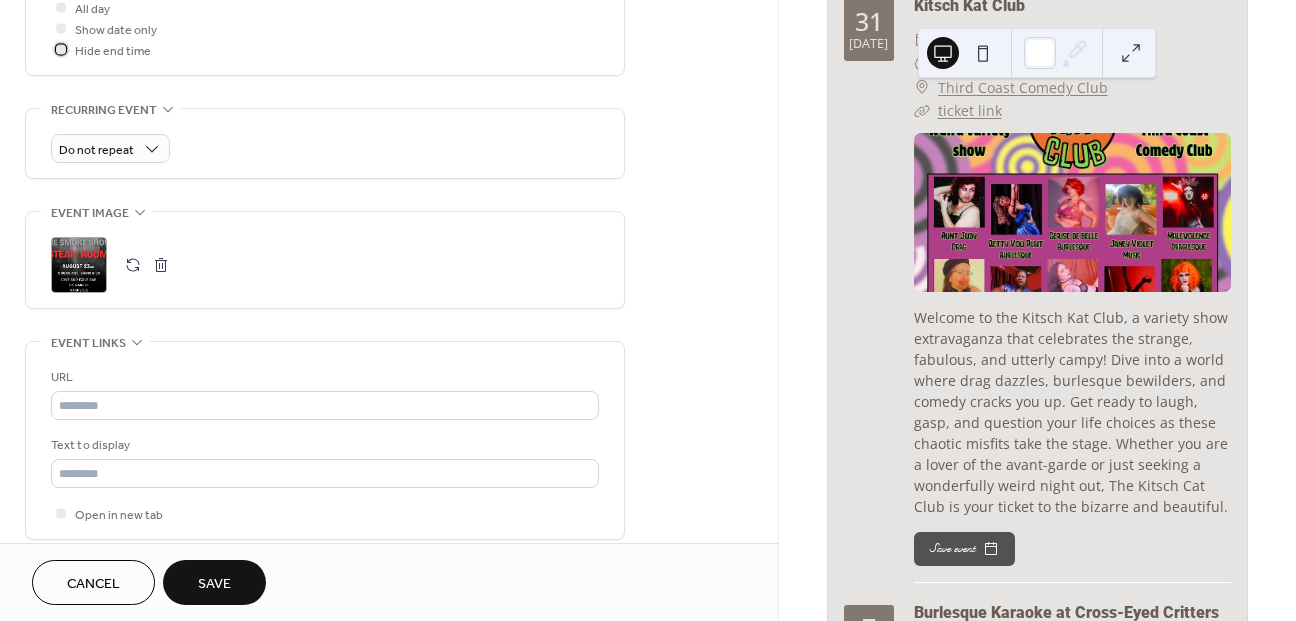 scroll, scrollTop: 780, scrollLeft: 0, axis: vertical 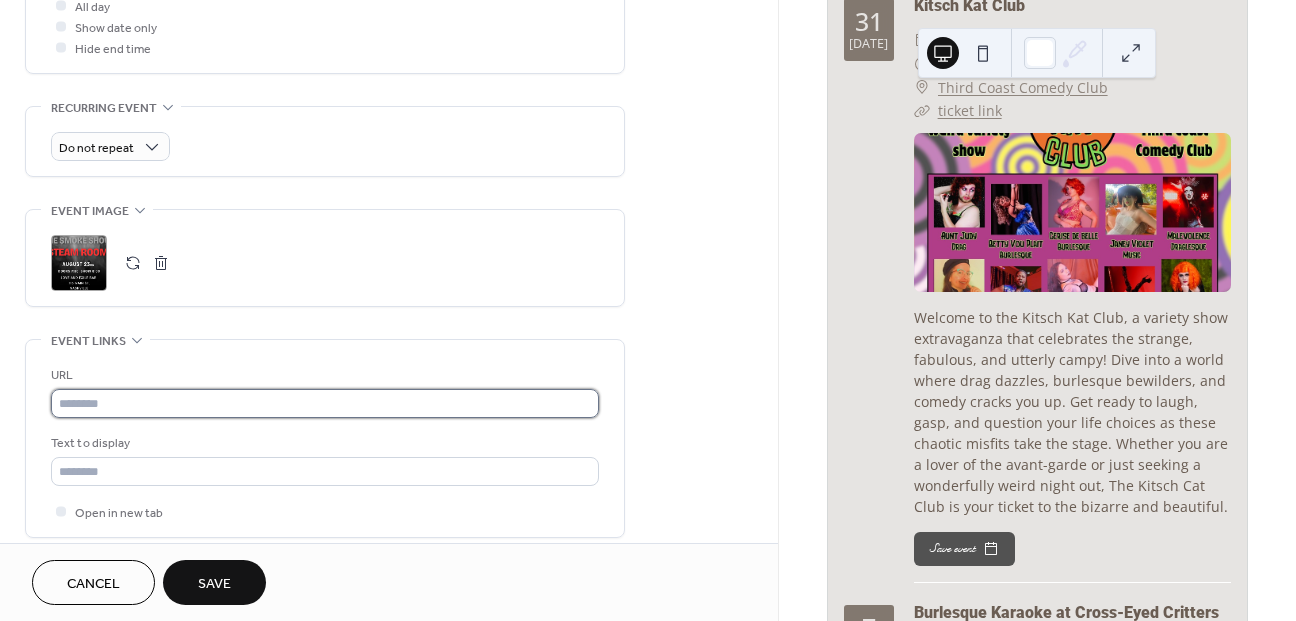 click at bounding box center [325, 403] 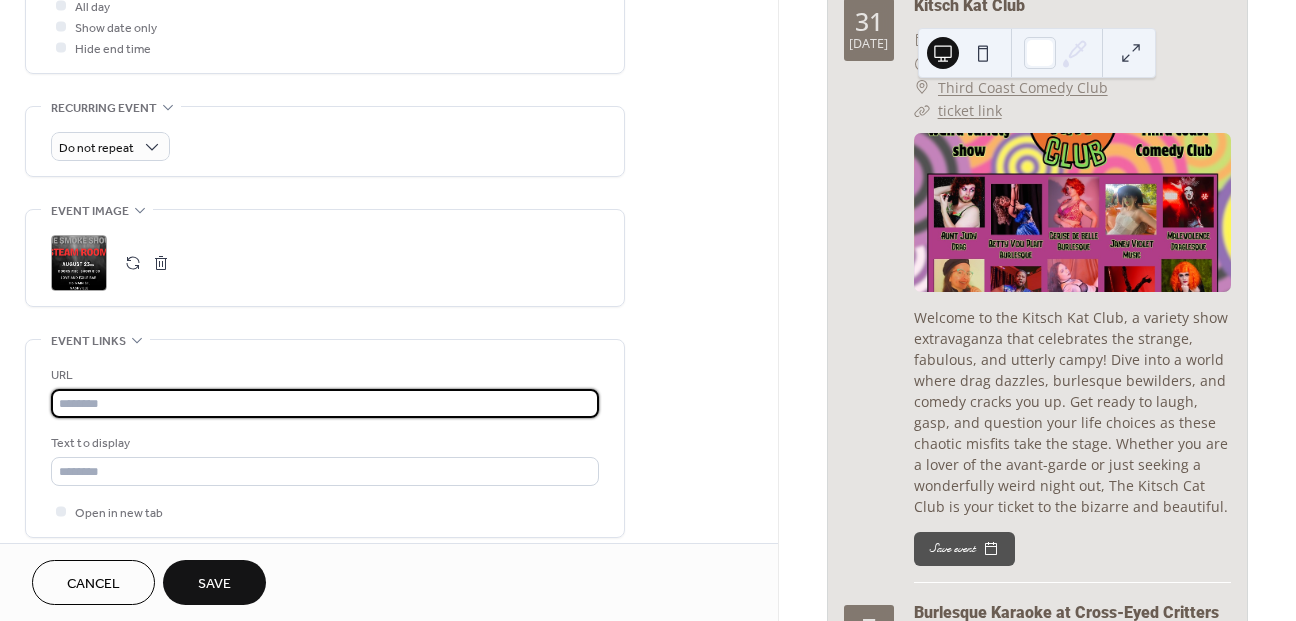 paste on "**********" 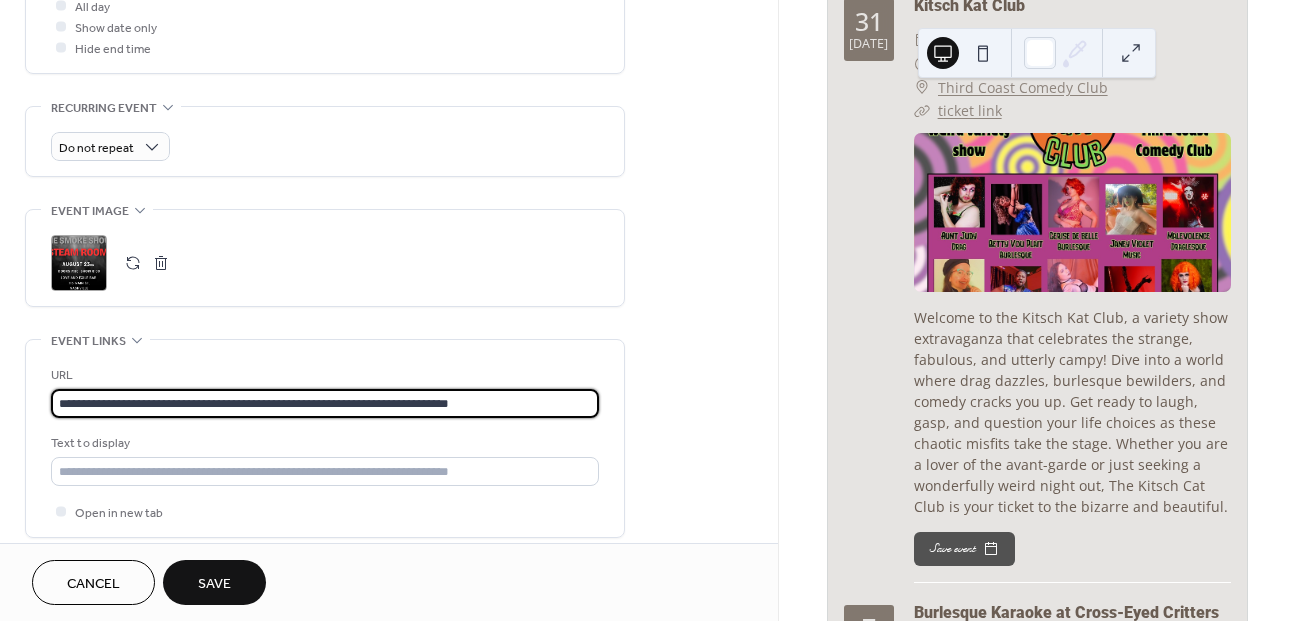 type on "**********" 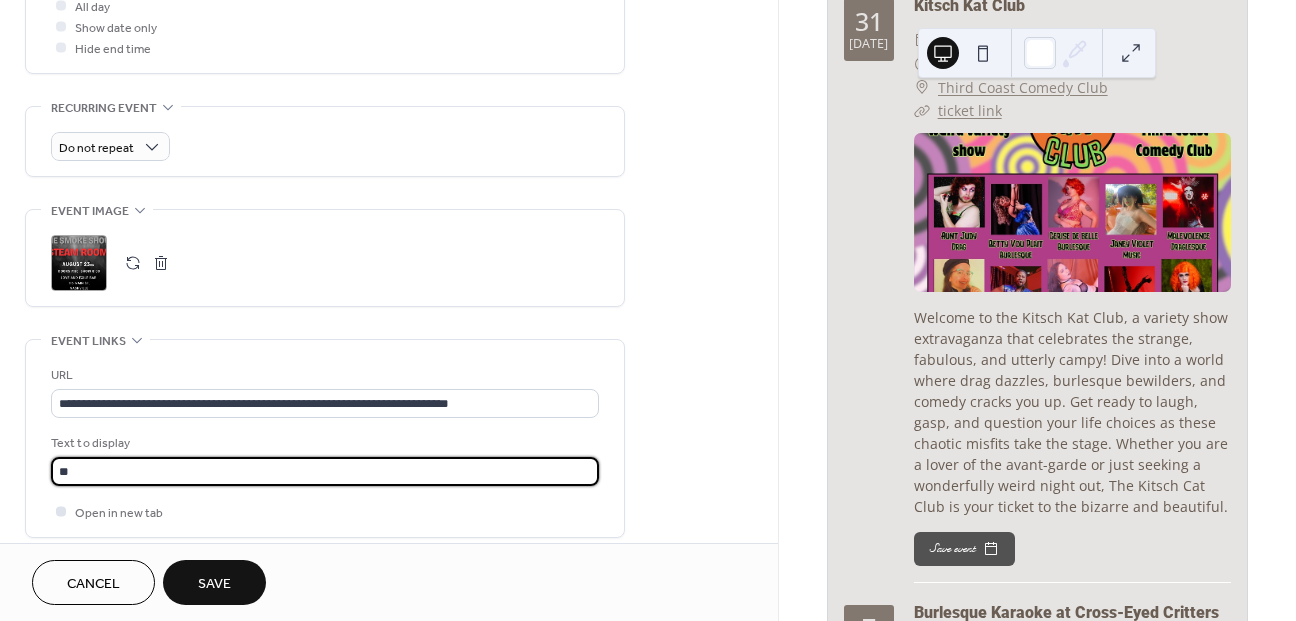 type on "**********" 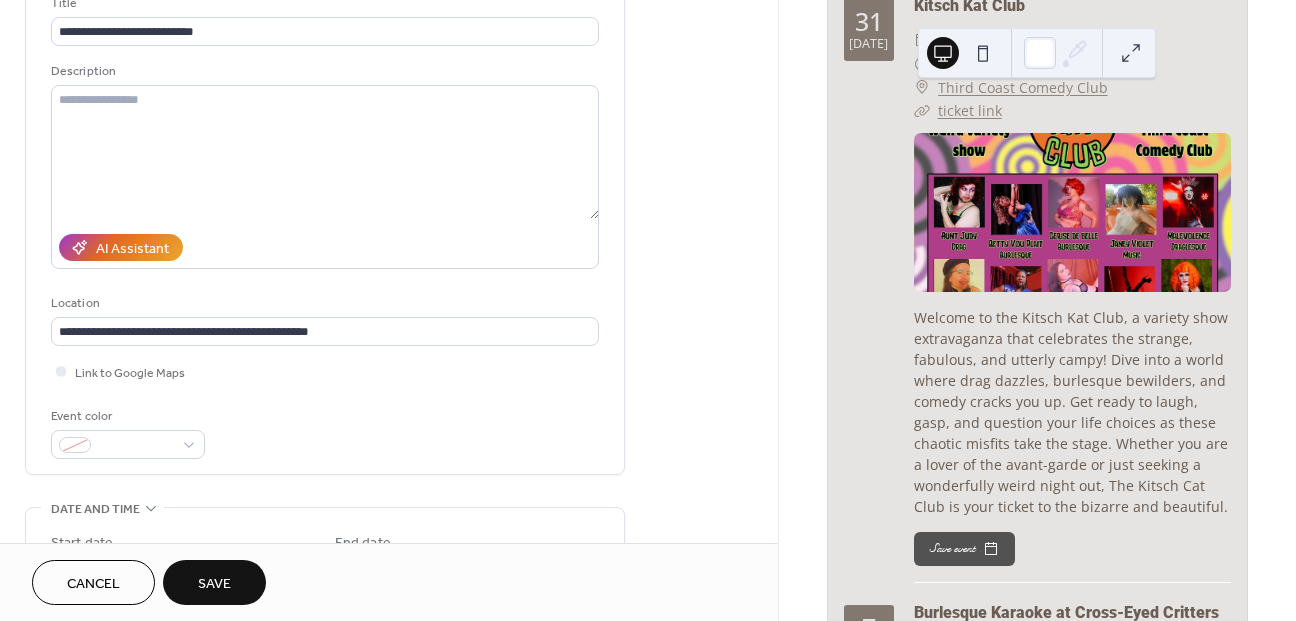 scroll, scrollTop: 149, scrollLeft: 0, axis: vertical 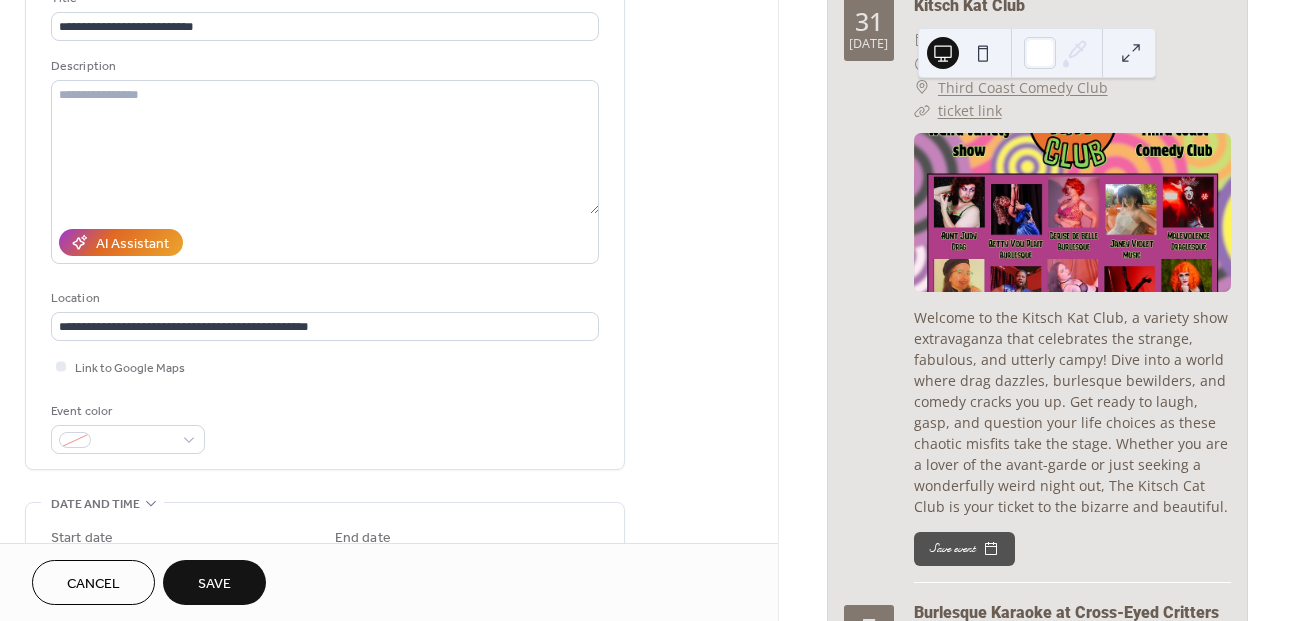 click on "Save" at bounding box center (214, 584) 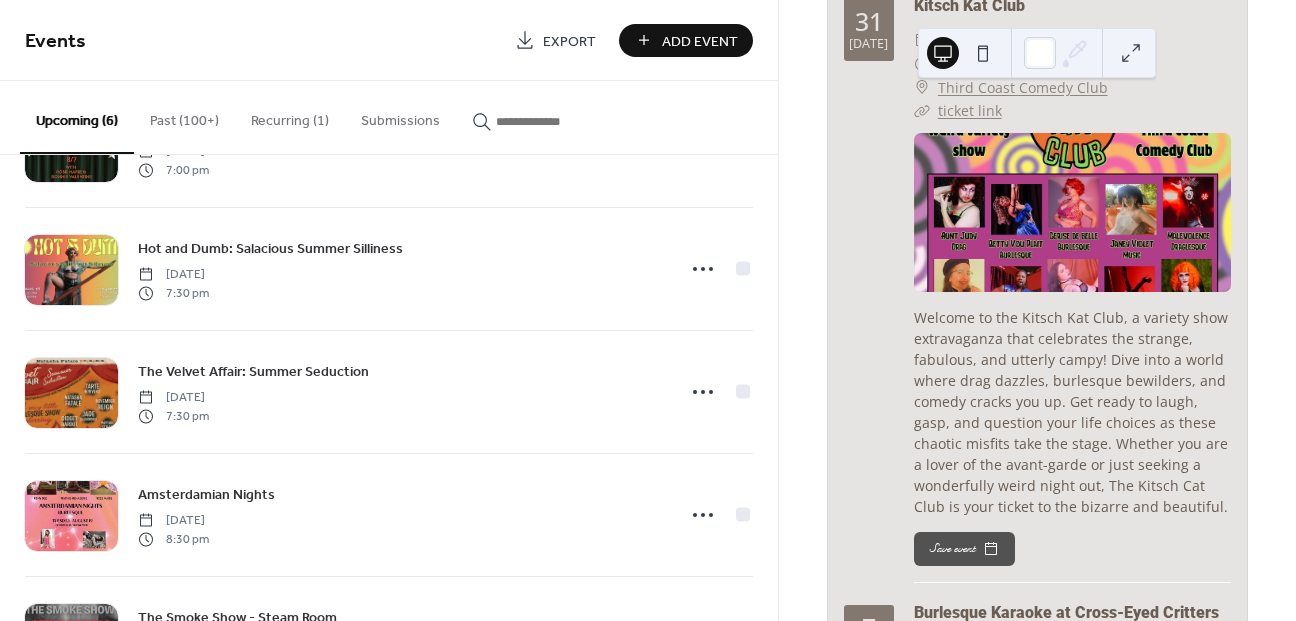 scroll, scrollTop: 331, scrollLeft: 0, axis: vertical 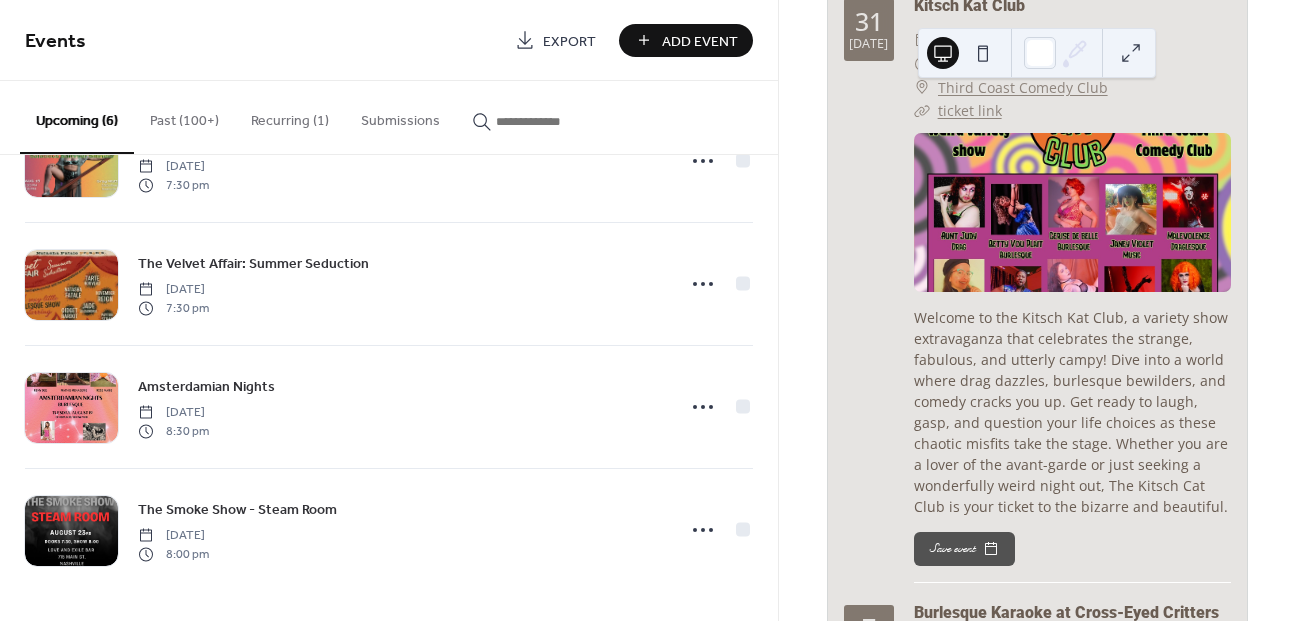 click on "Add Event" at bounding box center (700, 41) 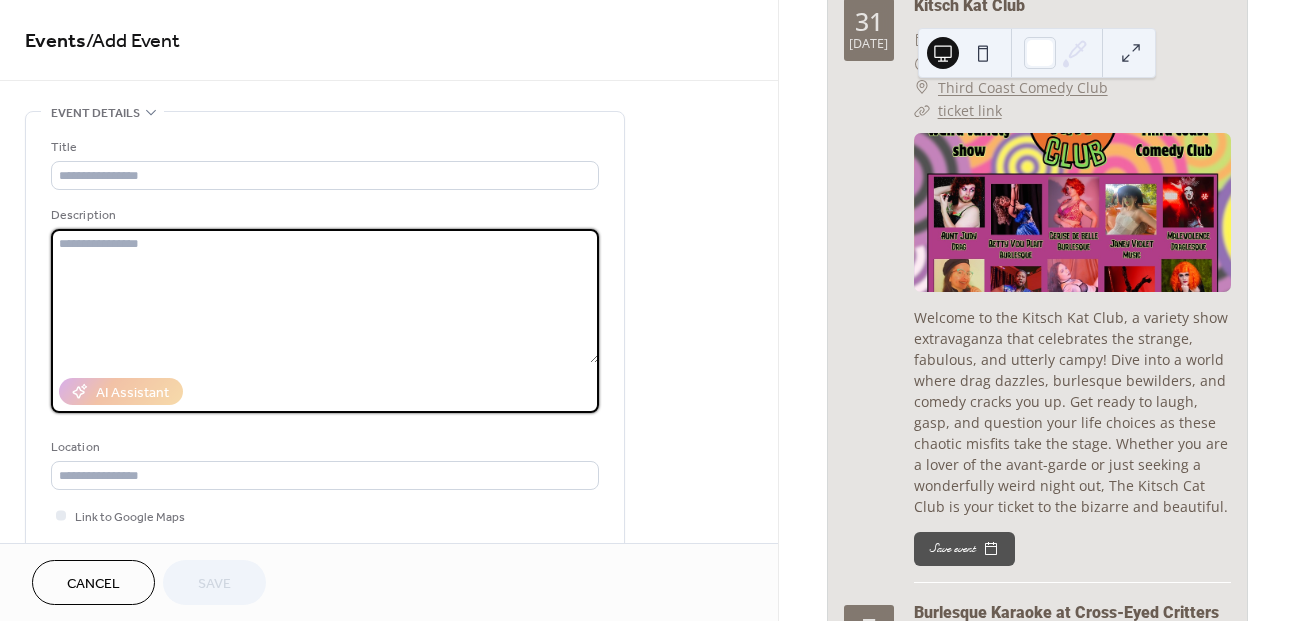 click at bounding box center (325, 296) 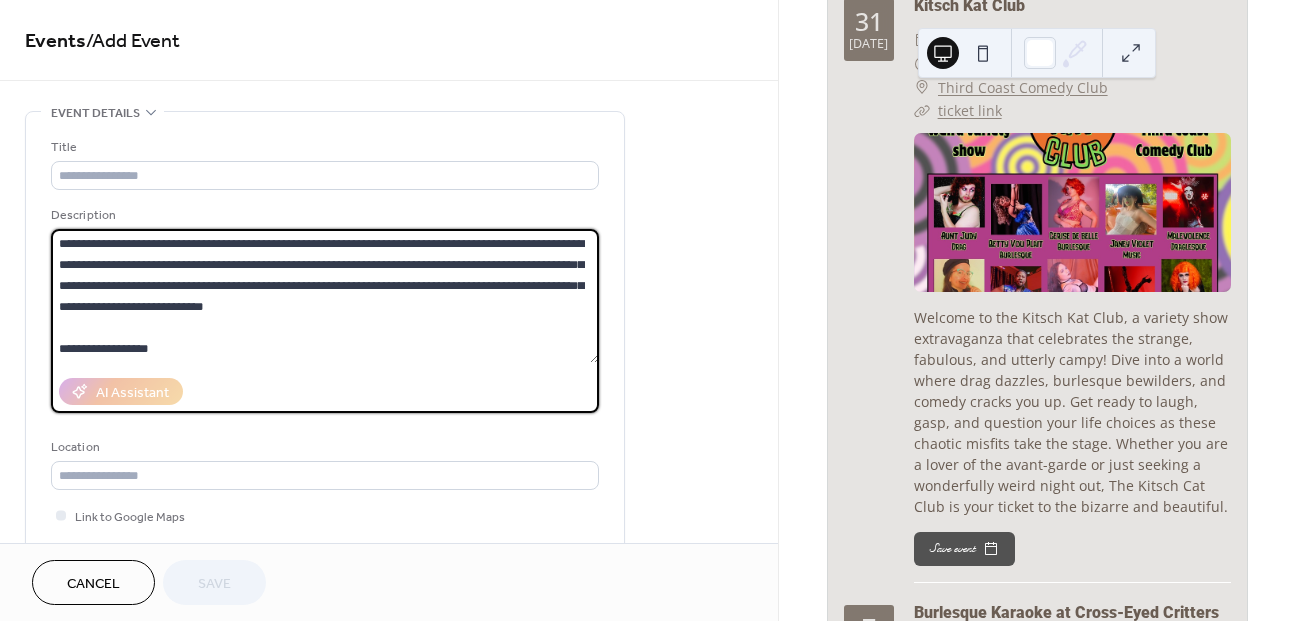 scroll, scrollTop: 291, scrollLeft: 0, axis: vertical 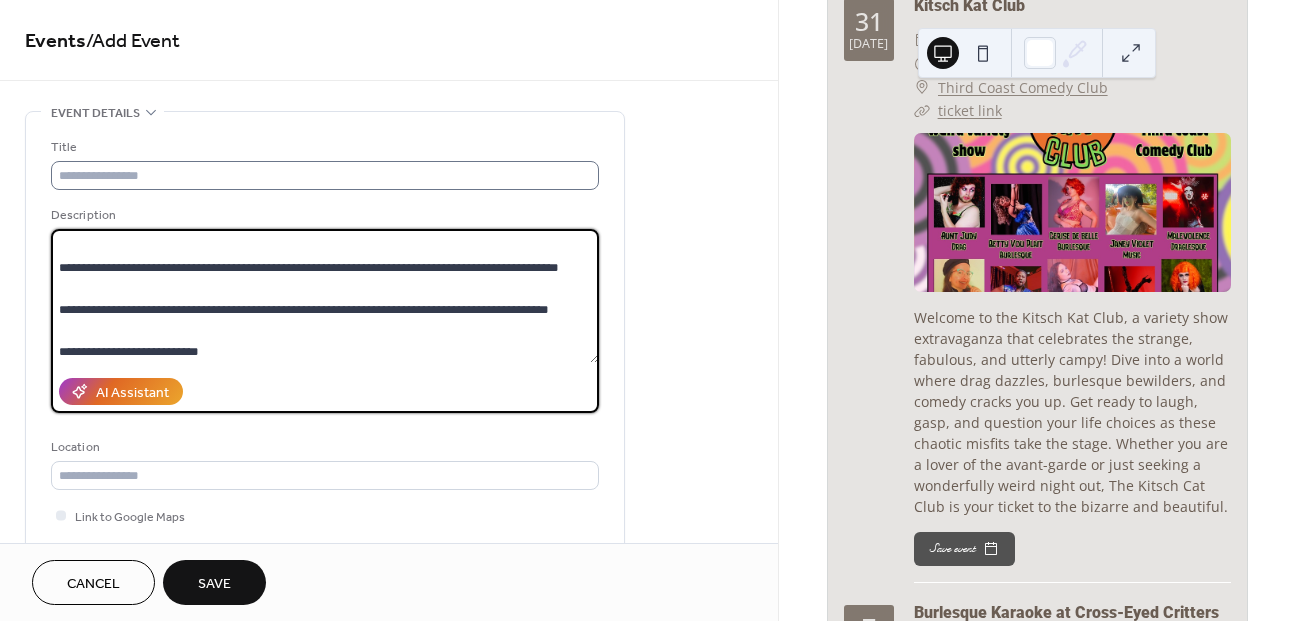 type on "**********" 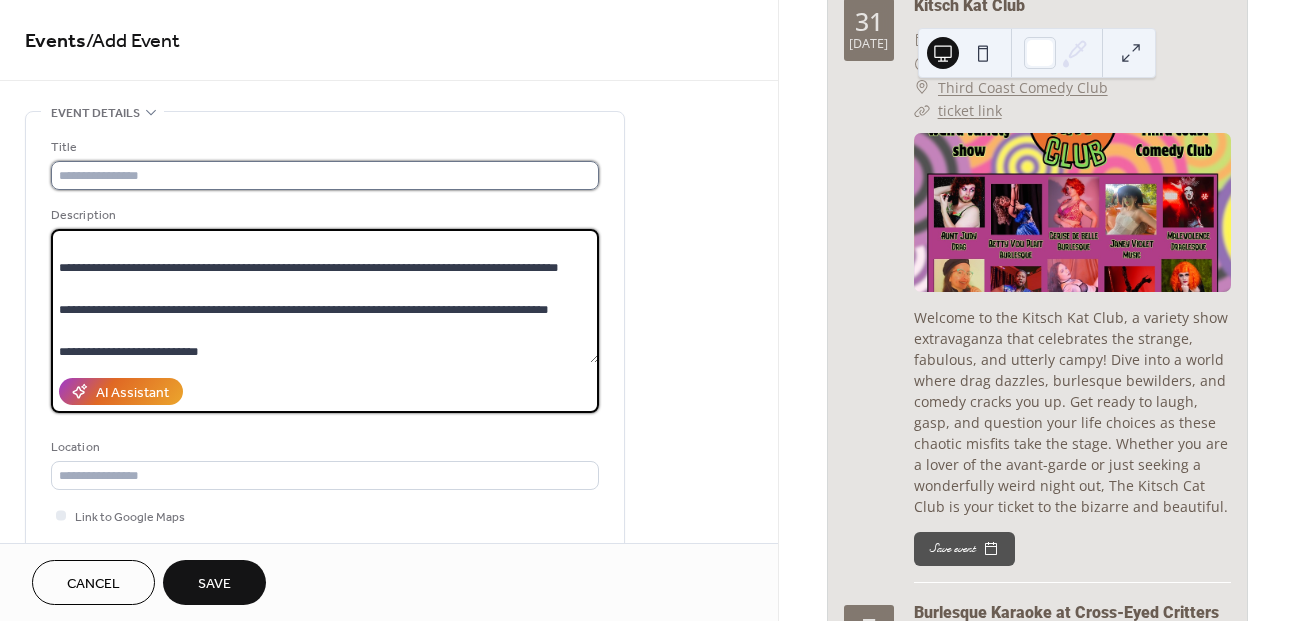 click at bounding box center [325, 175] 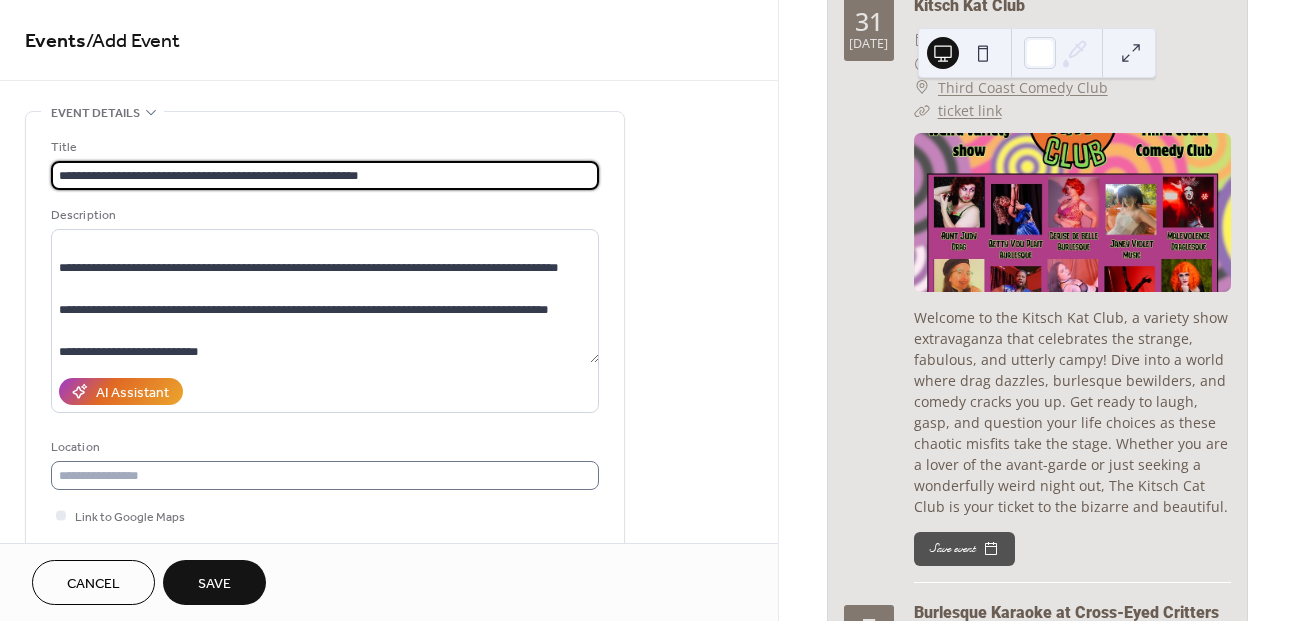 type on "**********" 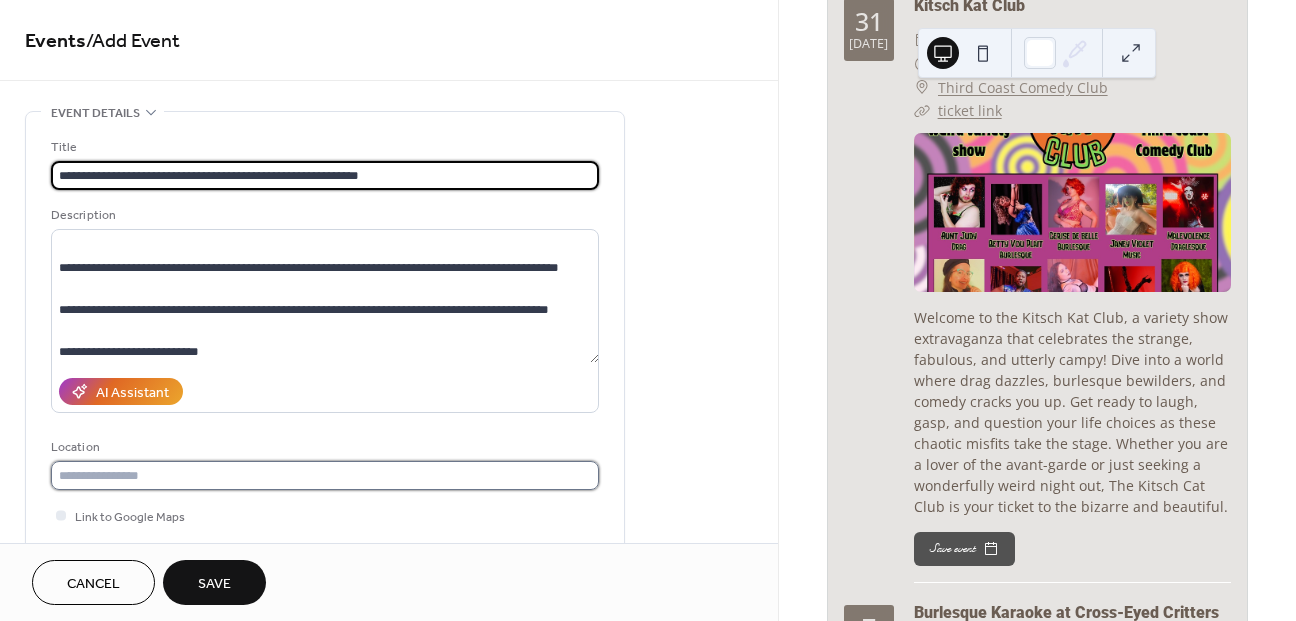 click at bounding box center [325, 475] 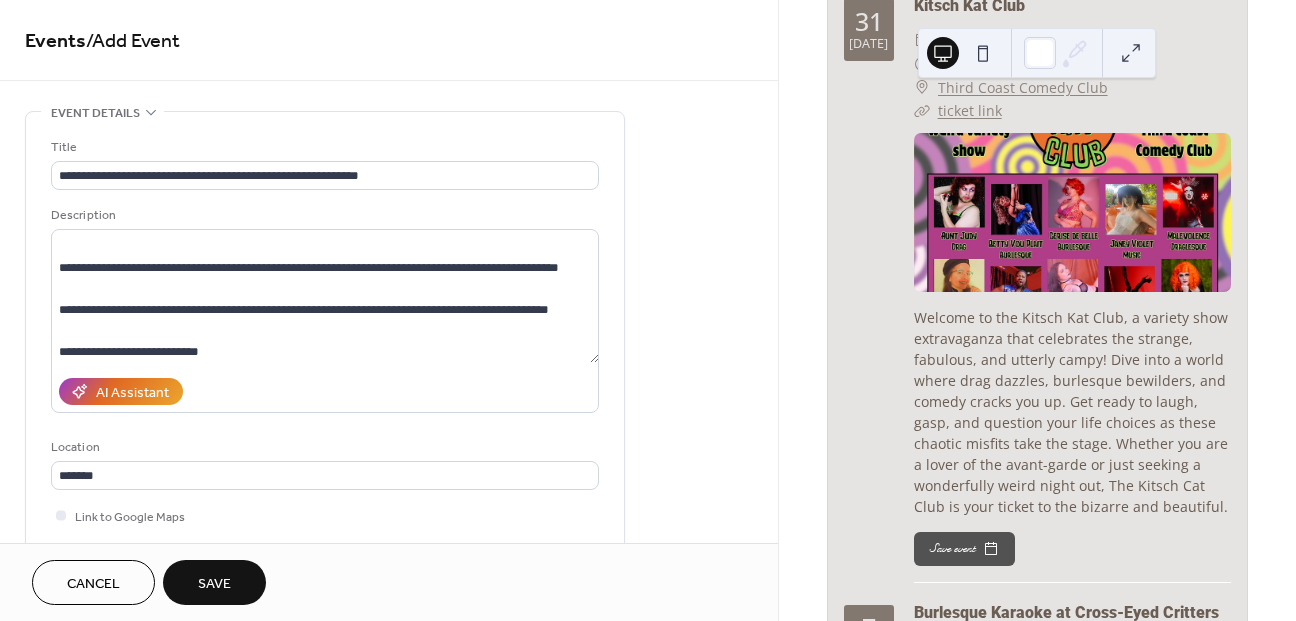 click on "**********" at bounding box center (325, 370) 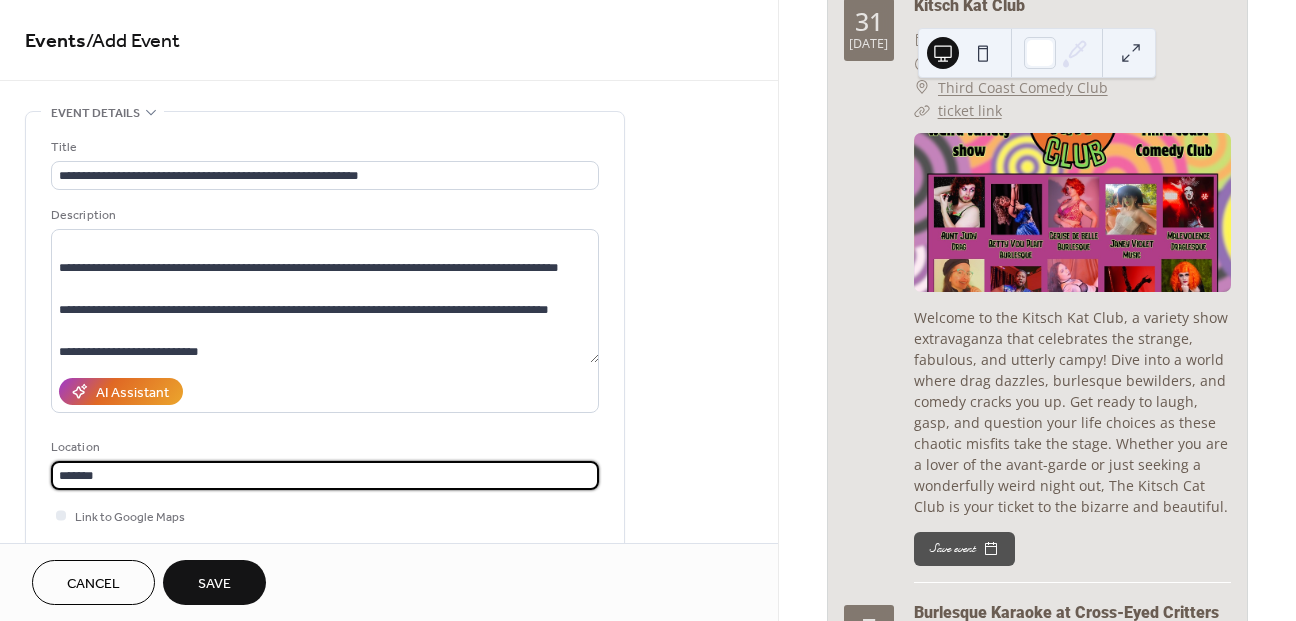 click on "*******" at bounding box center [325, 475] 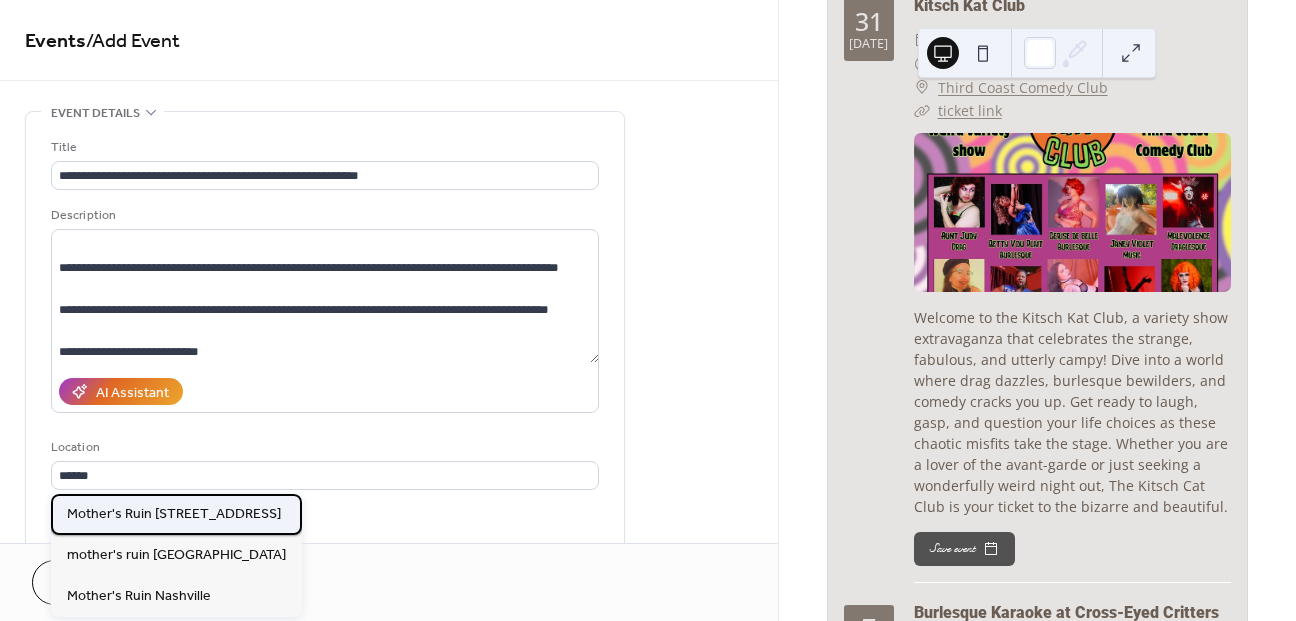 click on "Mother's Ruin [STREET_ADDRESS]" at bounding box center [174, 514] 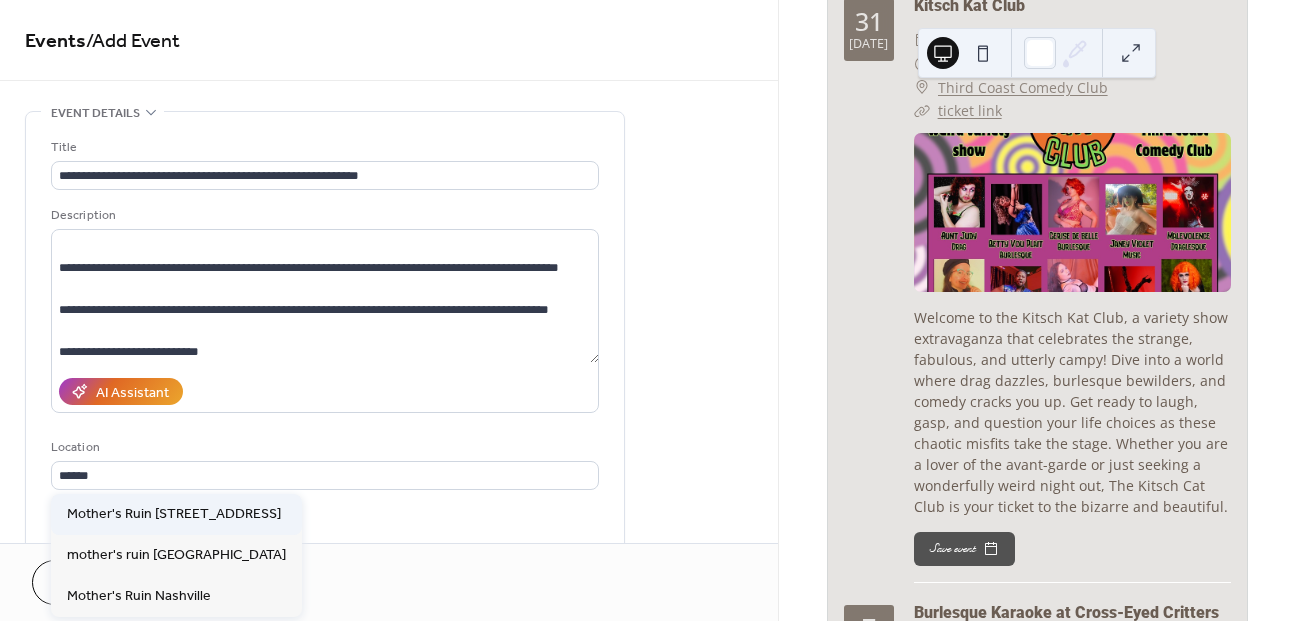 type on "**********" 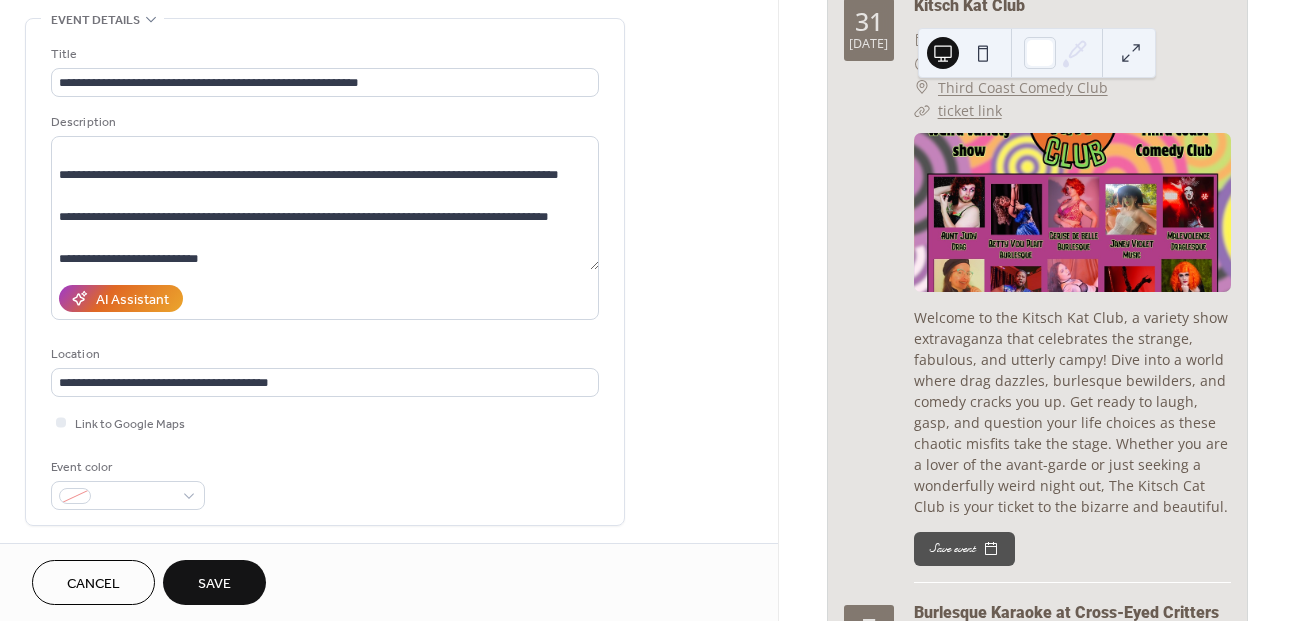 scroll, scrollTop: 128, scrollLeft: 0, axis: vertical 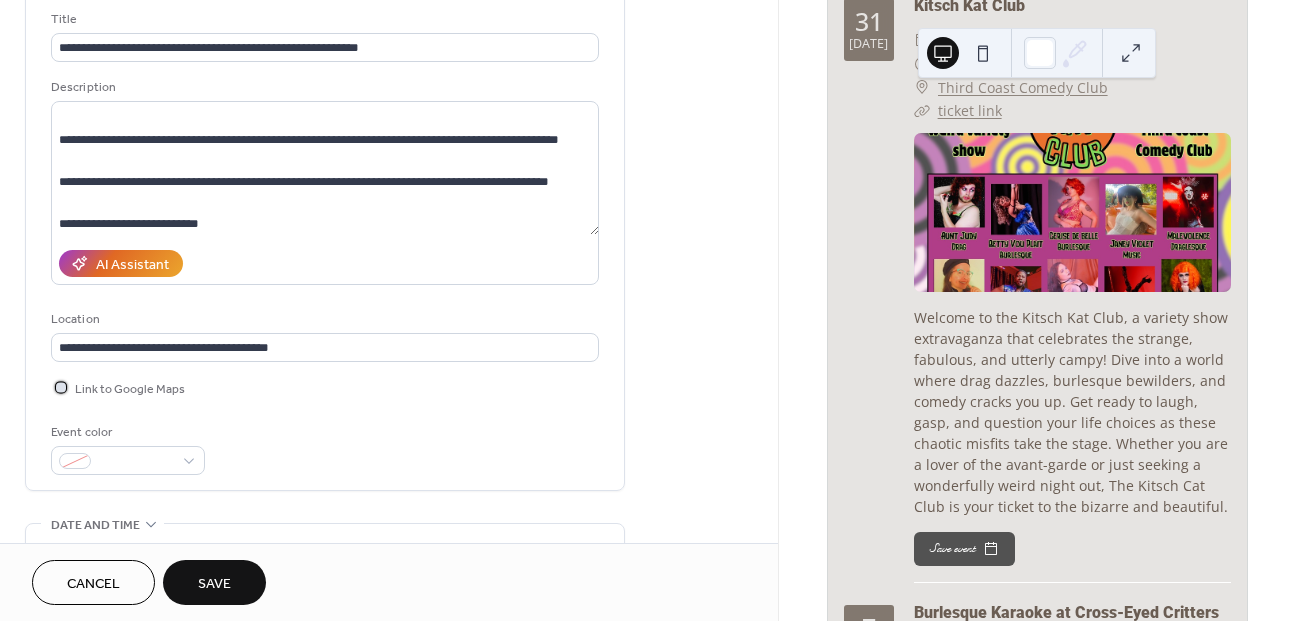 click on "Link to Google Maps" at bounding box center (130, 389) 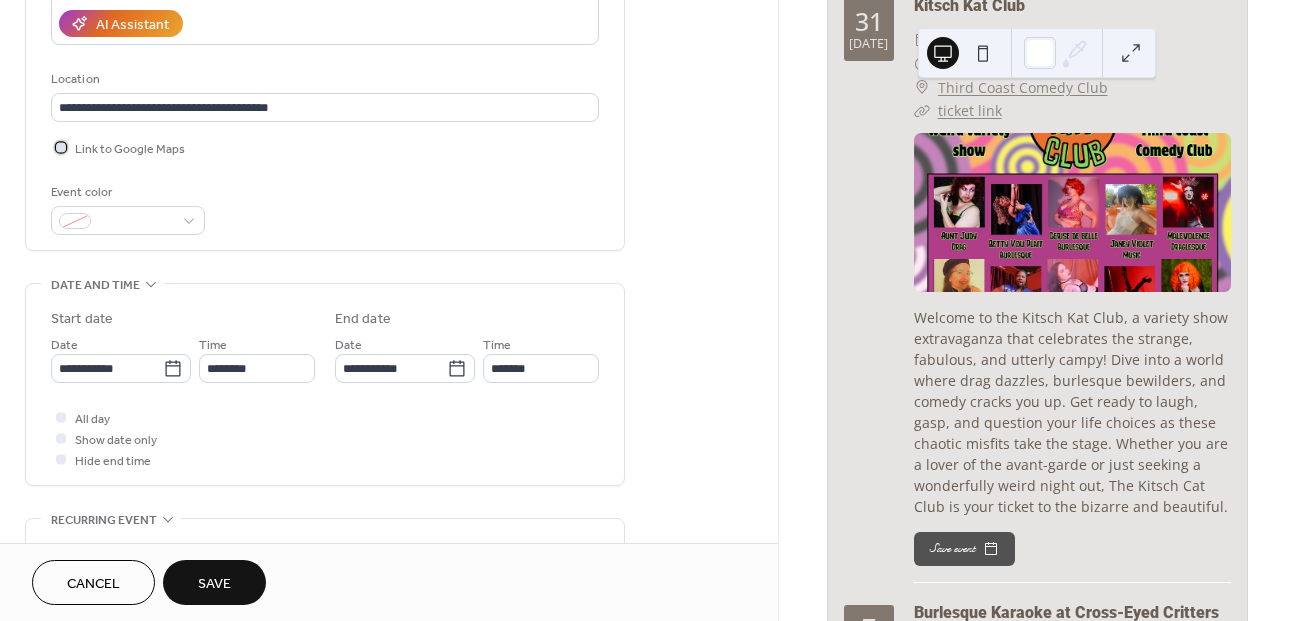 scroll, scrollTop: 370, scrollLeft: 0, axis: vertical 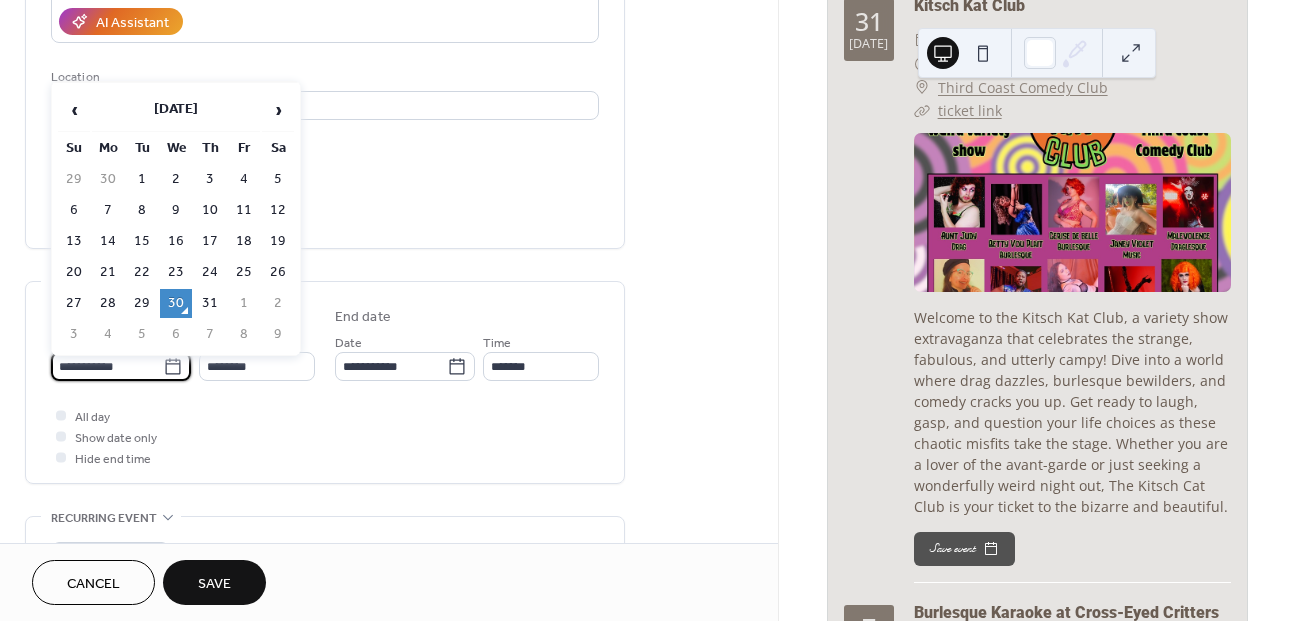 click on "**********" at bounding box center (107, 366) 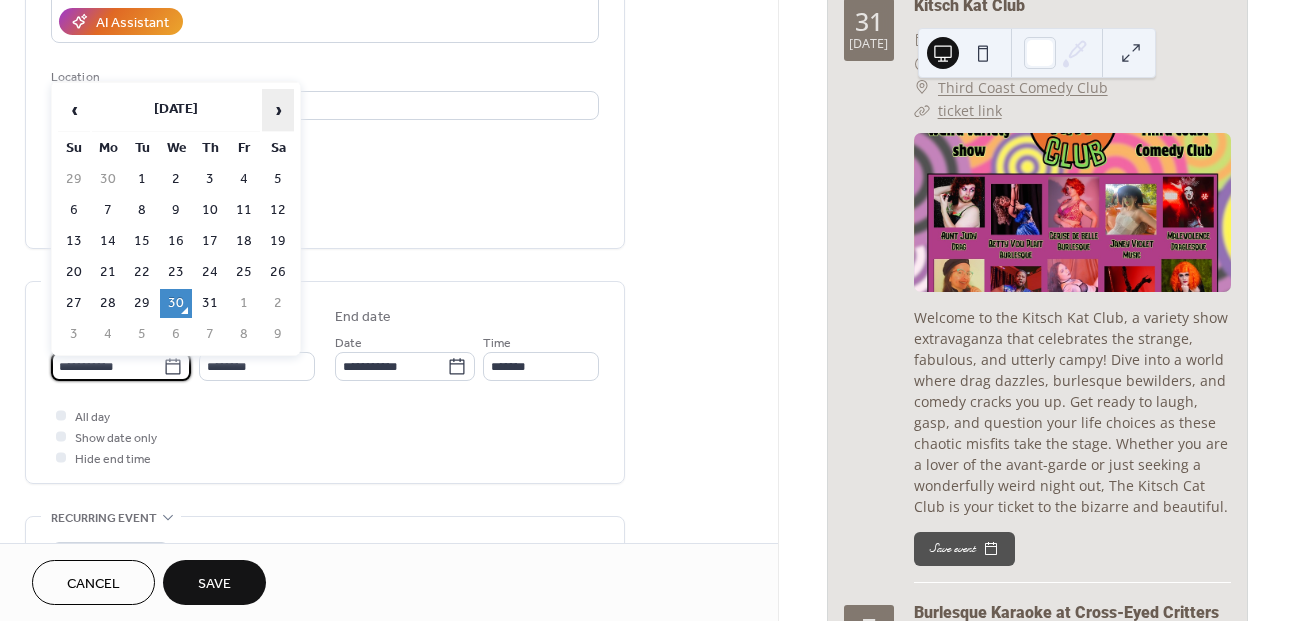 click on "›" at bounding box center (278, 110) 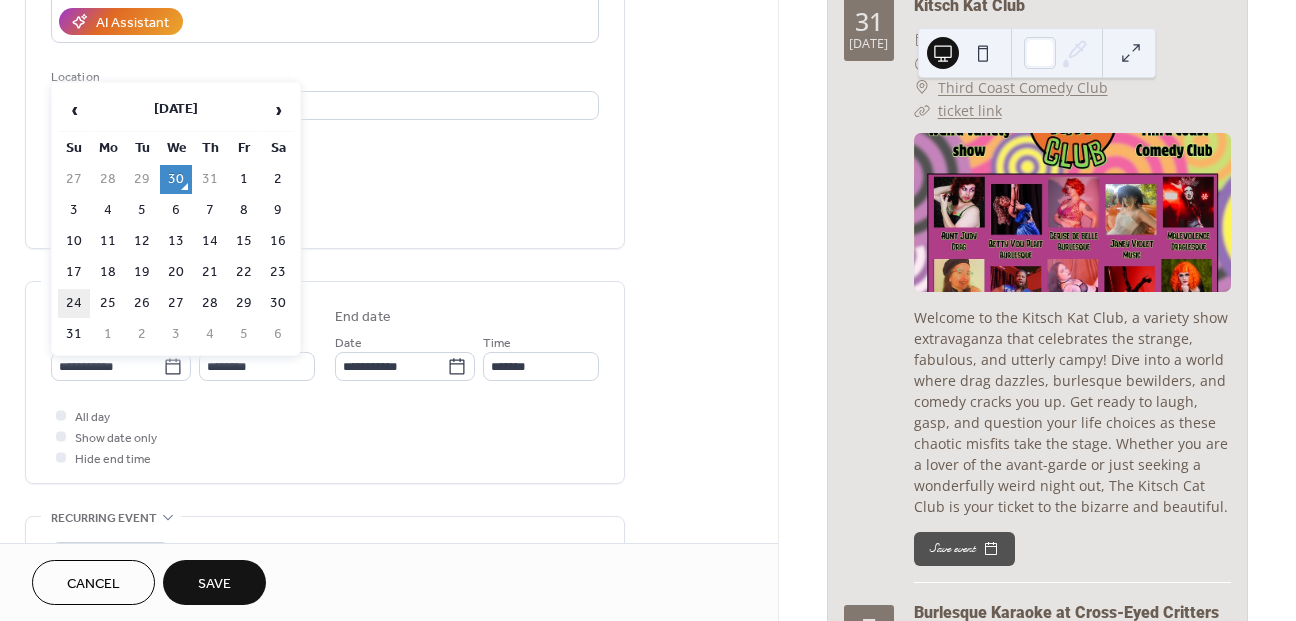 click on "24" at bounding box center (74, 303) 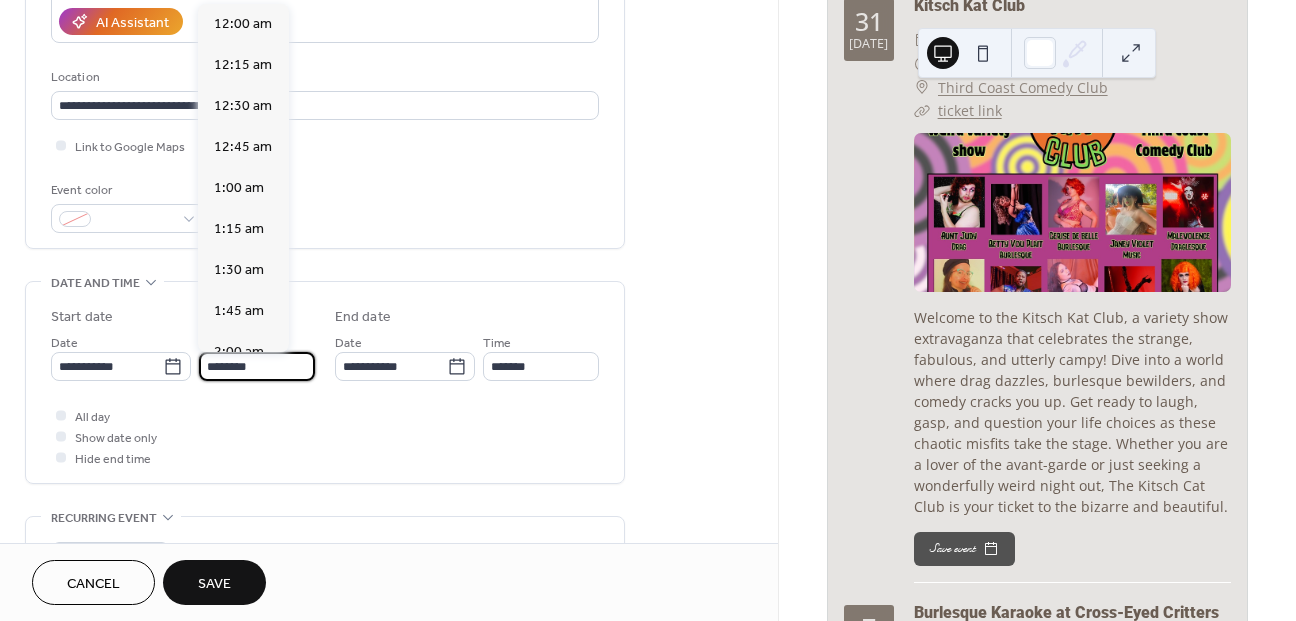 click on "********" at bounding box center [257, 366] 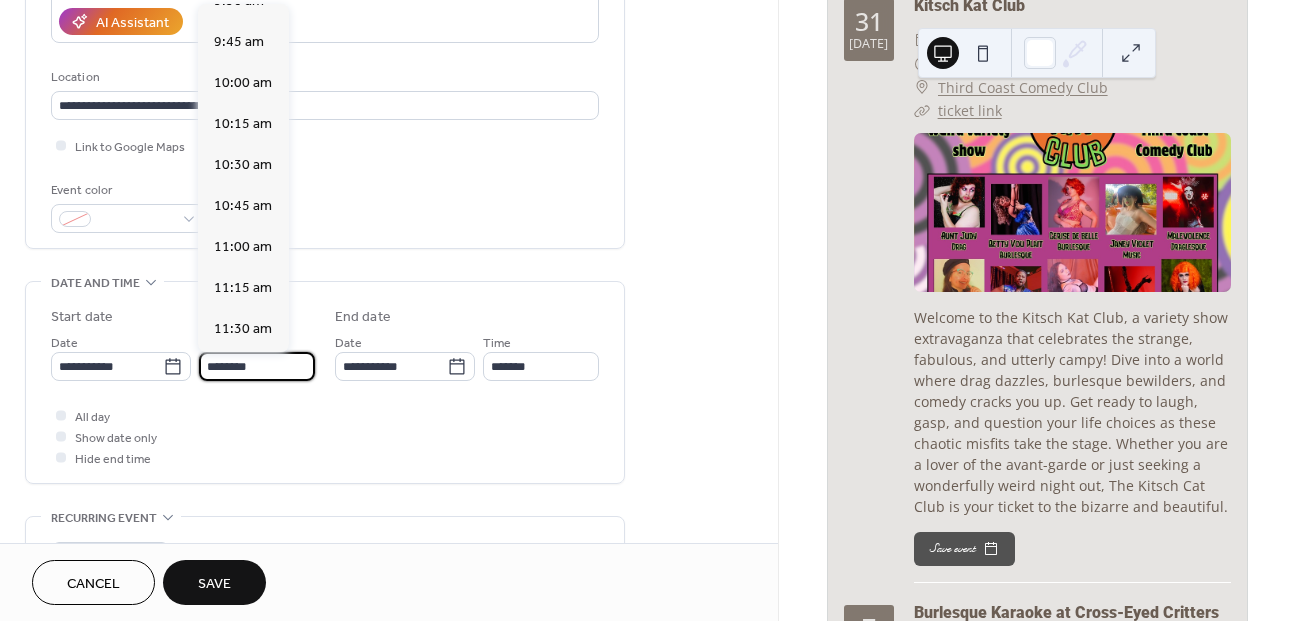 scroll, scrollTop: 1579, scrollLeft: 0, axis: vertical 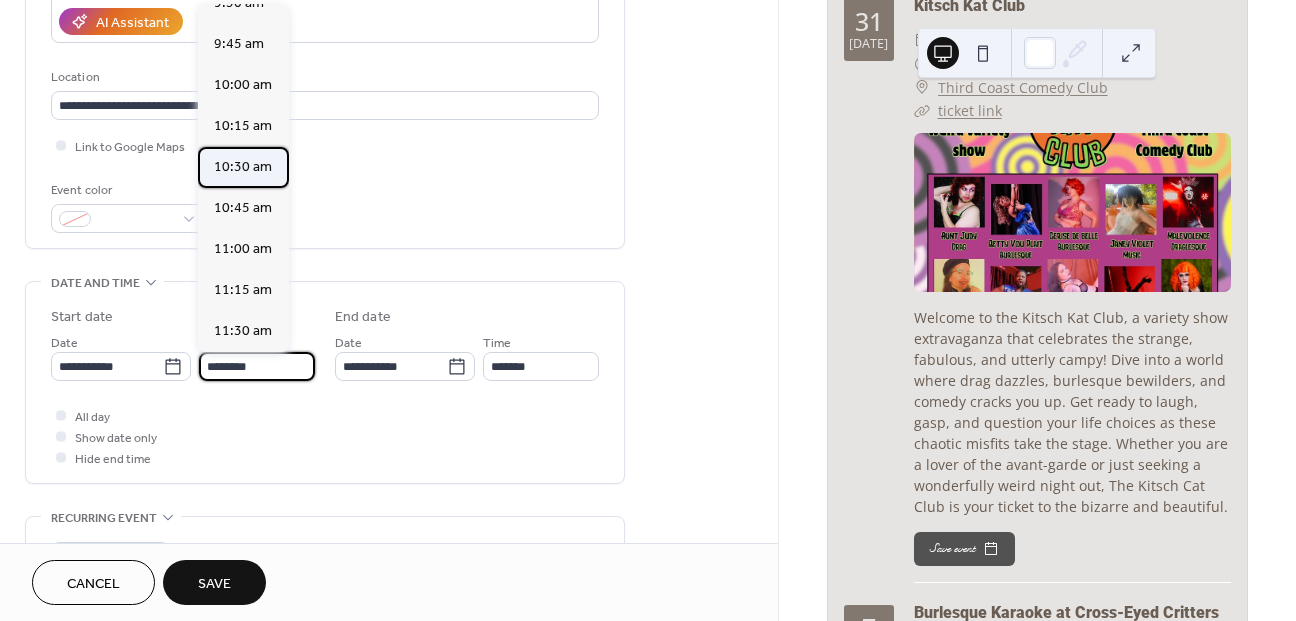 click on "10:30 am" at bounding box center [243, 167] 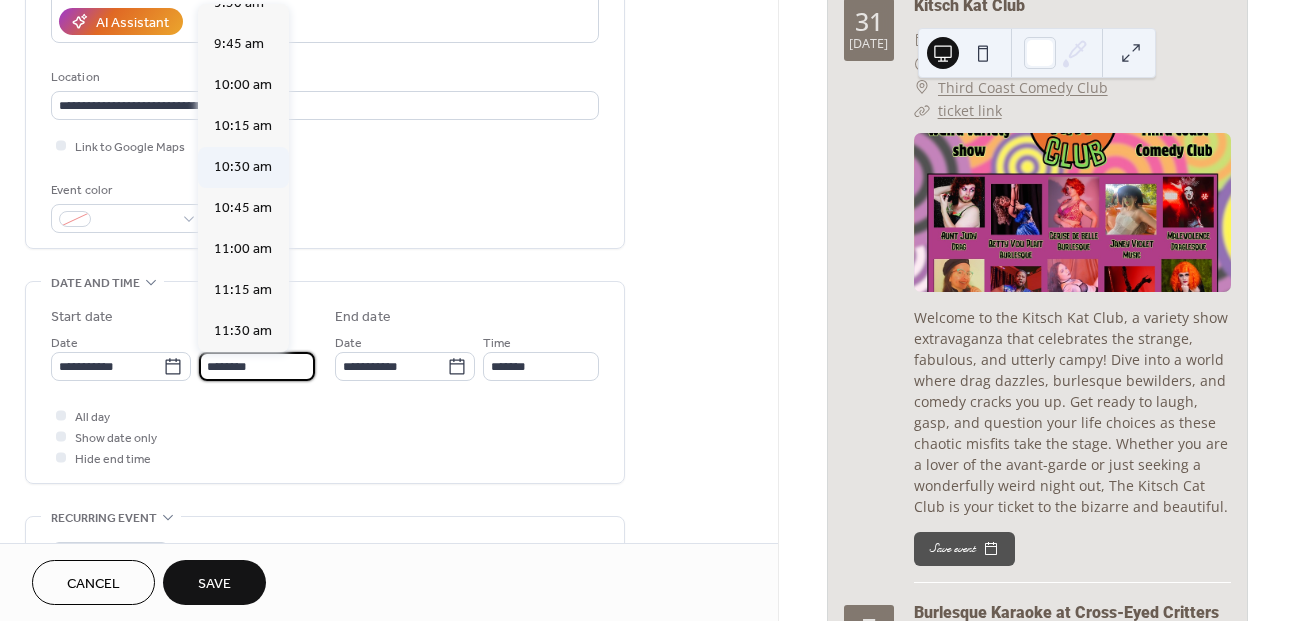 type on "********" 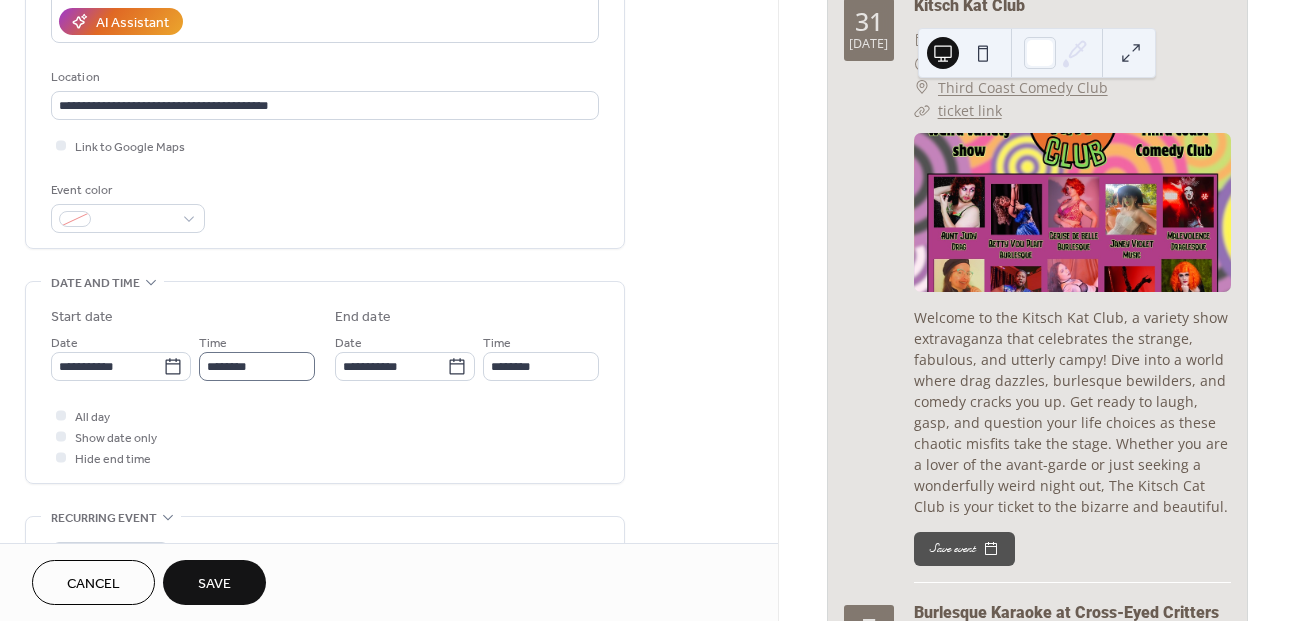scroll, scrollTop: 1, scrollLeft: 0, axis: vertical 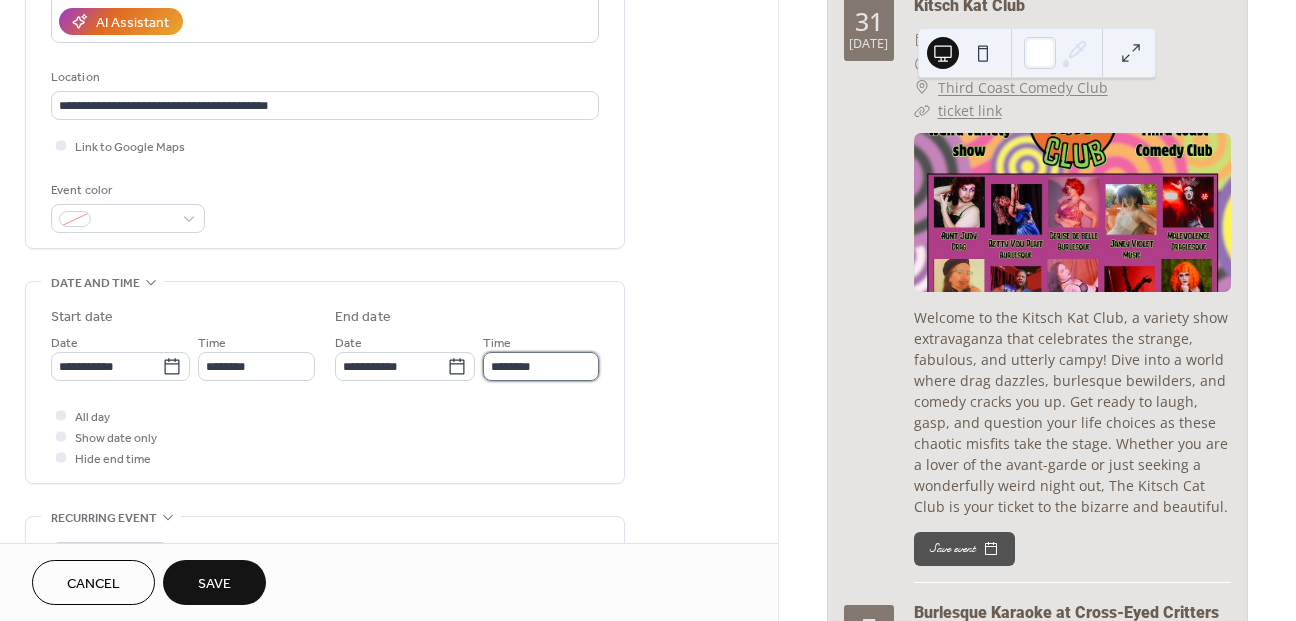 click on "********" at bounding box center [541, 366] 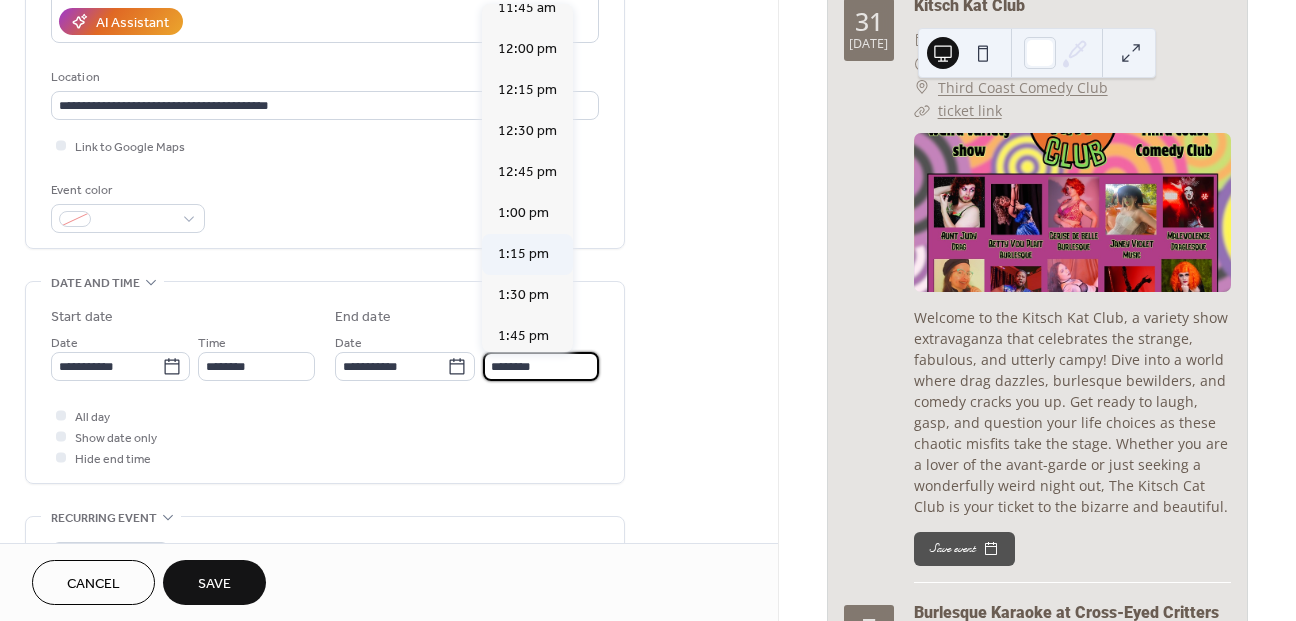 scroll, scrollTop: 283, scrollLeft: 0, axis: vertical 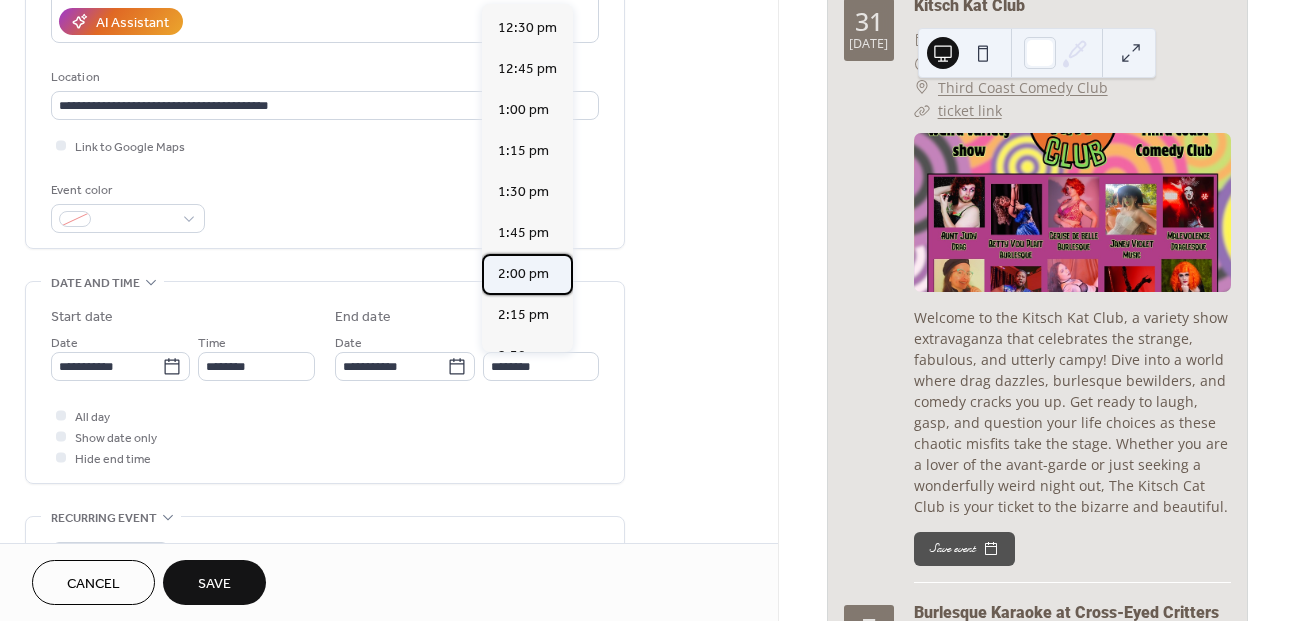 click on "2:00 pm" at bounding box center [523, 274] 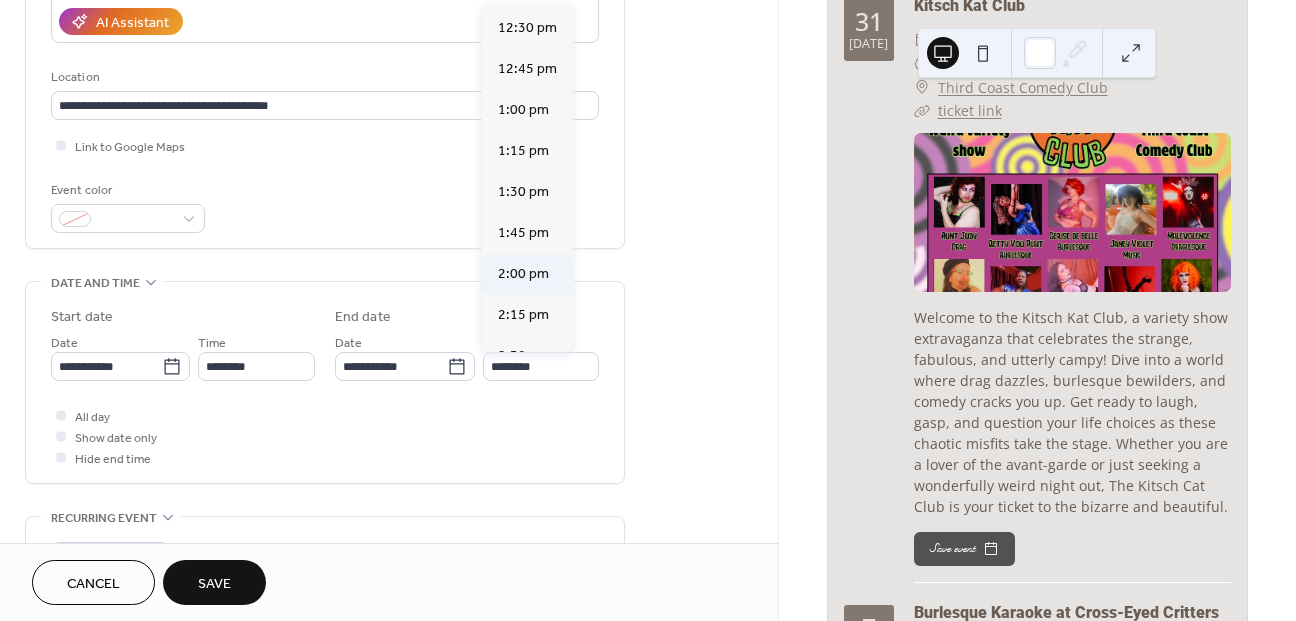 type on "*******" 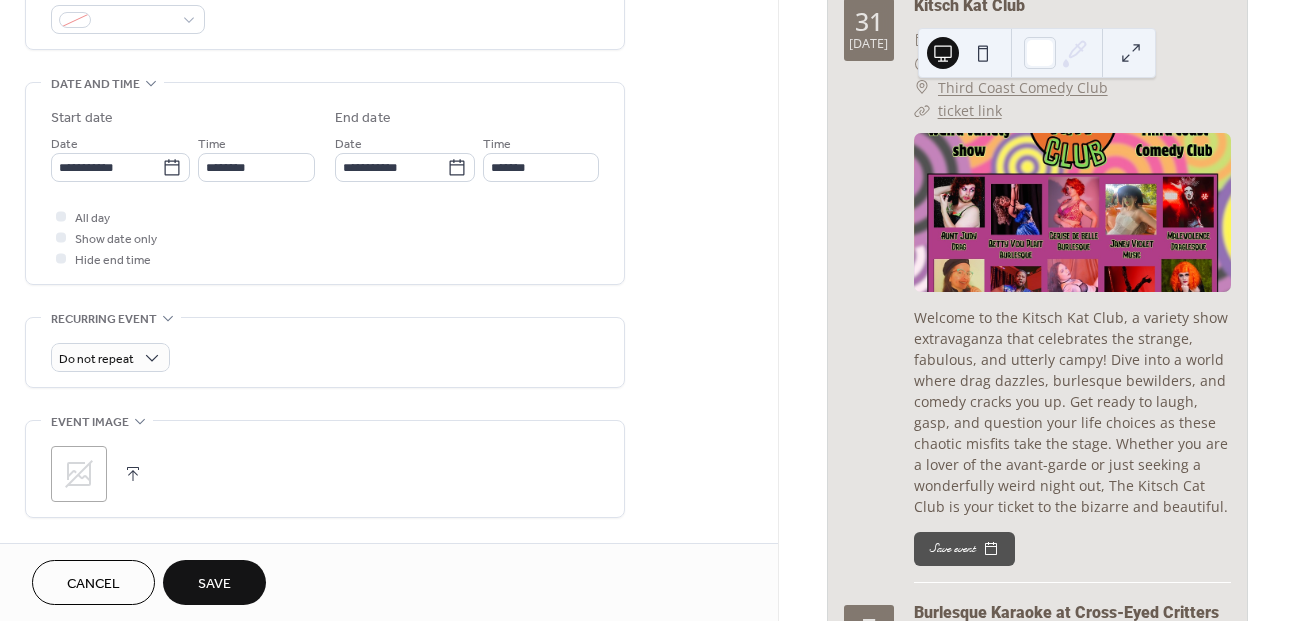 scroll, scrollTop: 595, scrollLeft: 0, axis: vertical 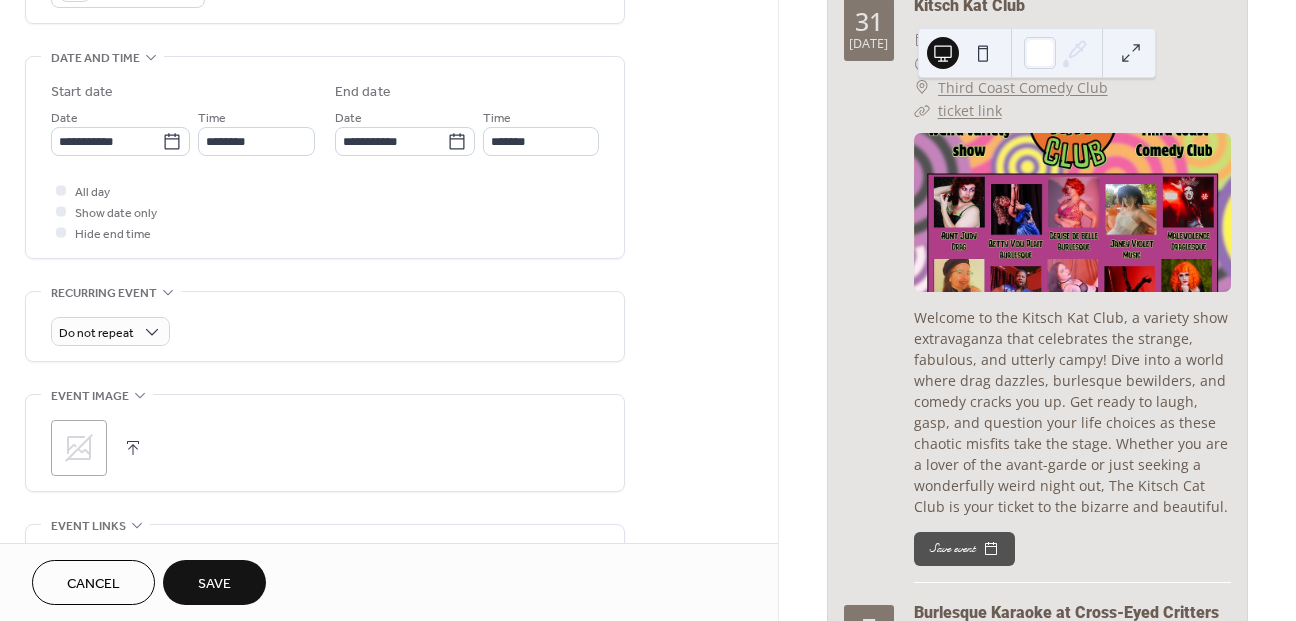 click at bounding box center (133, 448) 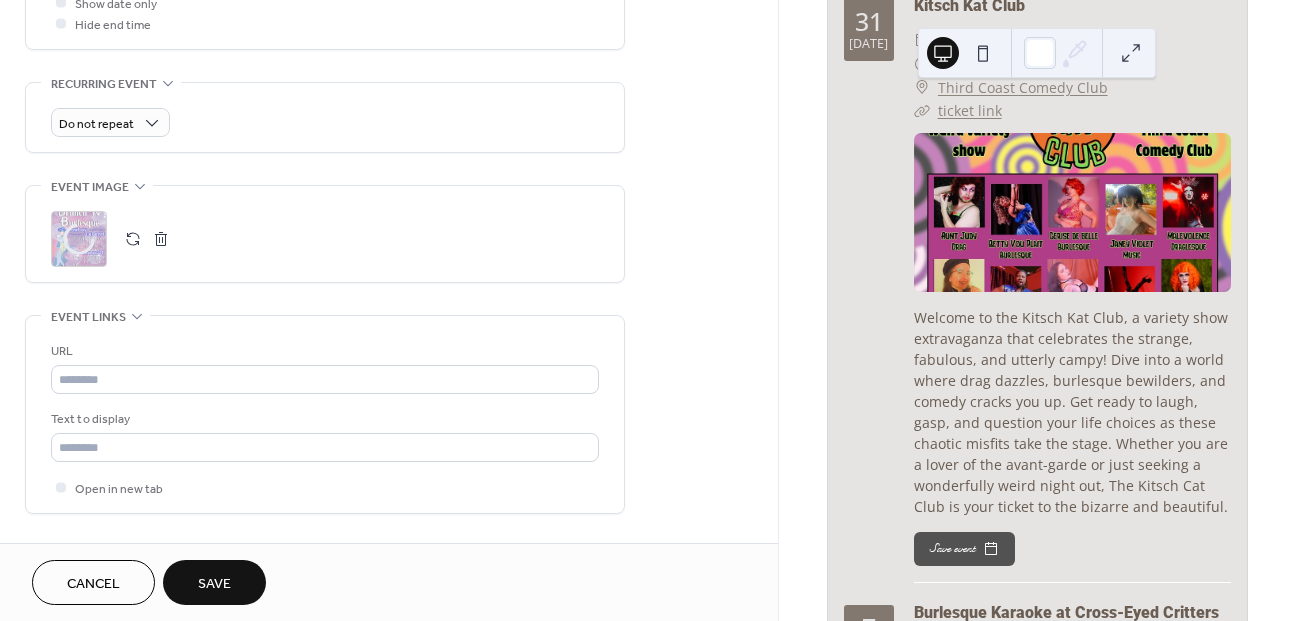 scroll, scrollTop: 839, scrollLeft: 0, axis: vertical 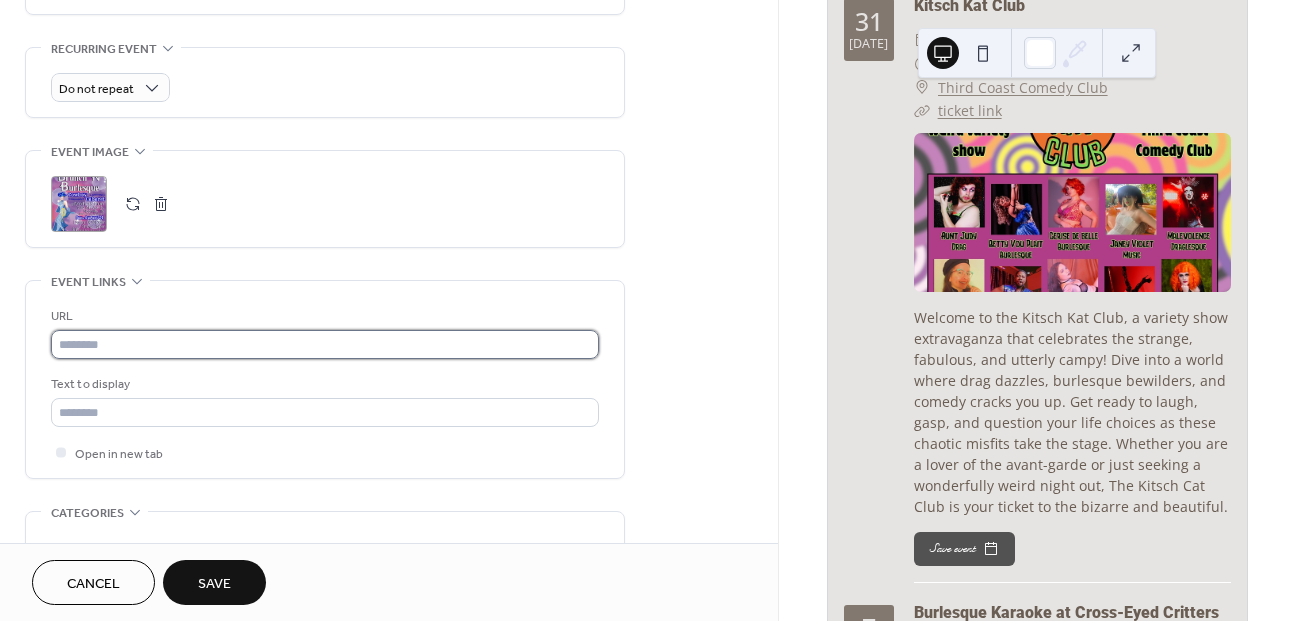 click at bounding box center [325, 344] 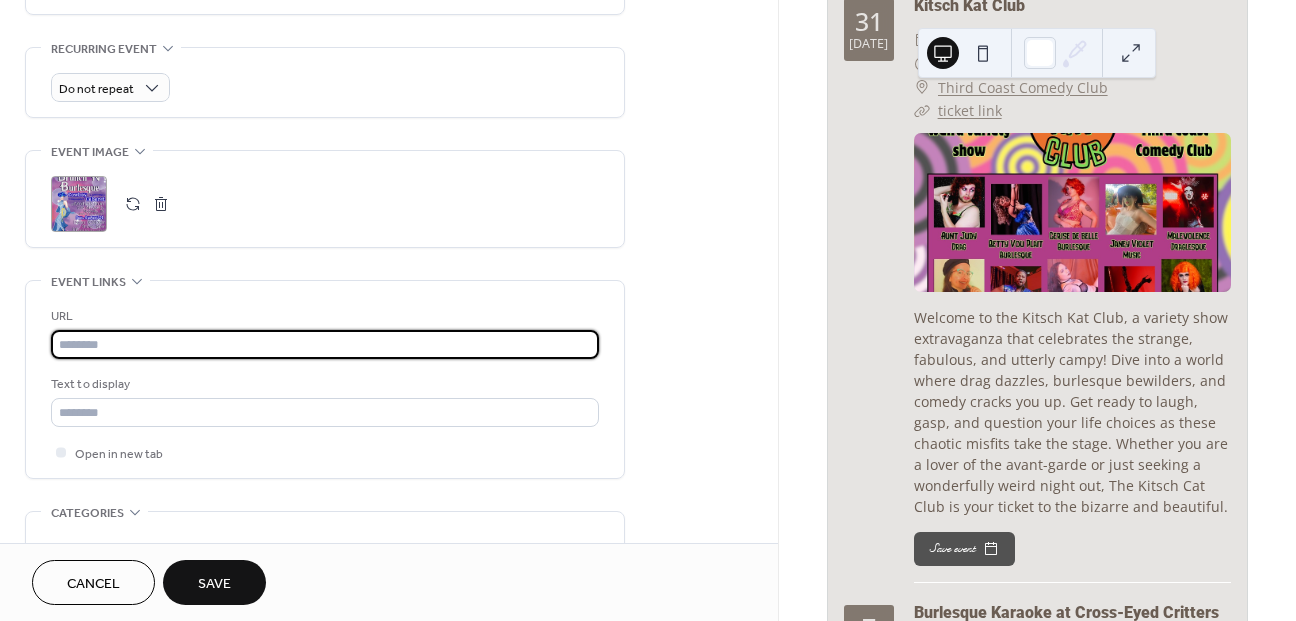 paste on "**********" 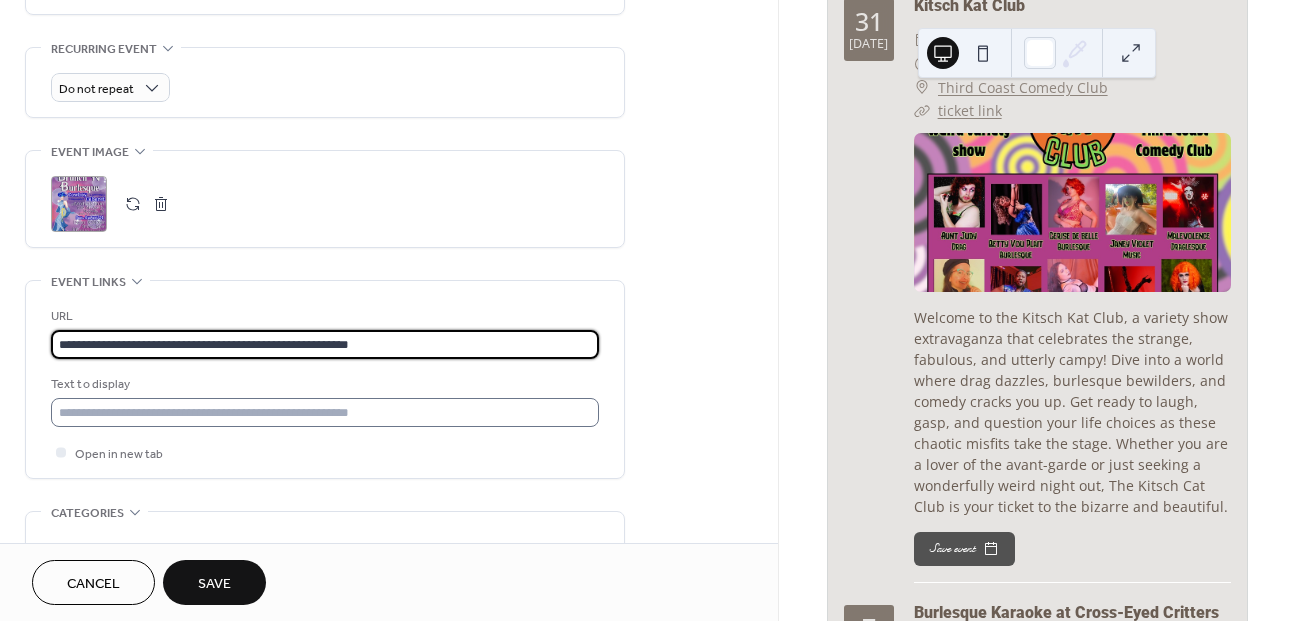 type on "**********" 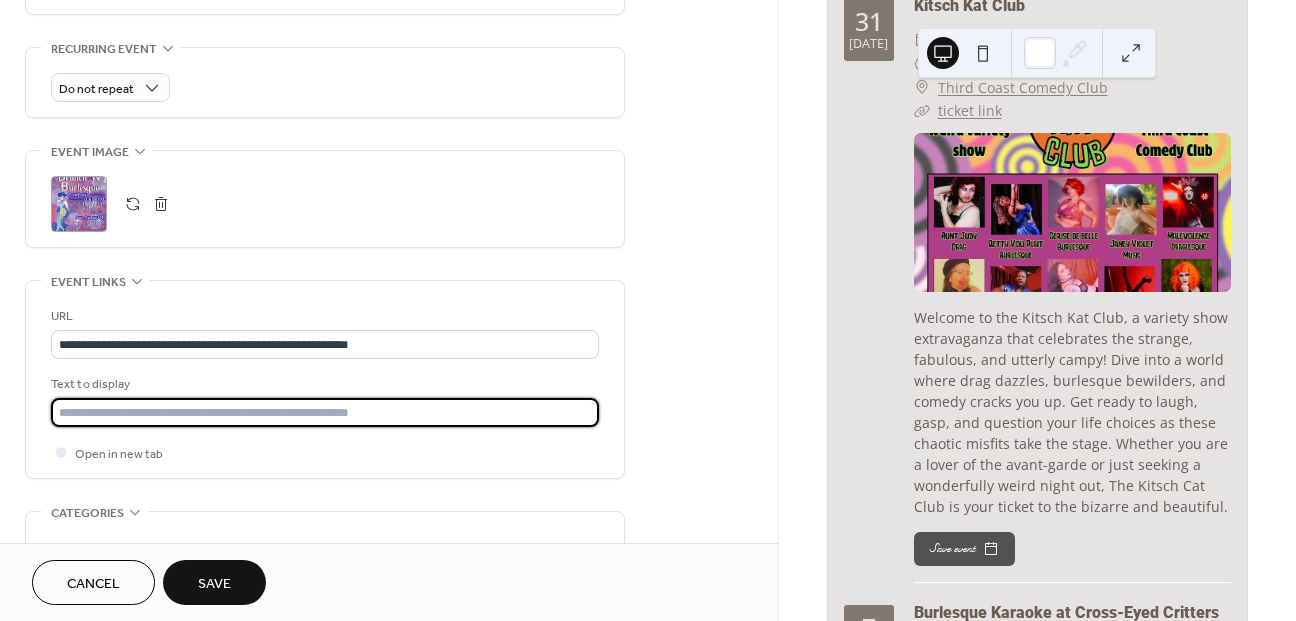 click at bounding box center [325, 412] 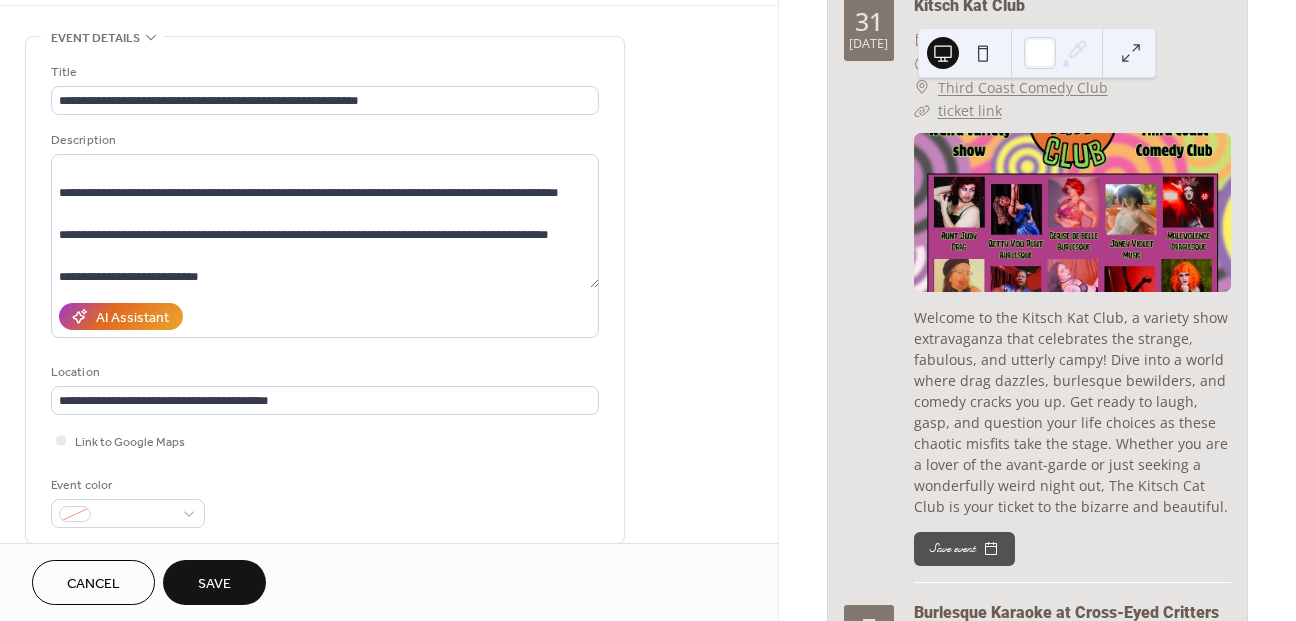 scroll, scrollTop: 1027, scrollLeft: 0, axis: vertical 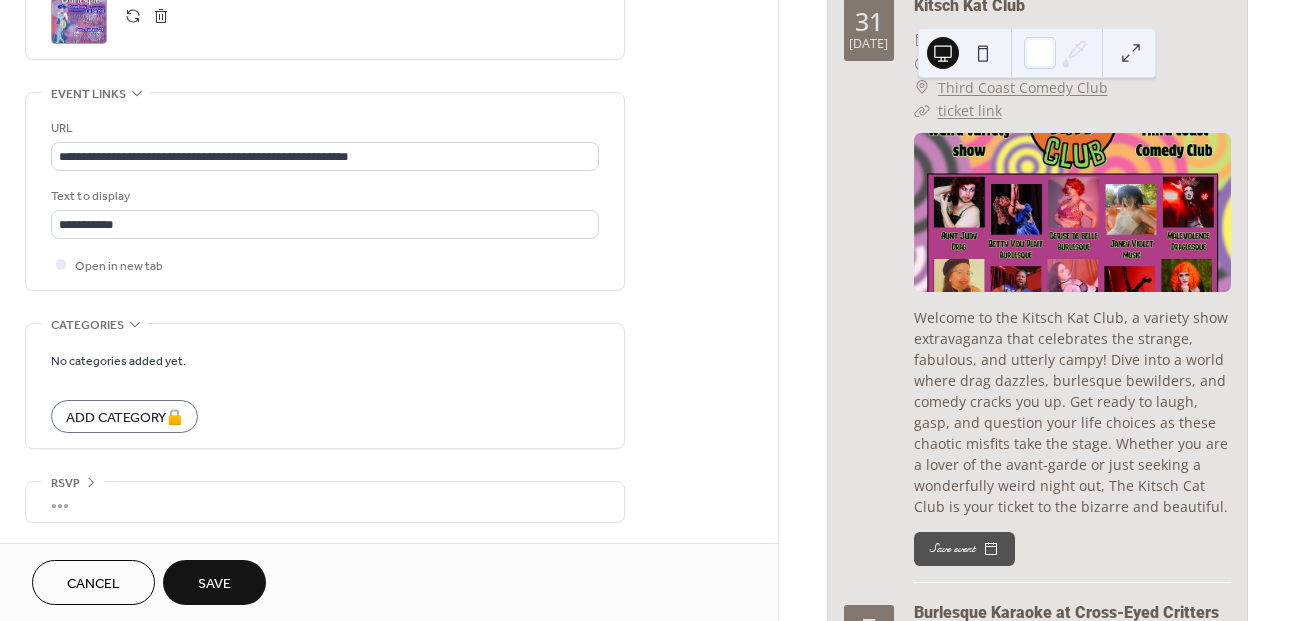 click on "Save" at bounding box center (214, 584) 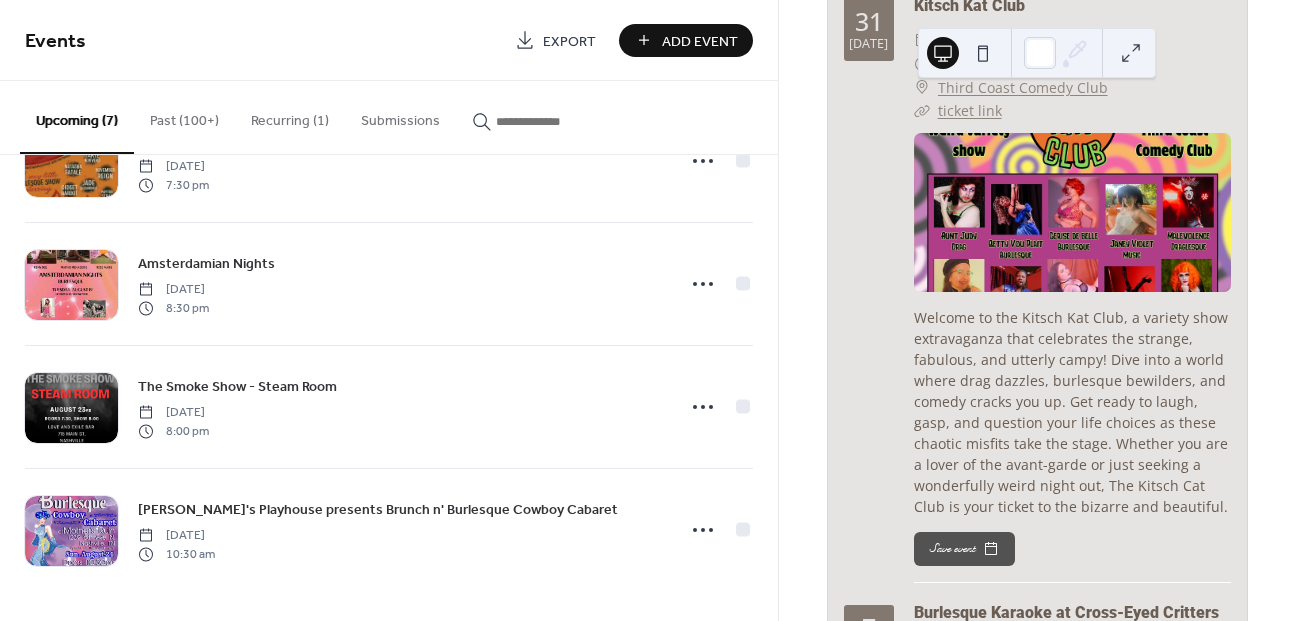 scroll, scrollTop: 422, scrollLeft: 0, axis: vertical 